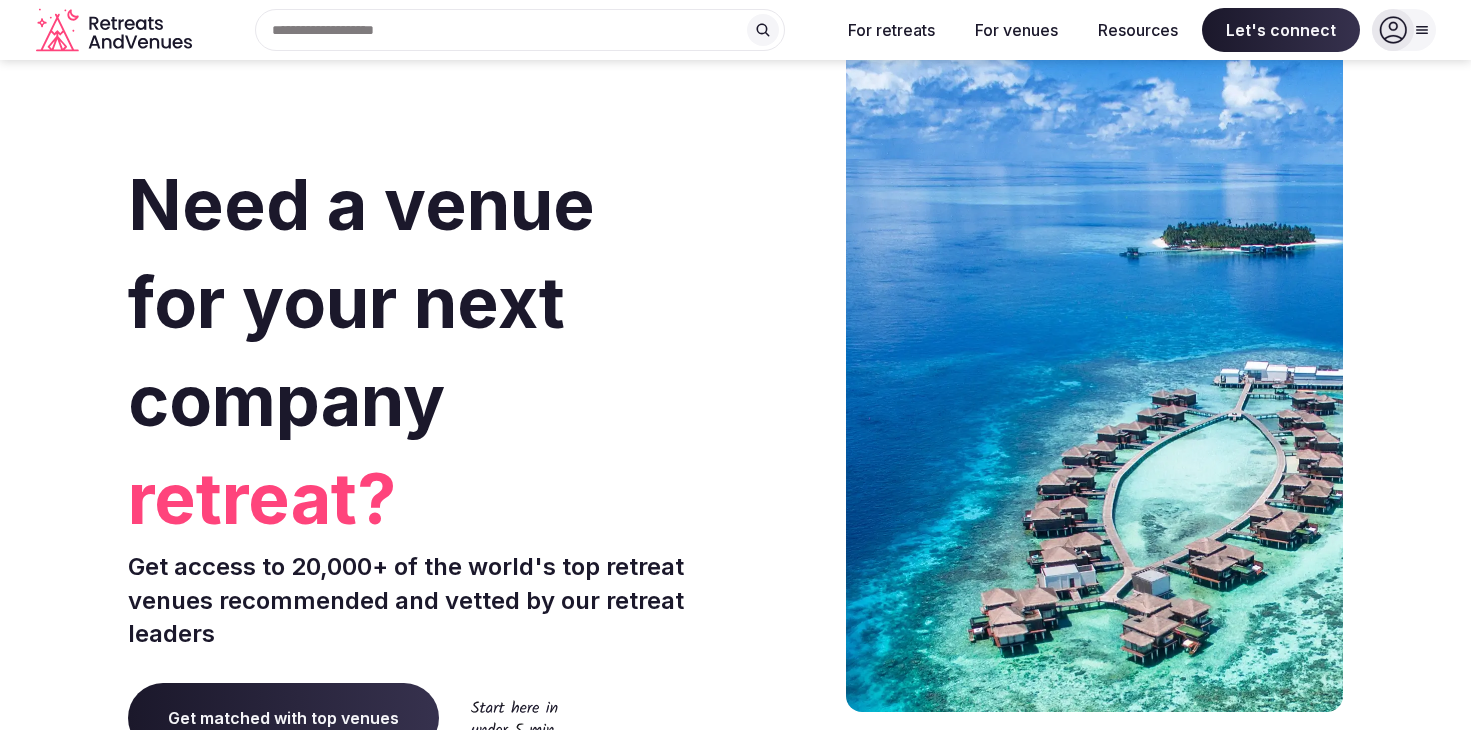 scroll, scrollTop: 0, scrollLeft: 0, axis: both 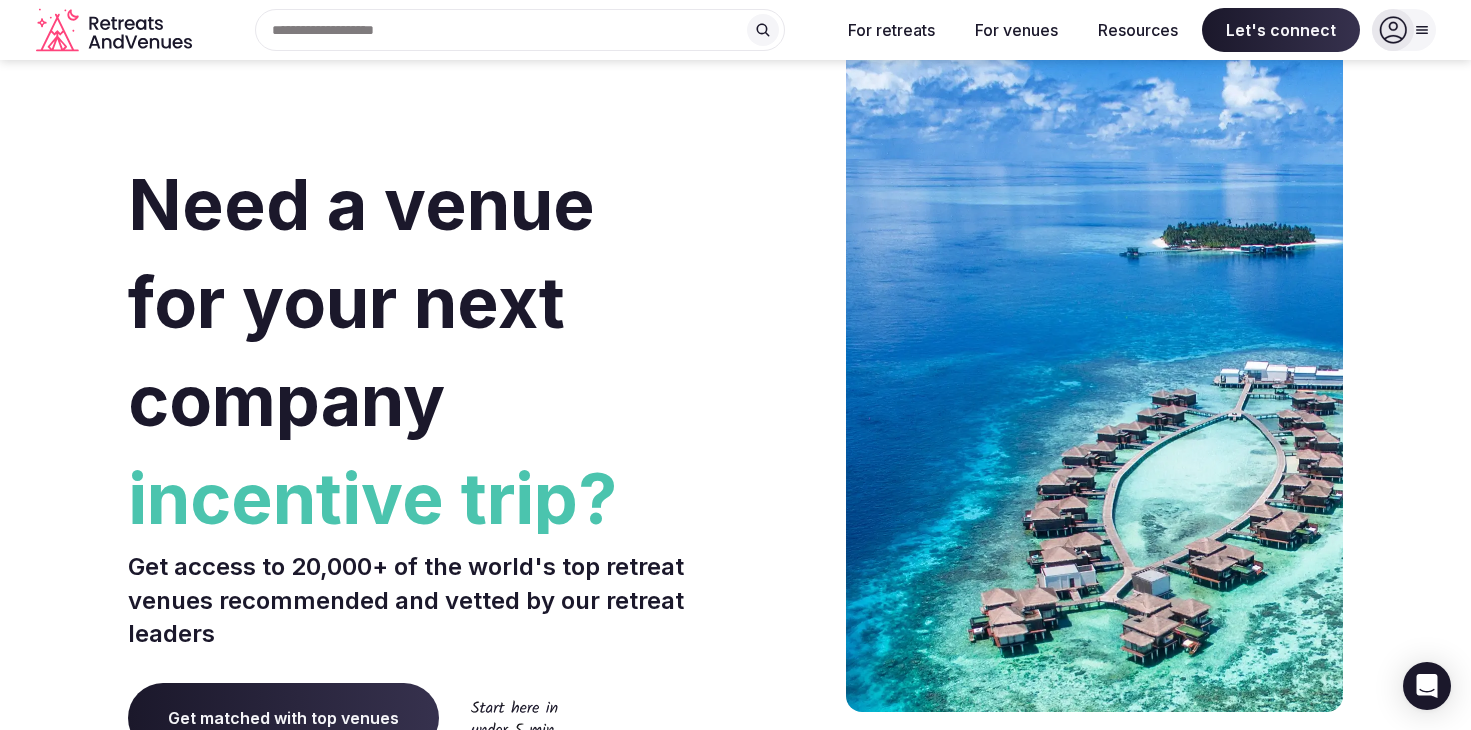click 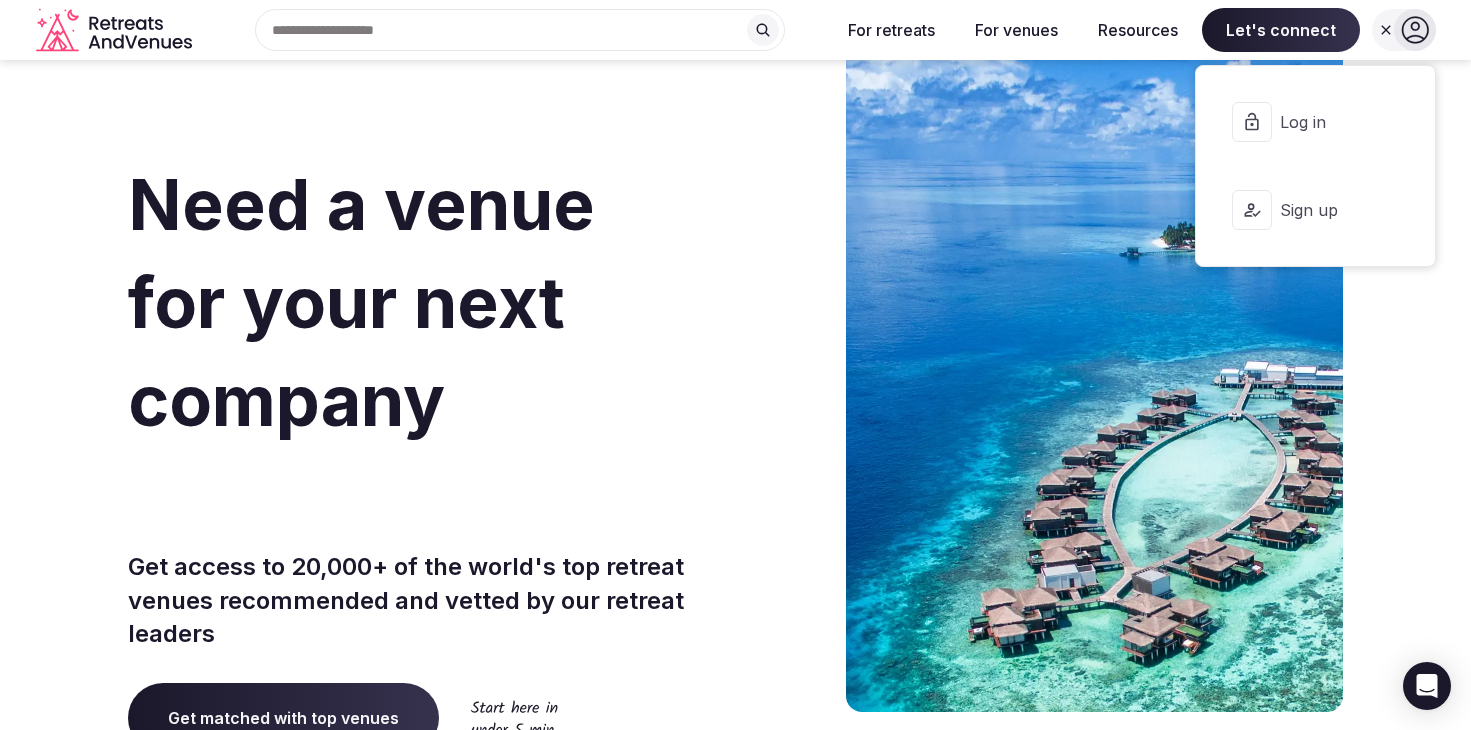 click on "Log in" at bounding box center (1328, 122) 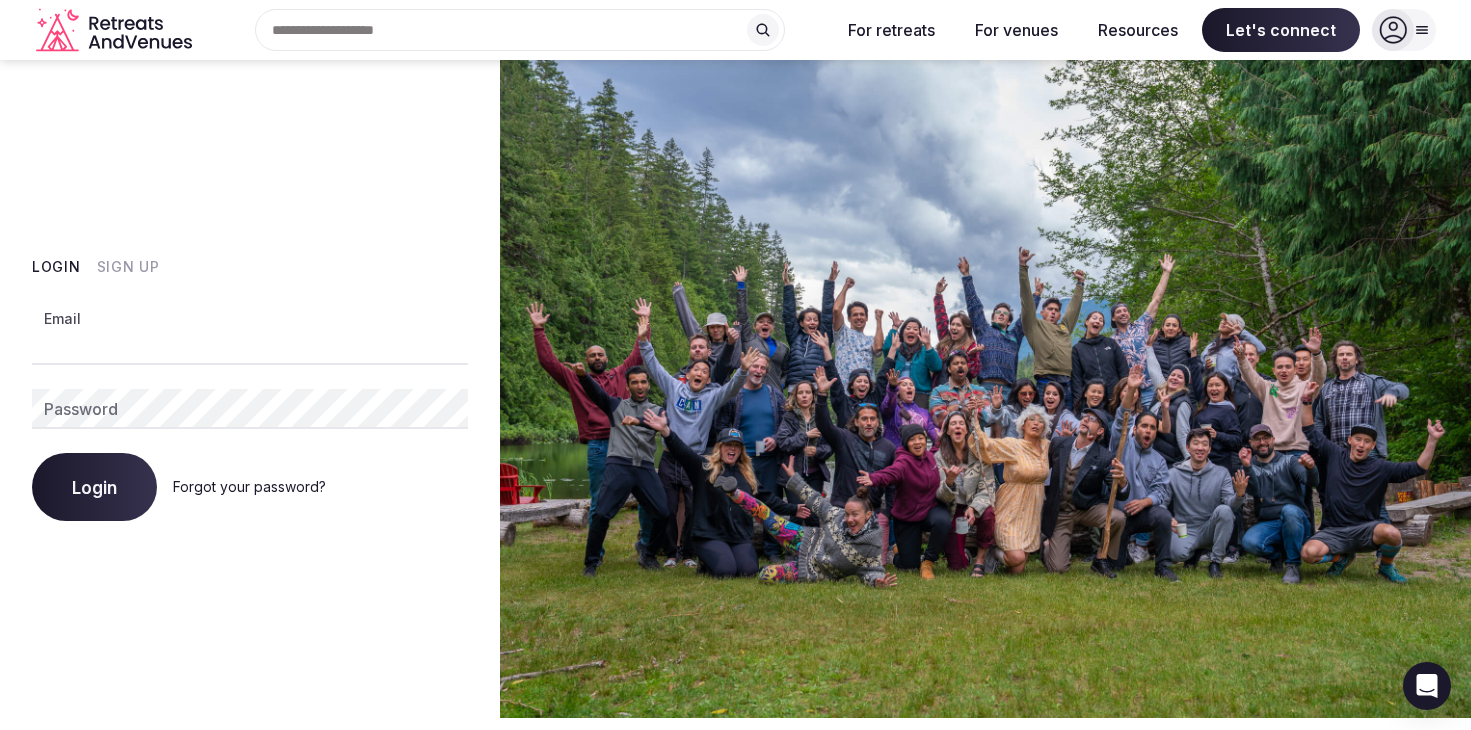 type on "**********" 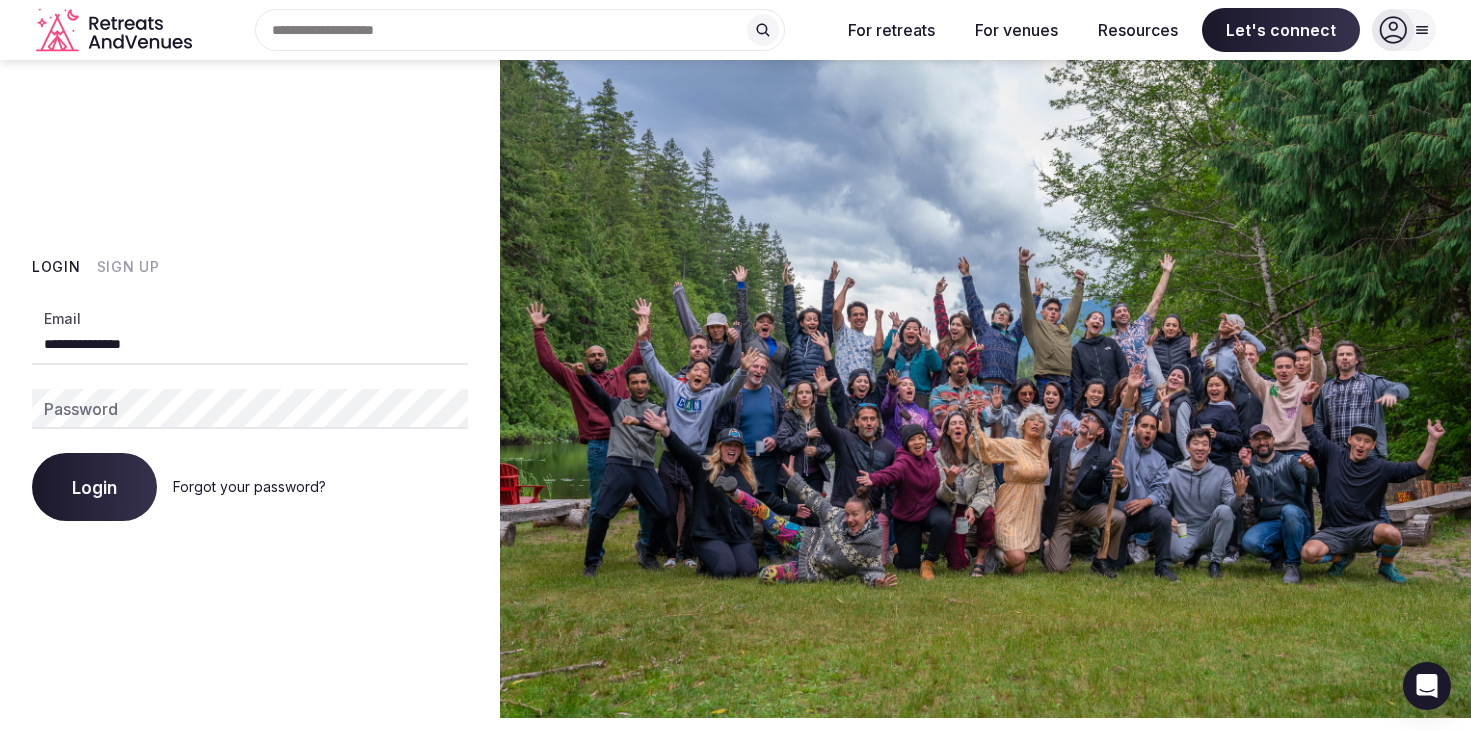 click on "Login" at bounding box center [94, 487] 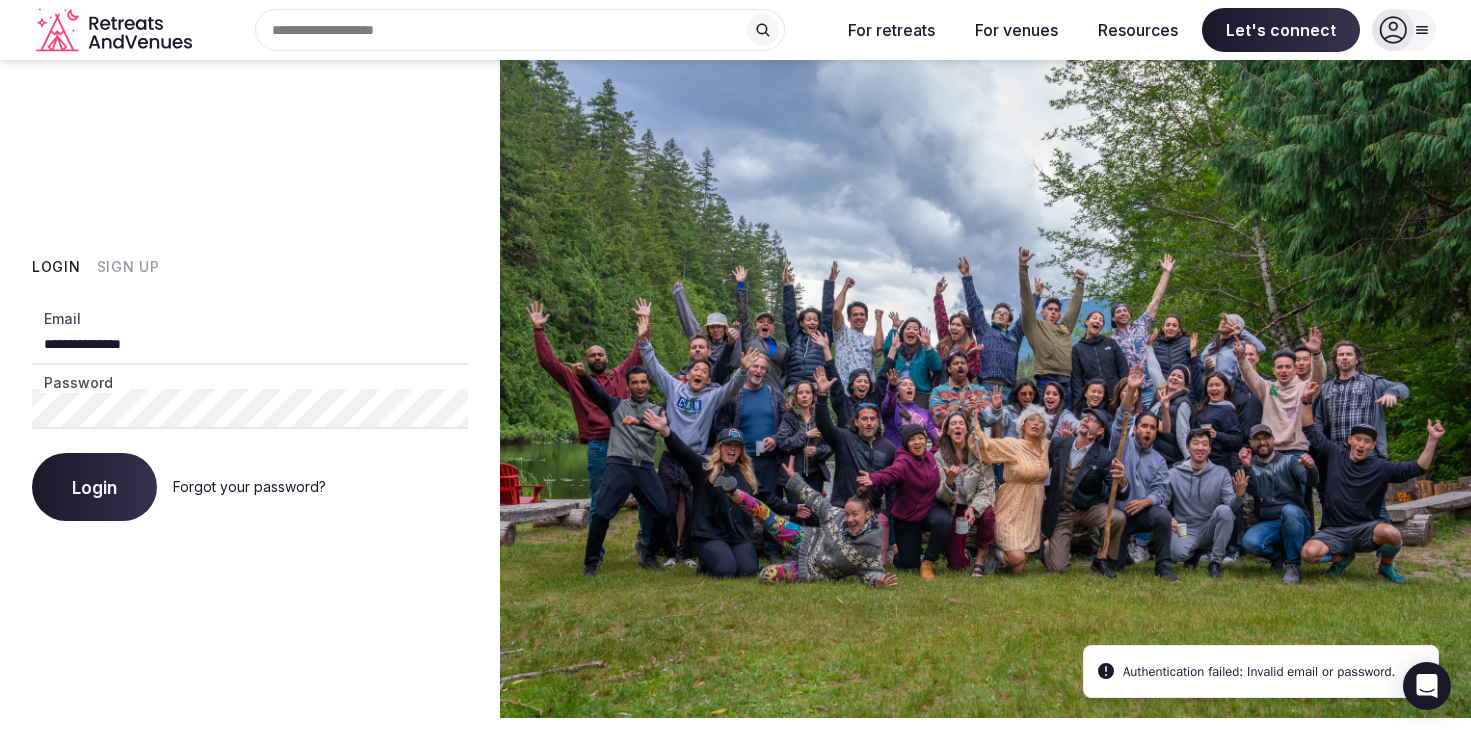 click on "Login" at bounding box center [94, 487] 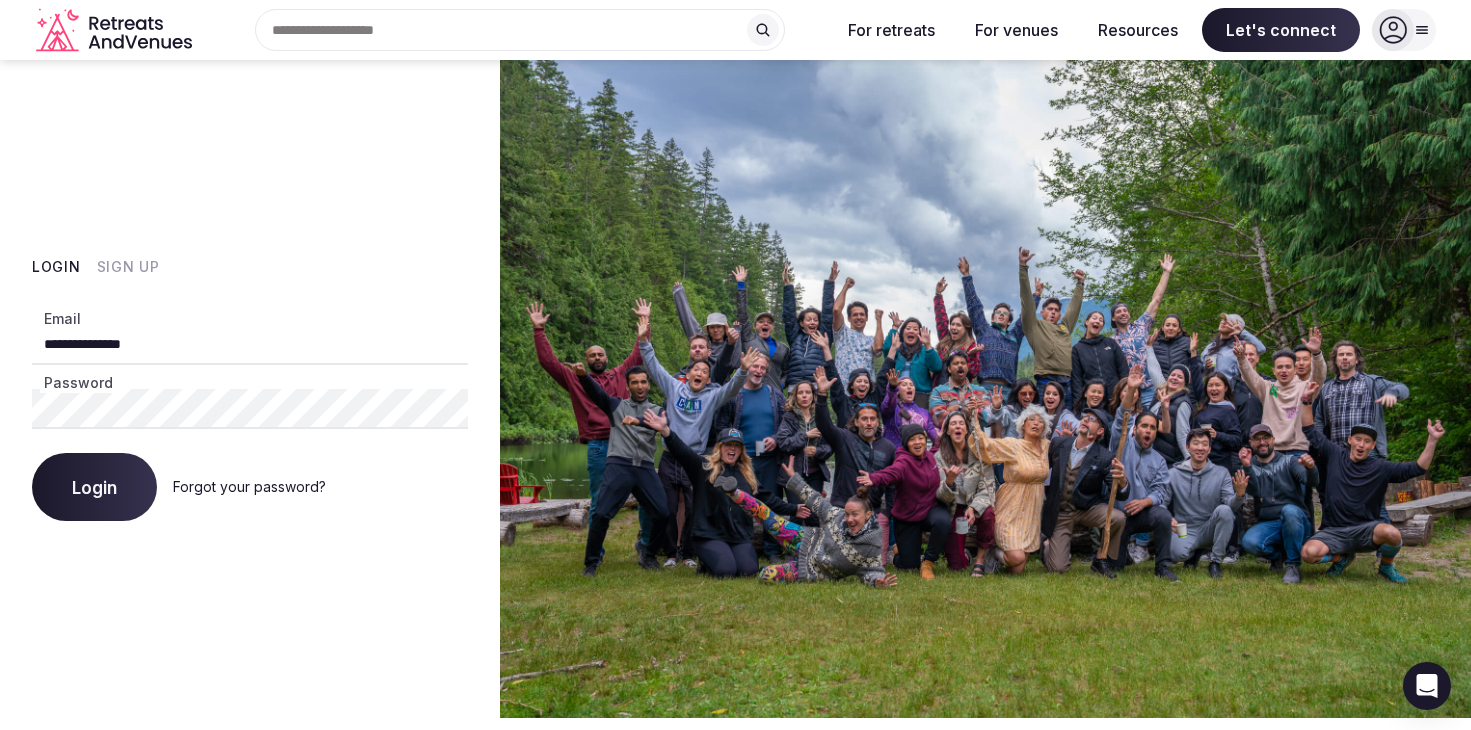 click on "Login" at bounding box center [94, 487] 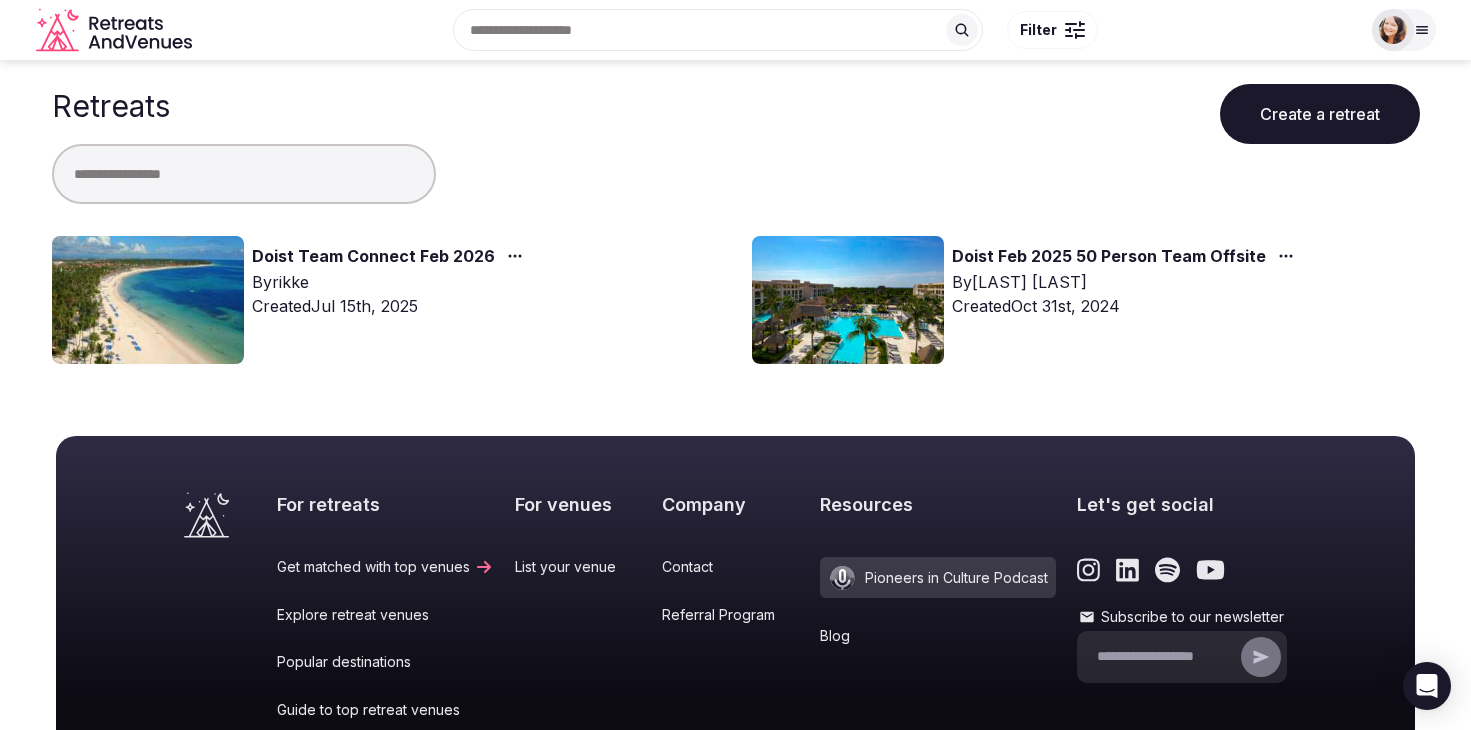 click on "Doist Team Connect Feb 2026" at bounding box center (373, 257) 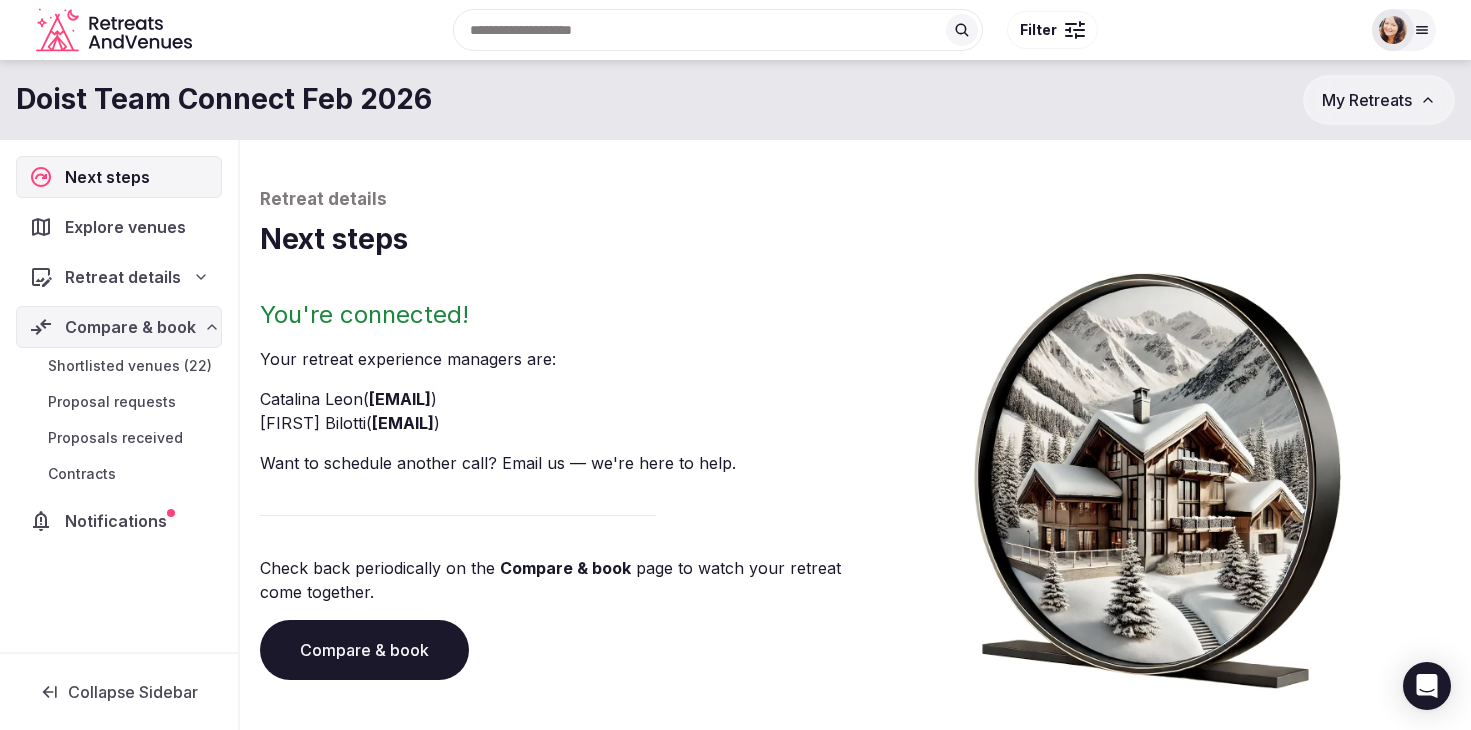 click on "Shortlisted venues (22)" at bounding box center (130, 366) 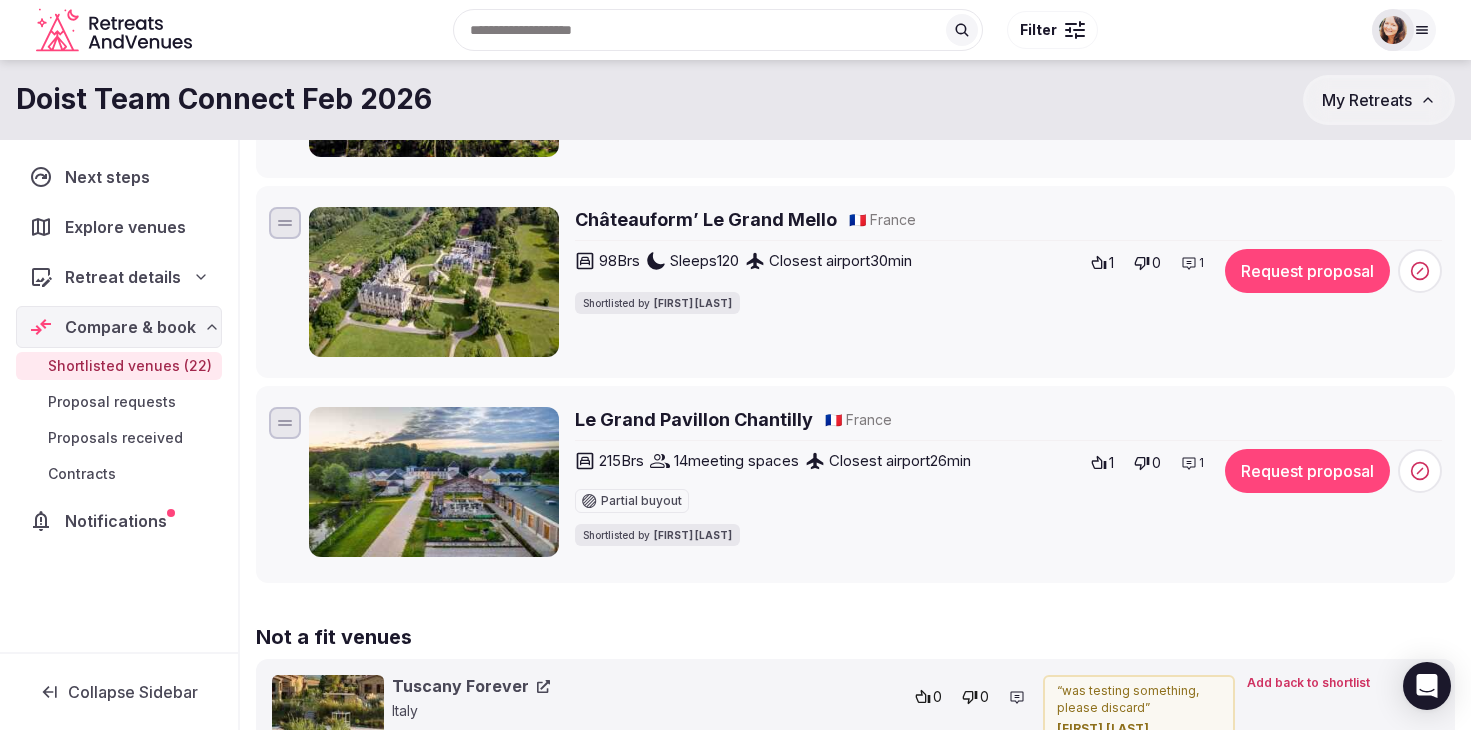 scroll, scrollTop: 4321, scrollLeft: 0, axis: vertical 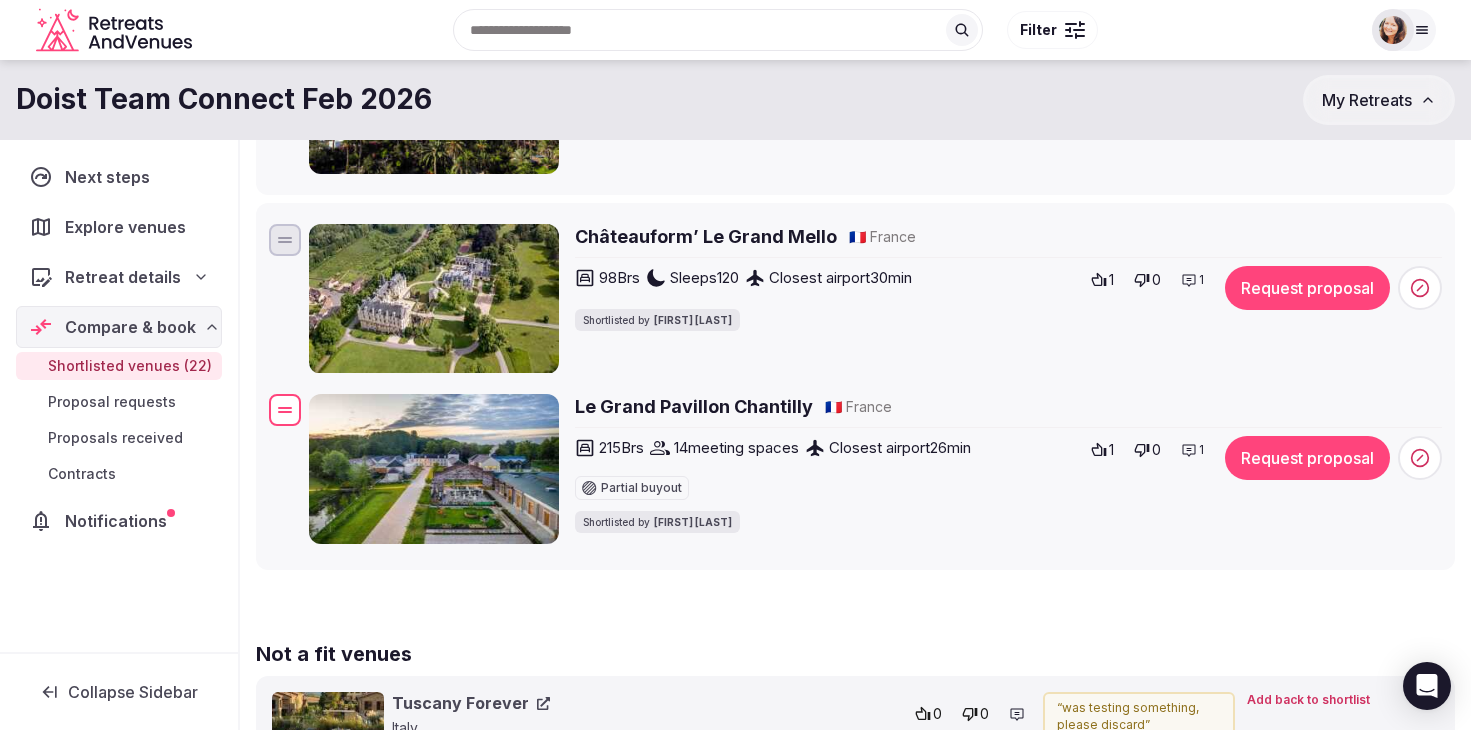 drag, startPoint x: 283, startPoint y: 436, endPoint x: 373, endPoint y: 431, distance: 90.13878 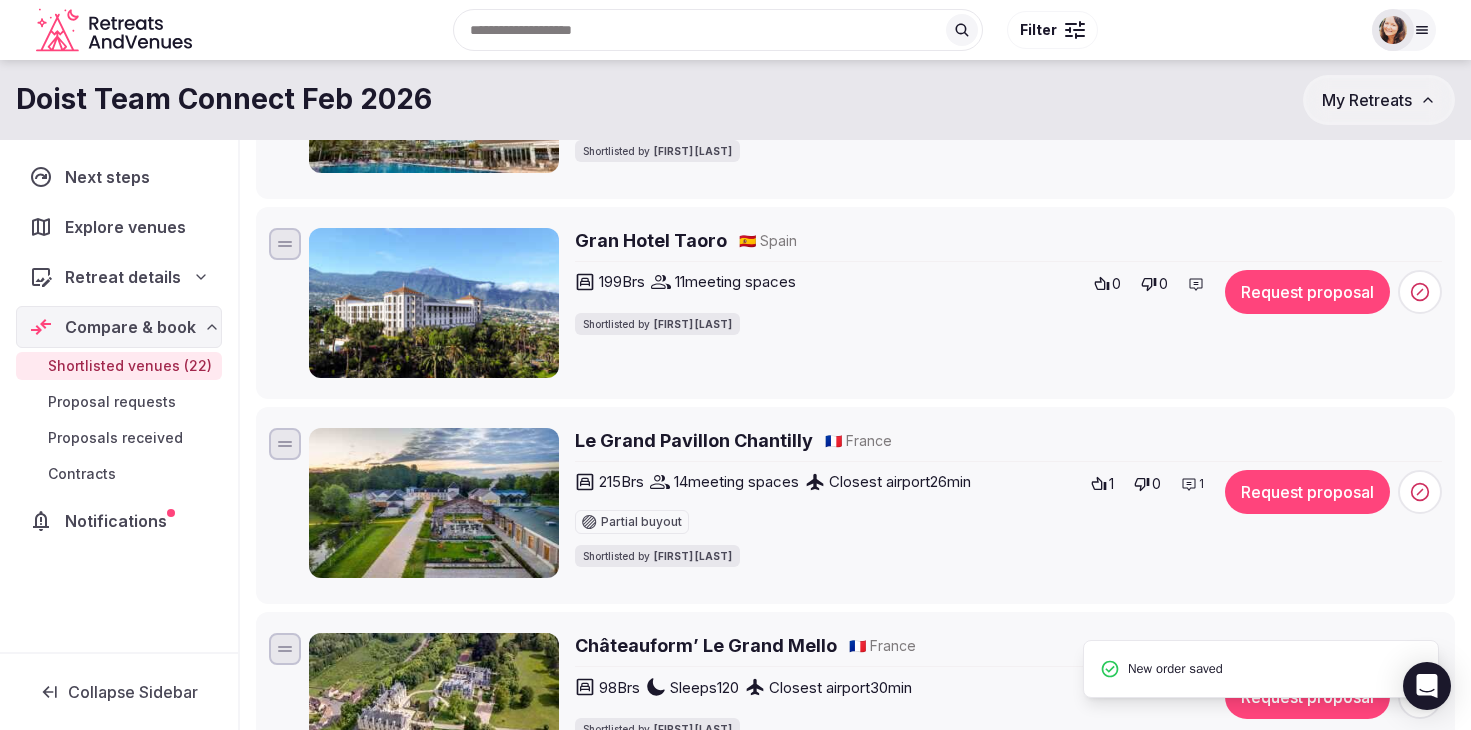 scroll, scrollTop: 4071, scrollLeft: 0, axis: vertical 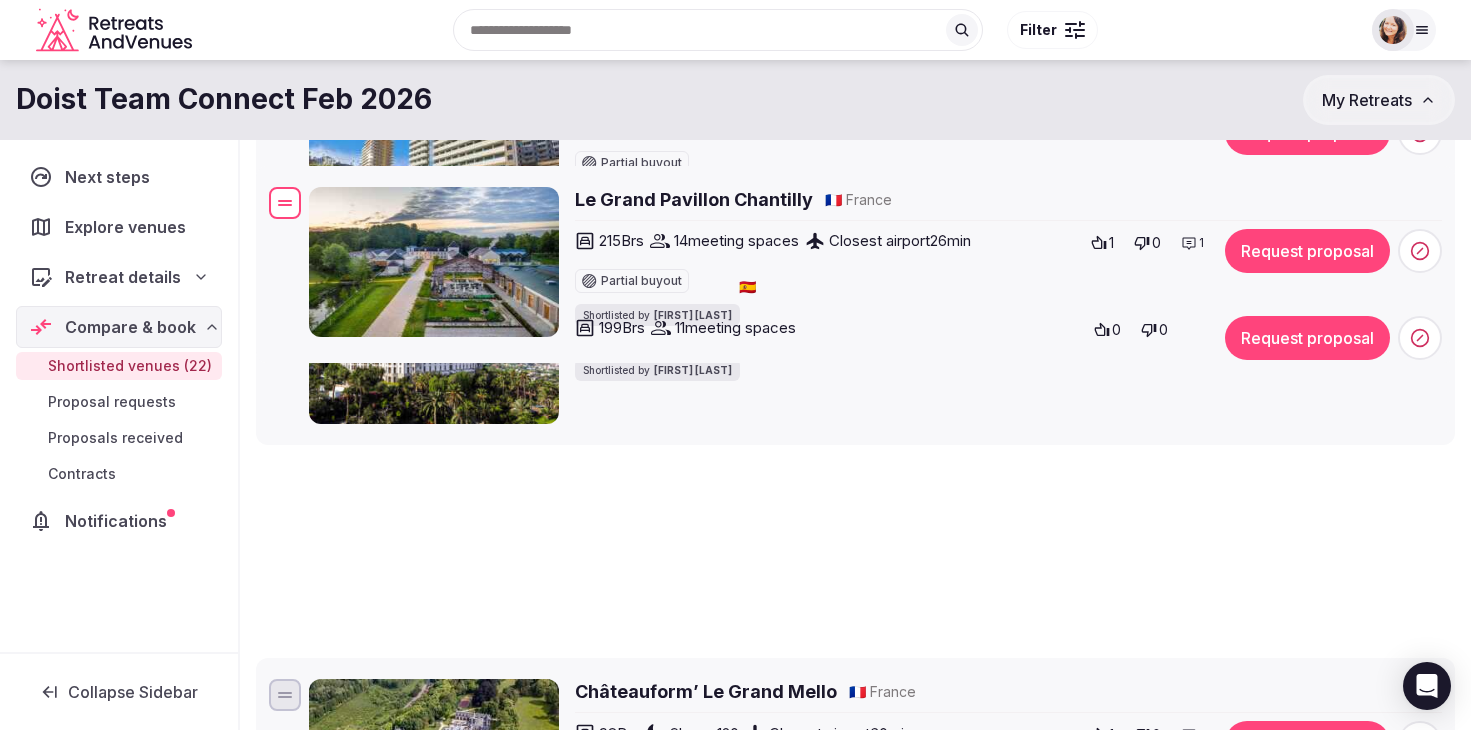 drag, startPoint x: 287, startPoint y: 481, endPoint x: 313, endPoint y: 156, distance: 326.03833 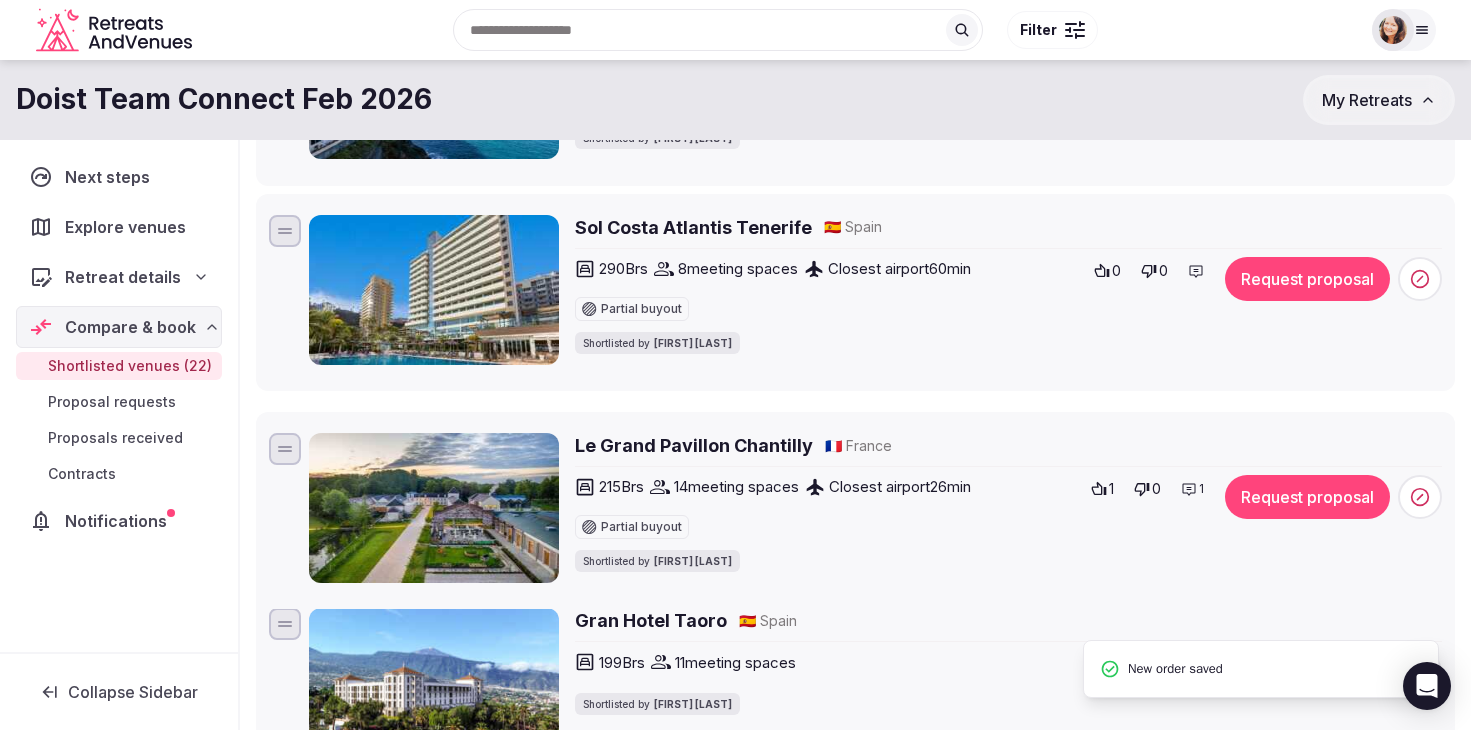 scroll, scrollTop: 3911, scrollLeft: 0, axis: vertical 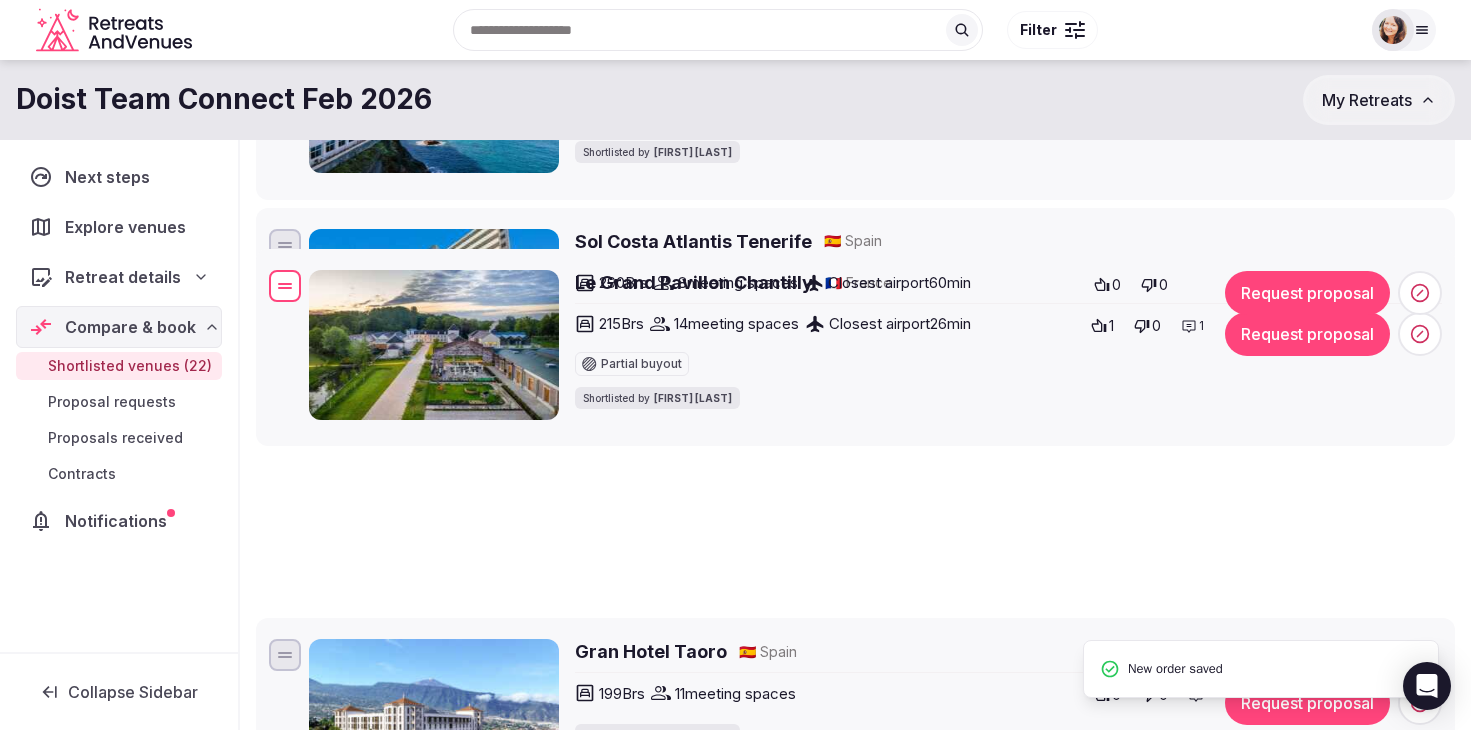 drag, startPoint x: 287, startPoint y: 443, endPoint x: 293, endPoint y: 281, distance: 162.11107 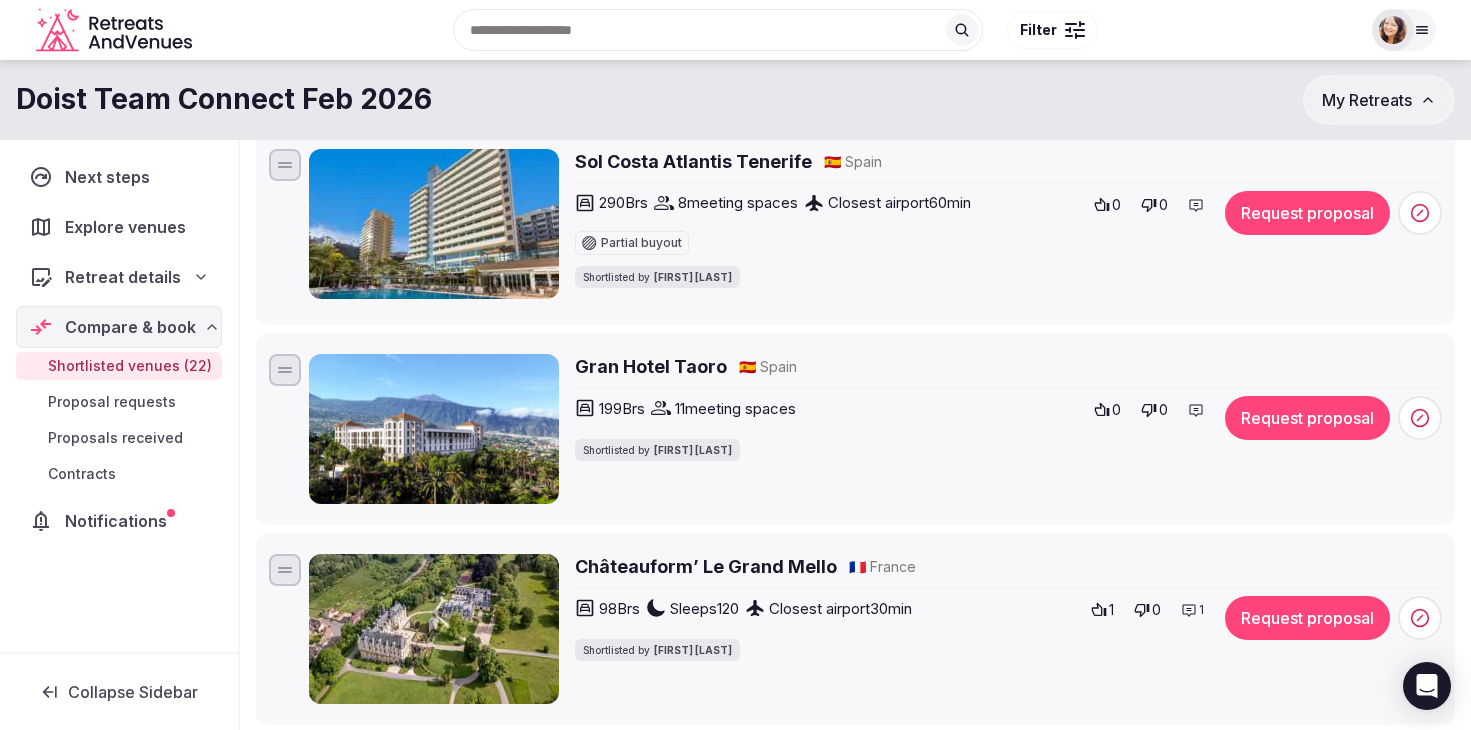 scroll, scrollTop: 4083, scrollLeft: 0, axis: vertical 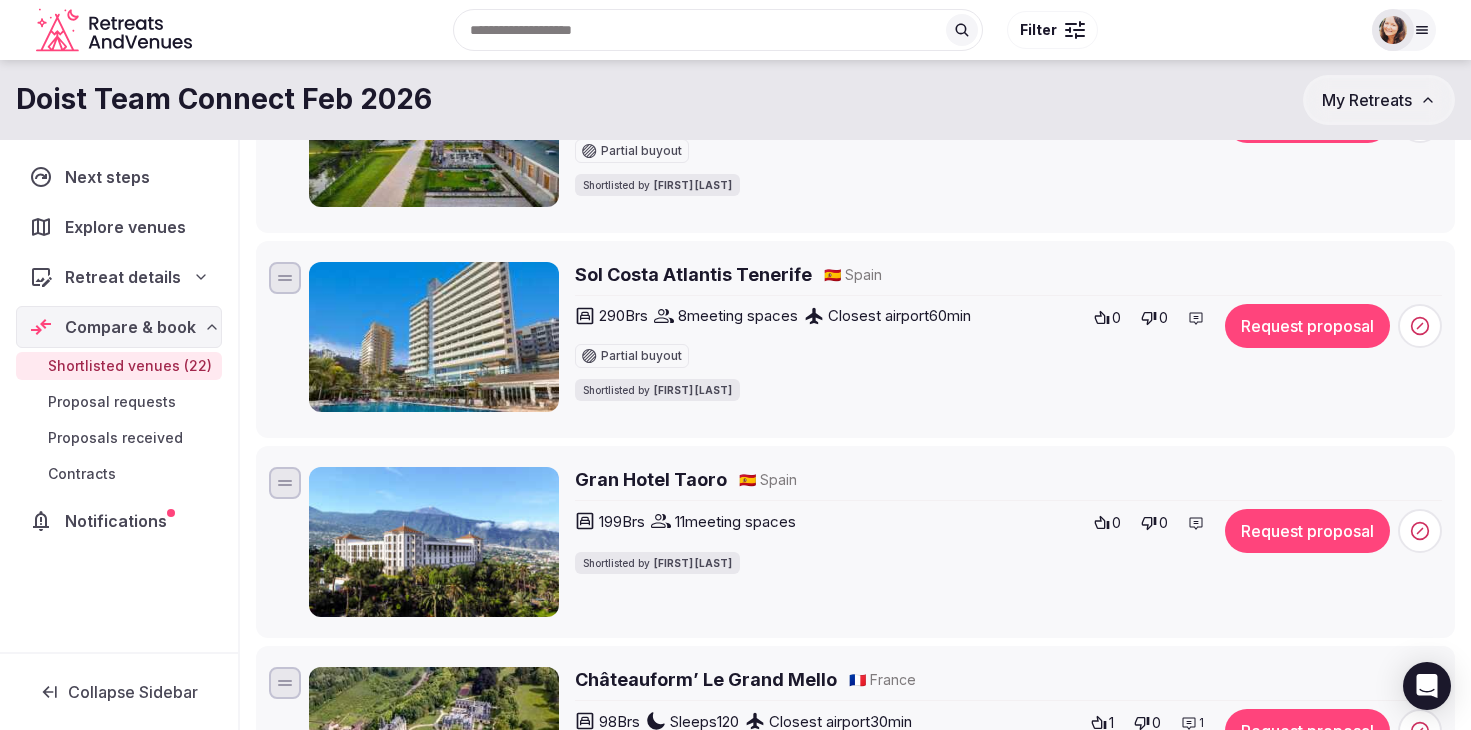 drag, startPoint x: 809, startPoint y: 474, endPoint x: 587, endPoint y: 462, distance: 222.32408 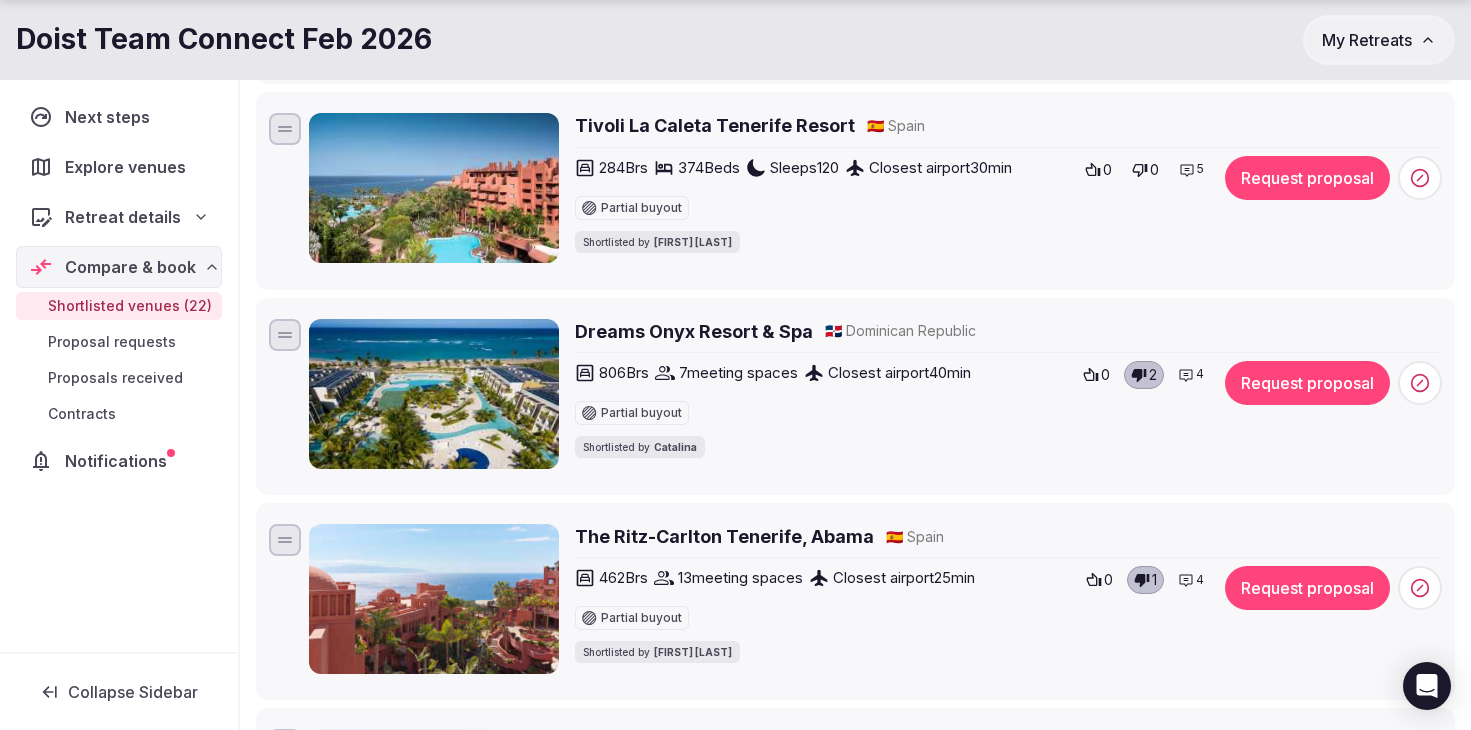 scroll, scrollTop: 1131, scrollLeft: 0, axis: vertical 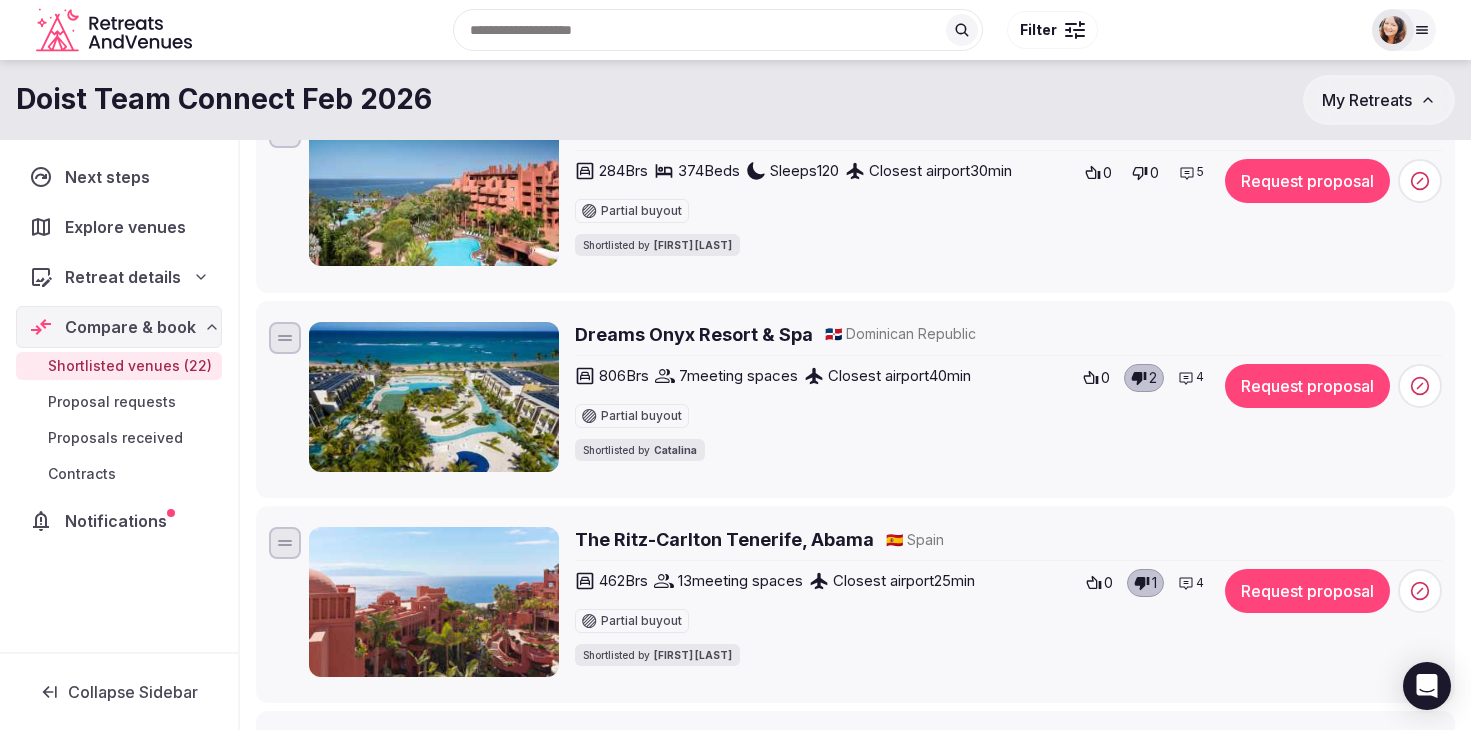 click 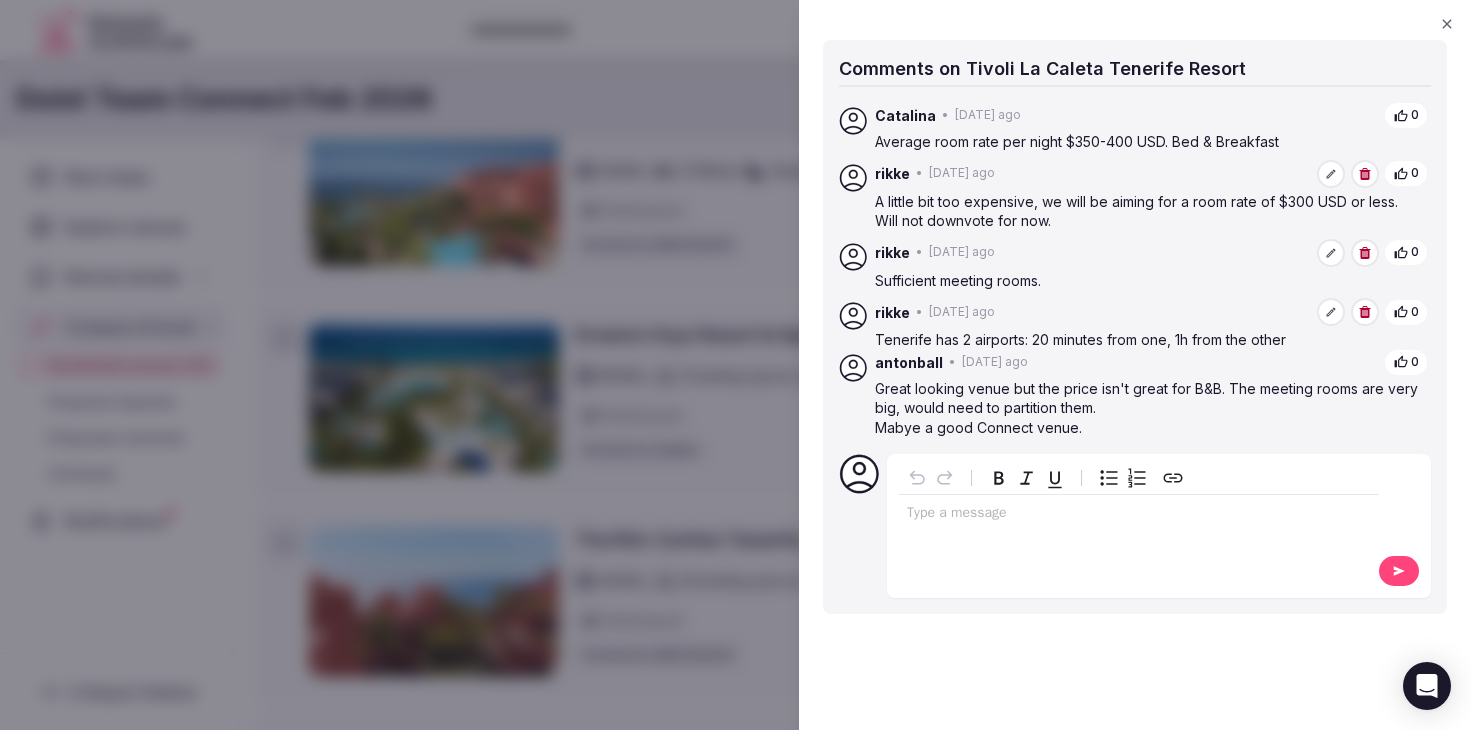 click at bounding box center (735, 365) 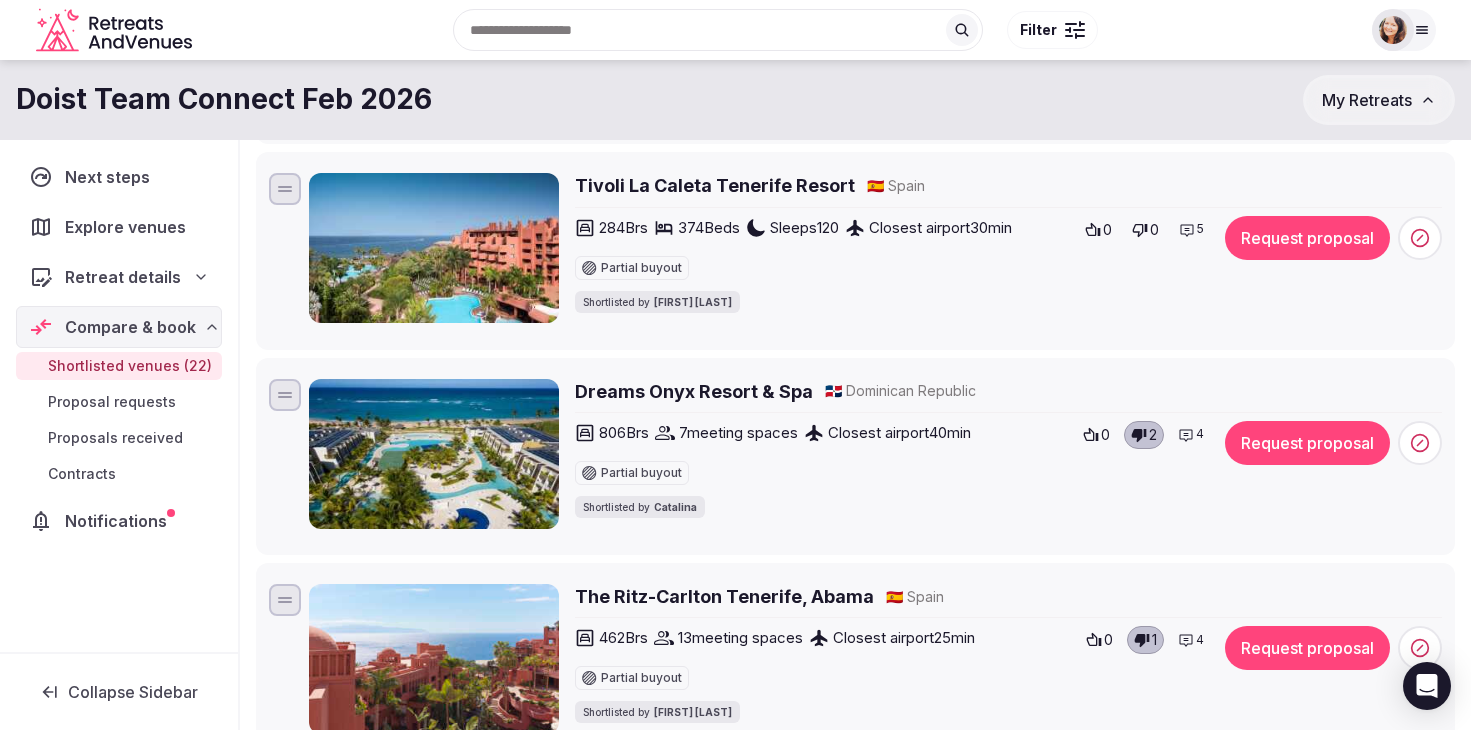 scroll, scrollTop: 1056, scrollLeft: 0, axis: vertical 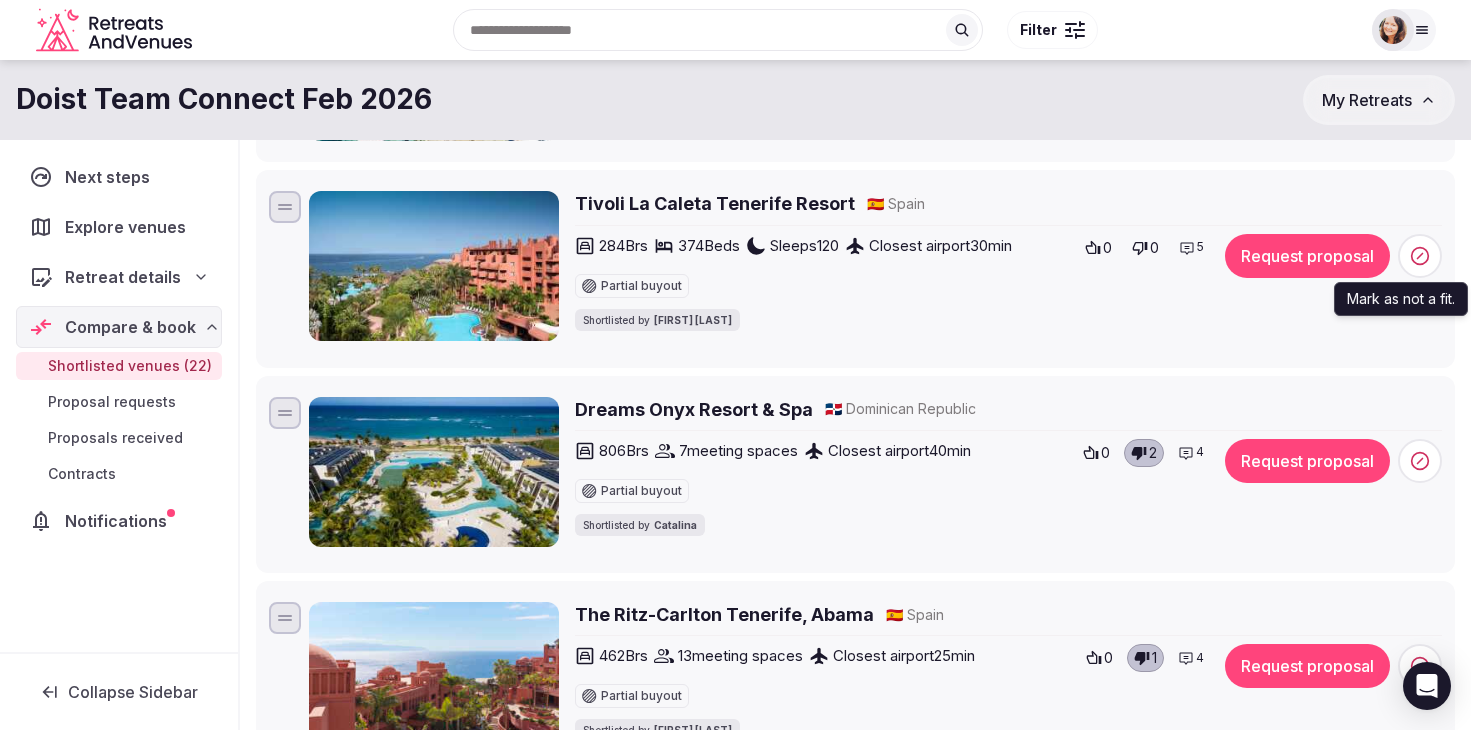 click 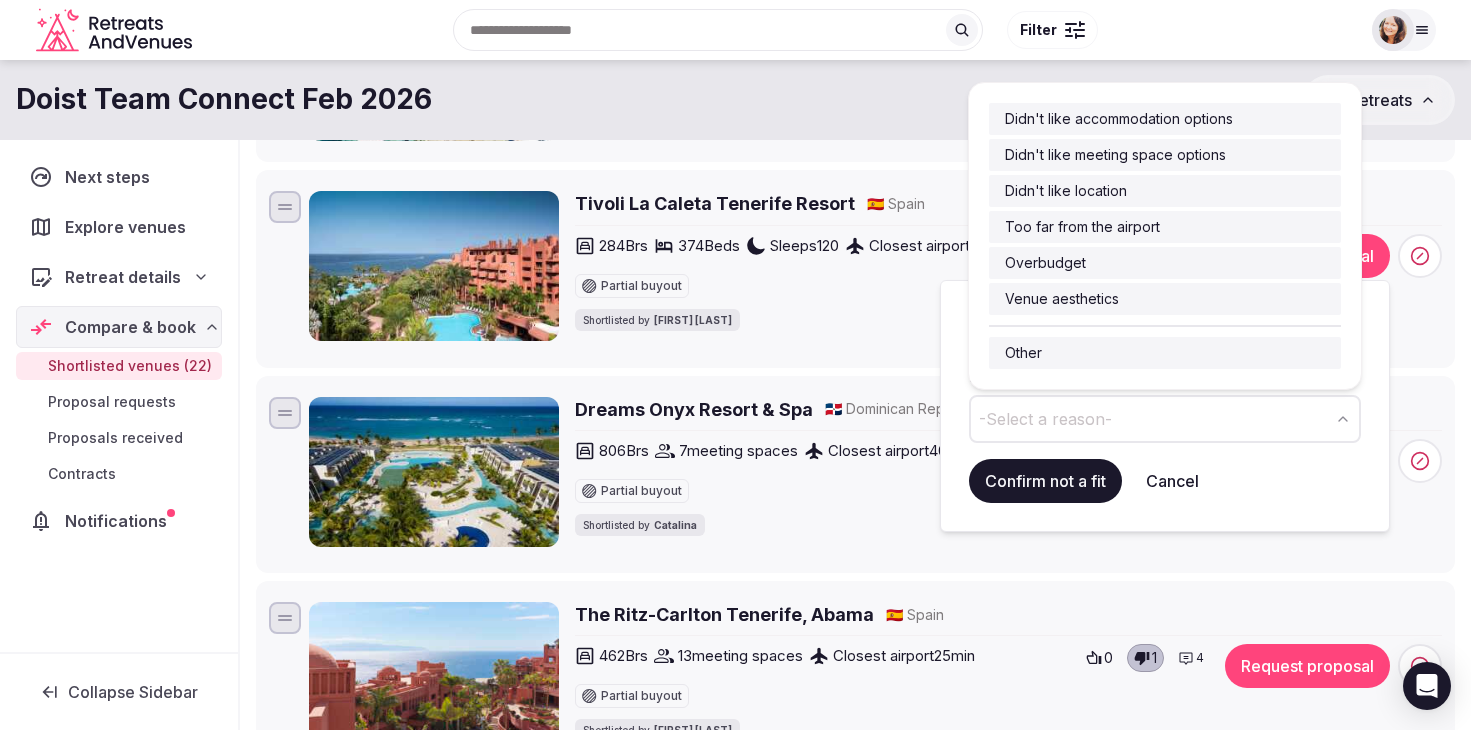 click on "-Select a reason-" at bounding box center (1165, 419) 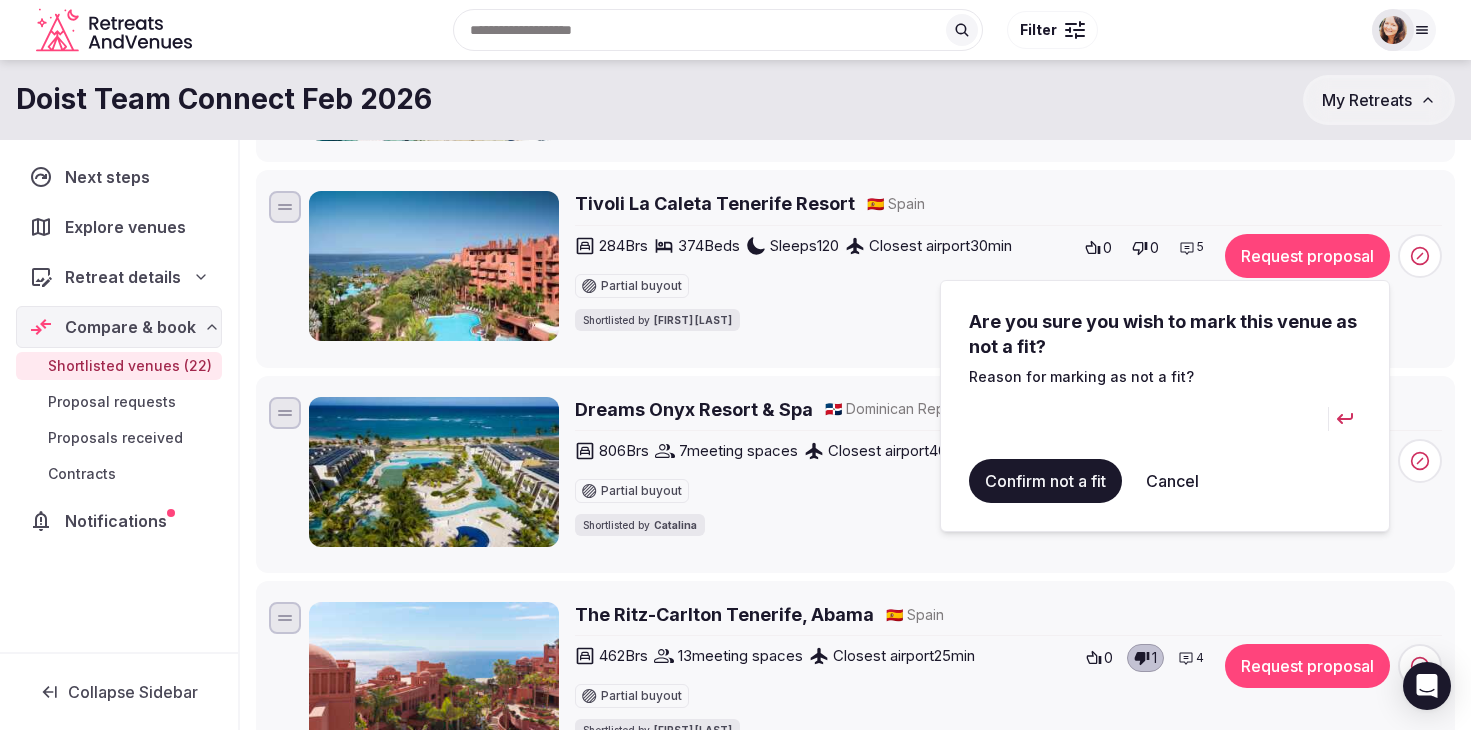 click on "Confirm not a fit" at bounding box center [1045, 481] 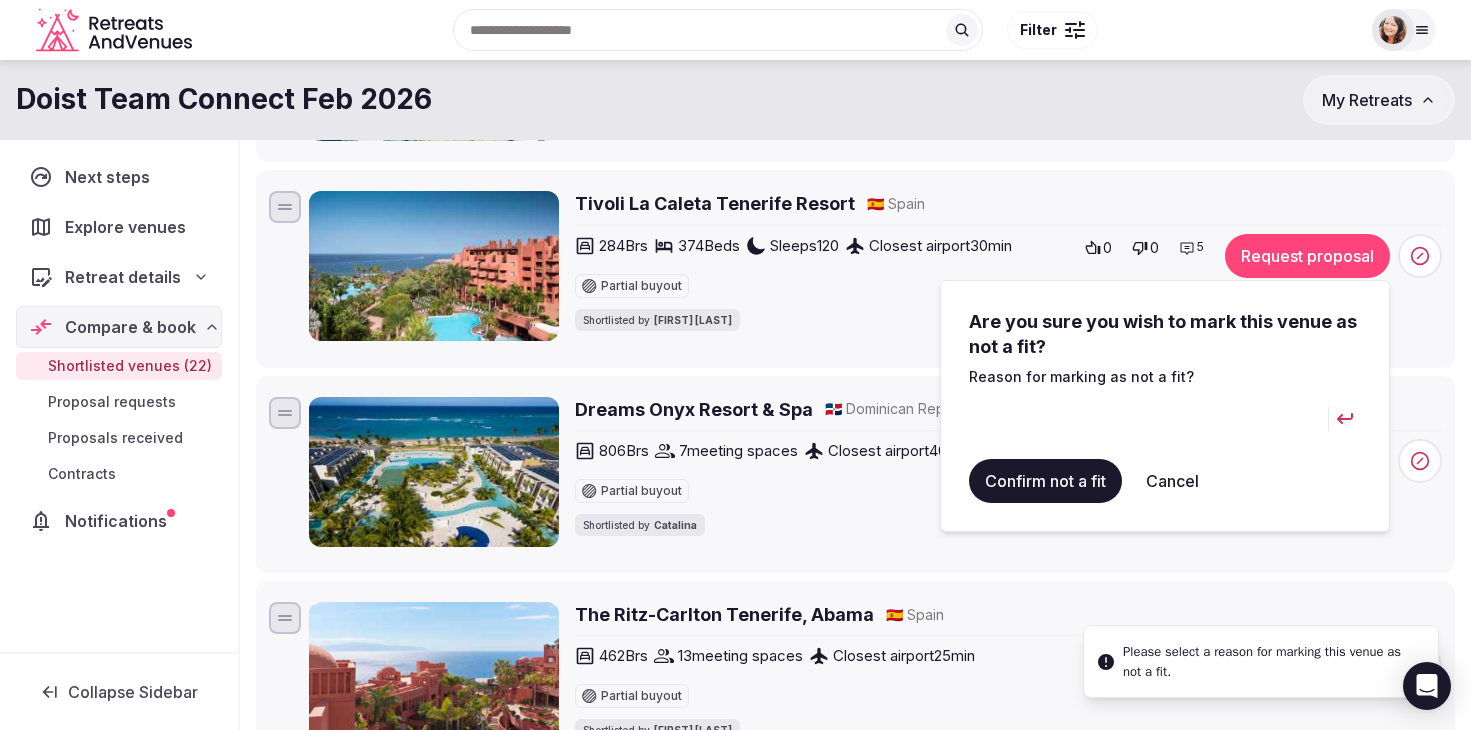 click on "Dreams Onyx Resort & Spa 🇩🇴 Dominican Republic 806  Brs 7  meeting spaces Closest airport  40  min Partial buyout Shortlisted by   Catalina 0 2 4 Request proposal" at bounding box center (855, 474) 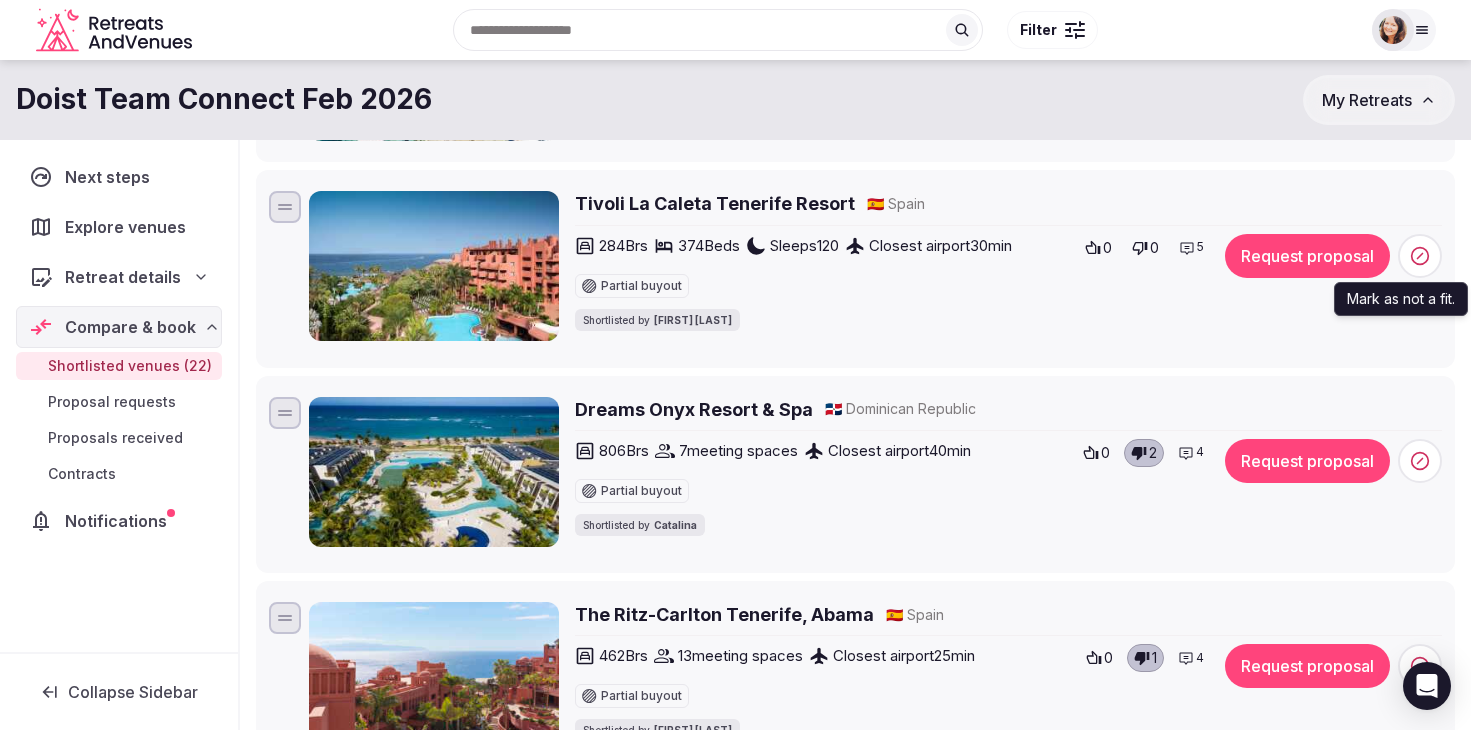 click 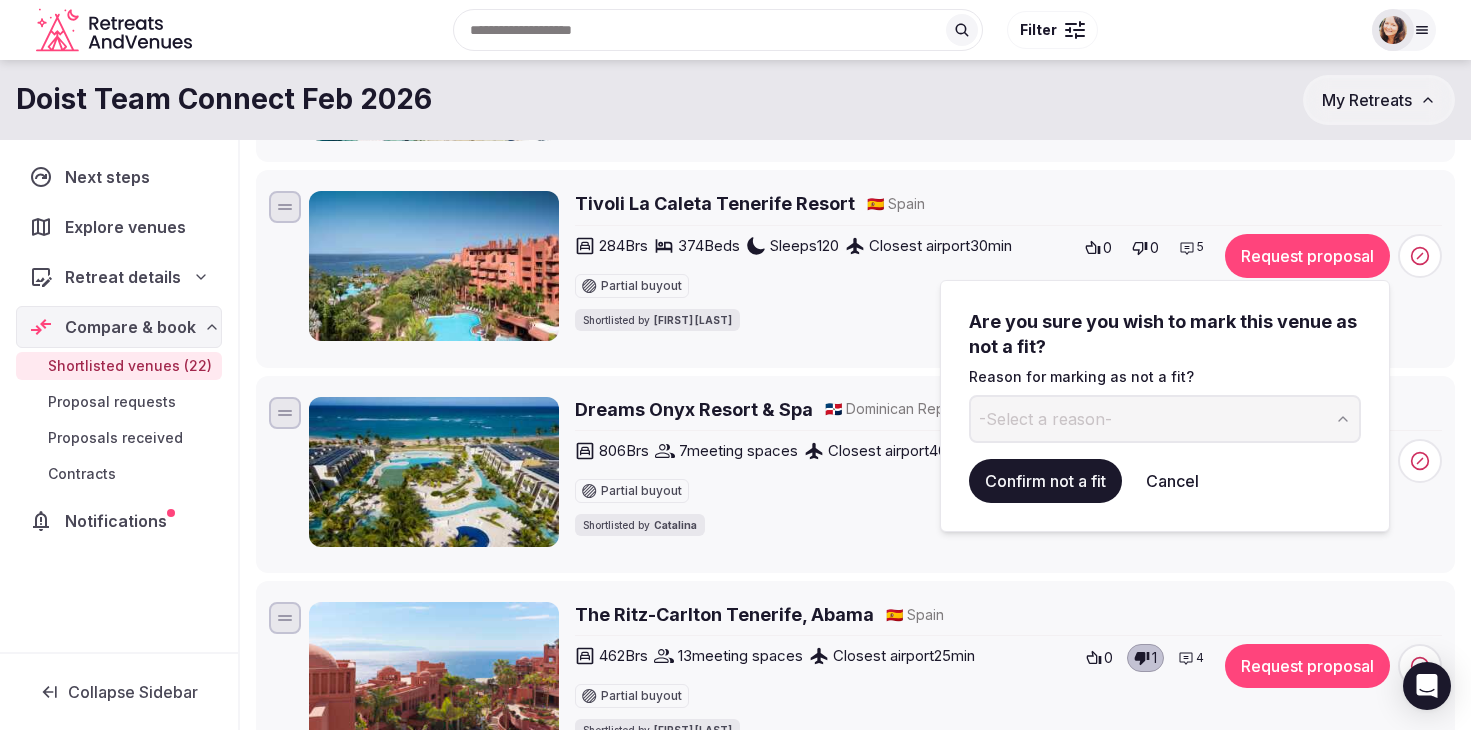 click on "-Select a reason-" at bounding box center (1045, 419) 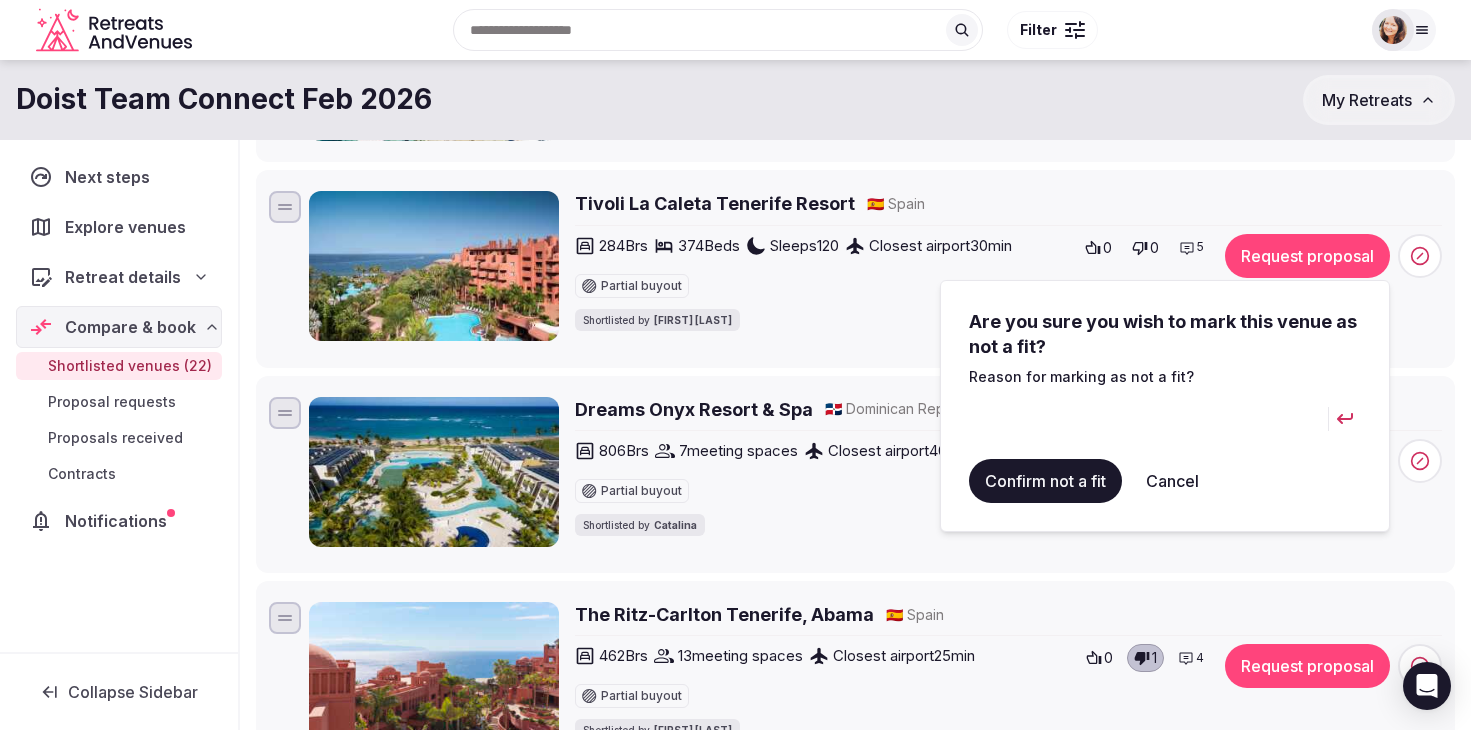 click at bounding box center (1148, 419) 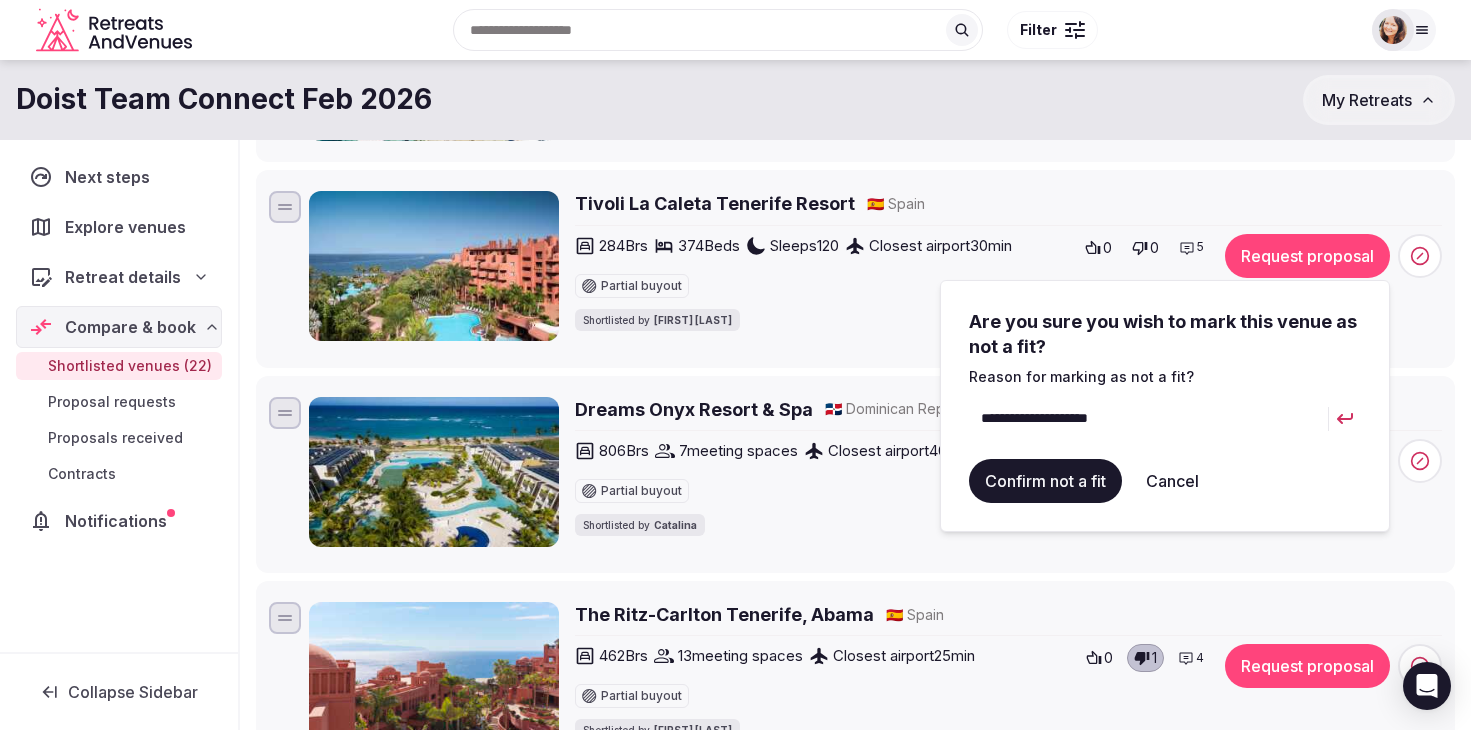 type on "**********" 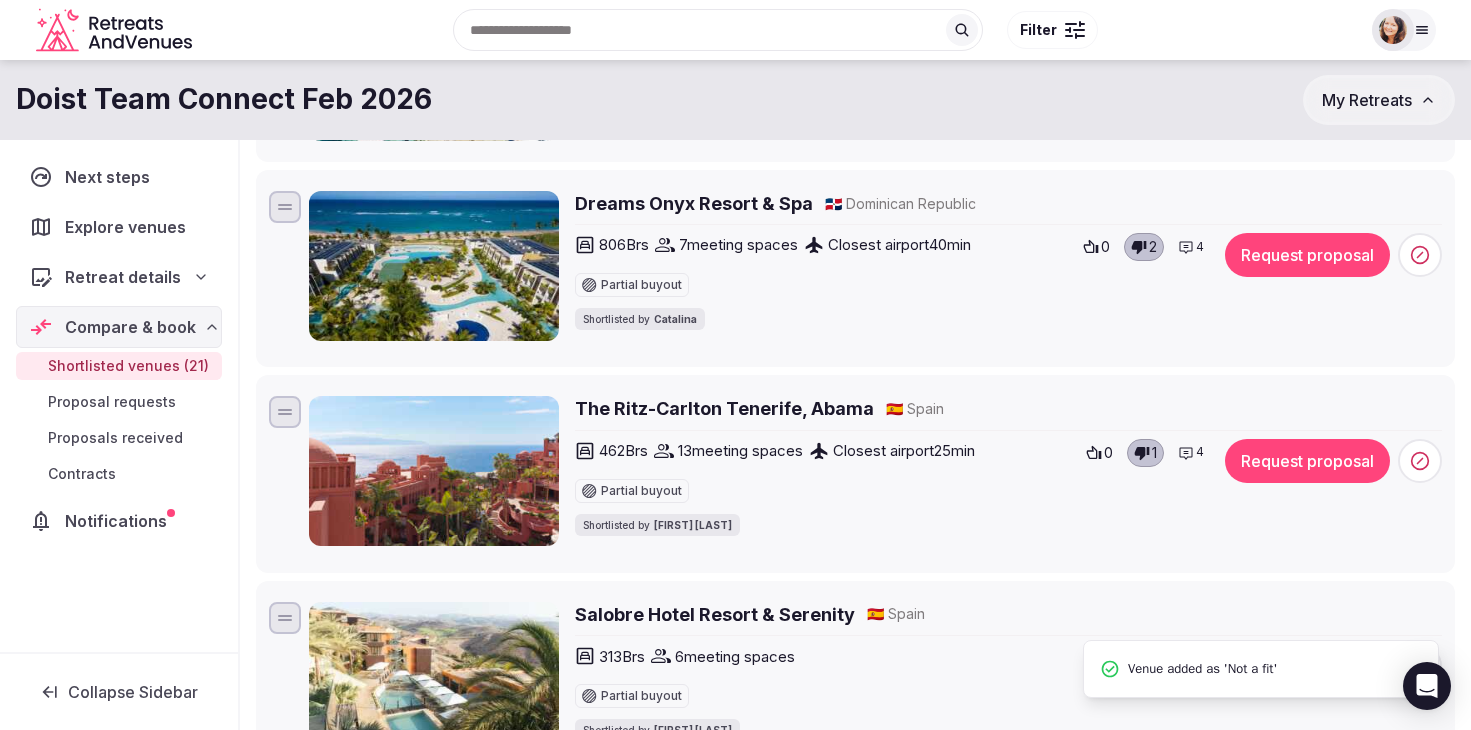 scroll, scrollTop: 73, scrollLeft: 0, axis: vertical 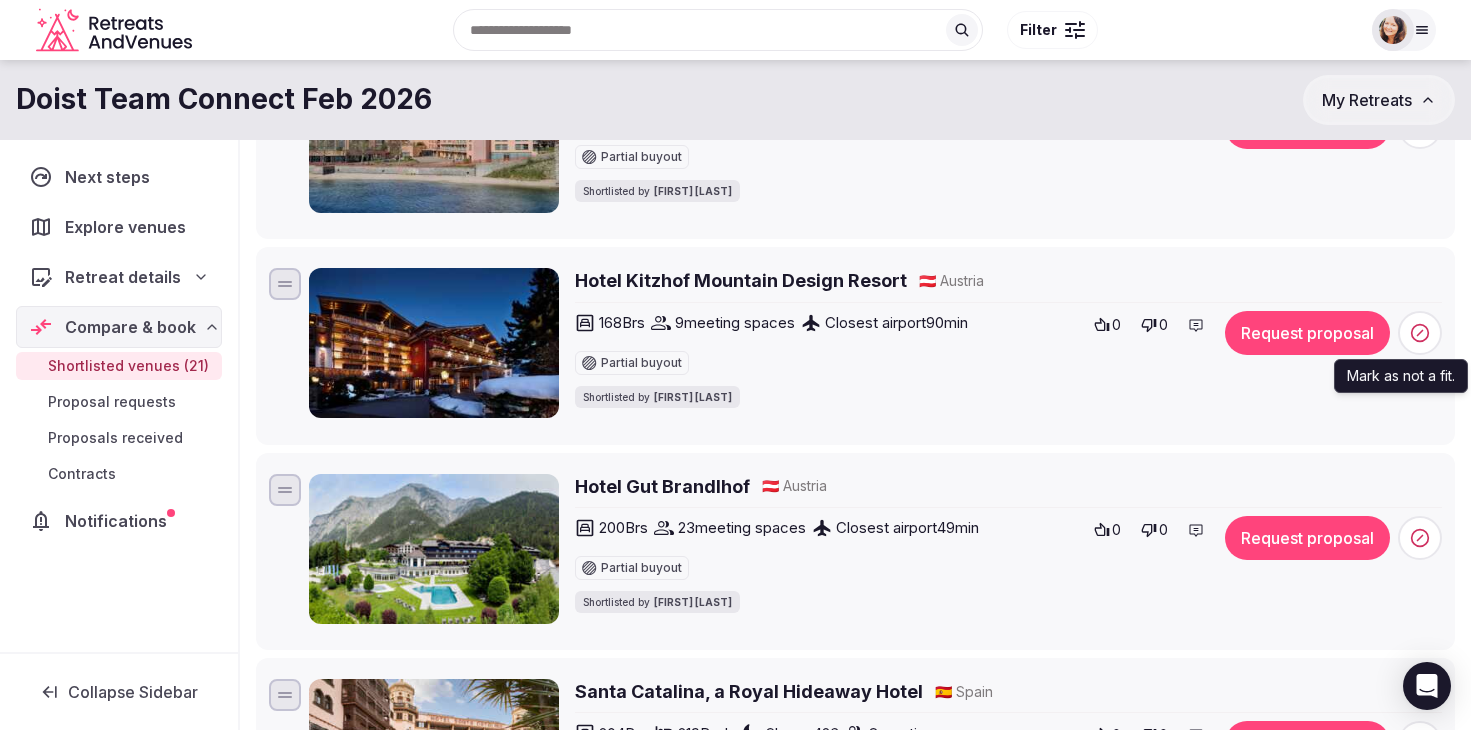 click 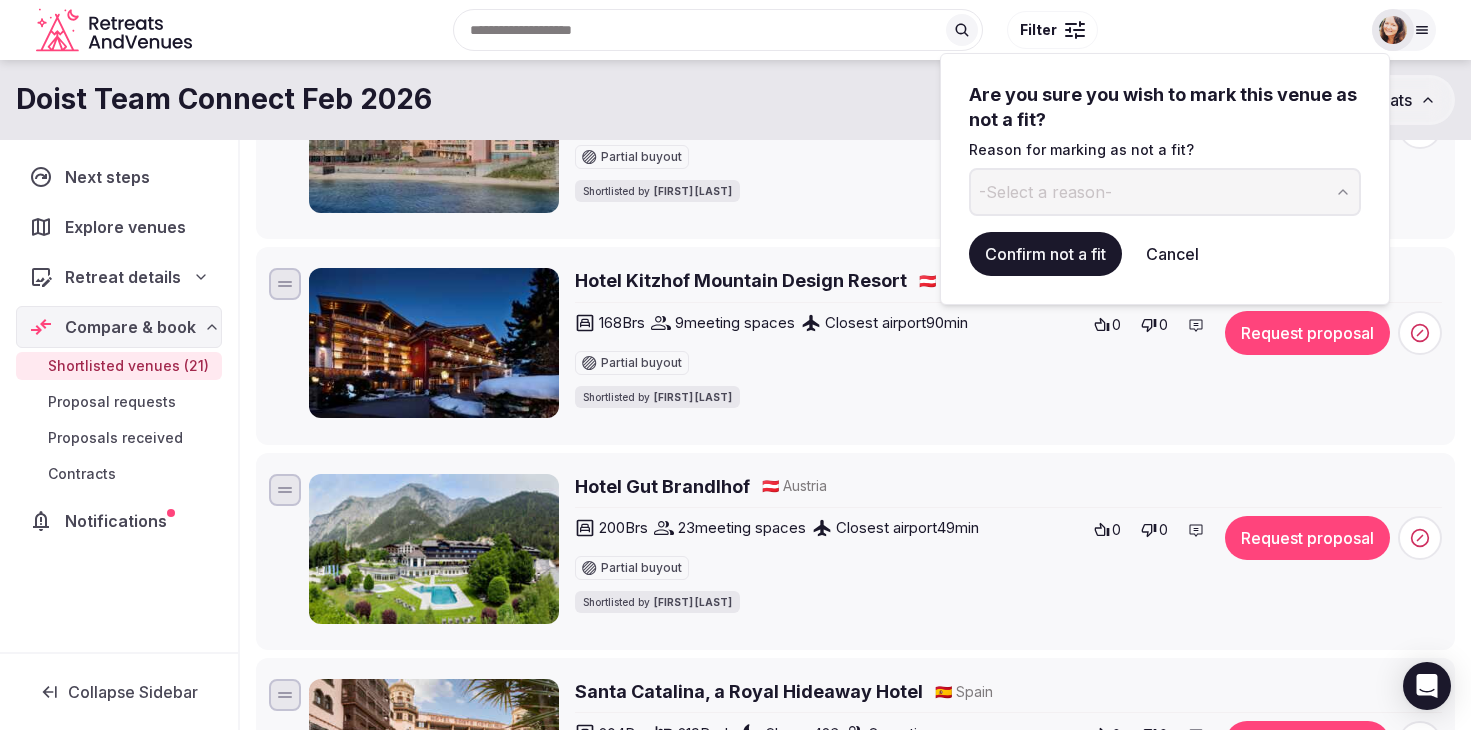 click on "-Select a reason-" at bounding box center (1165, 192) 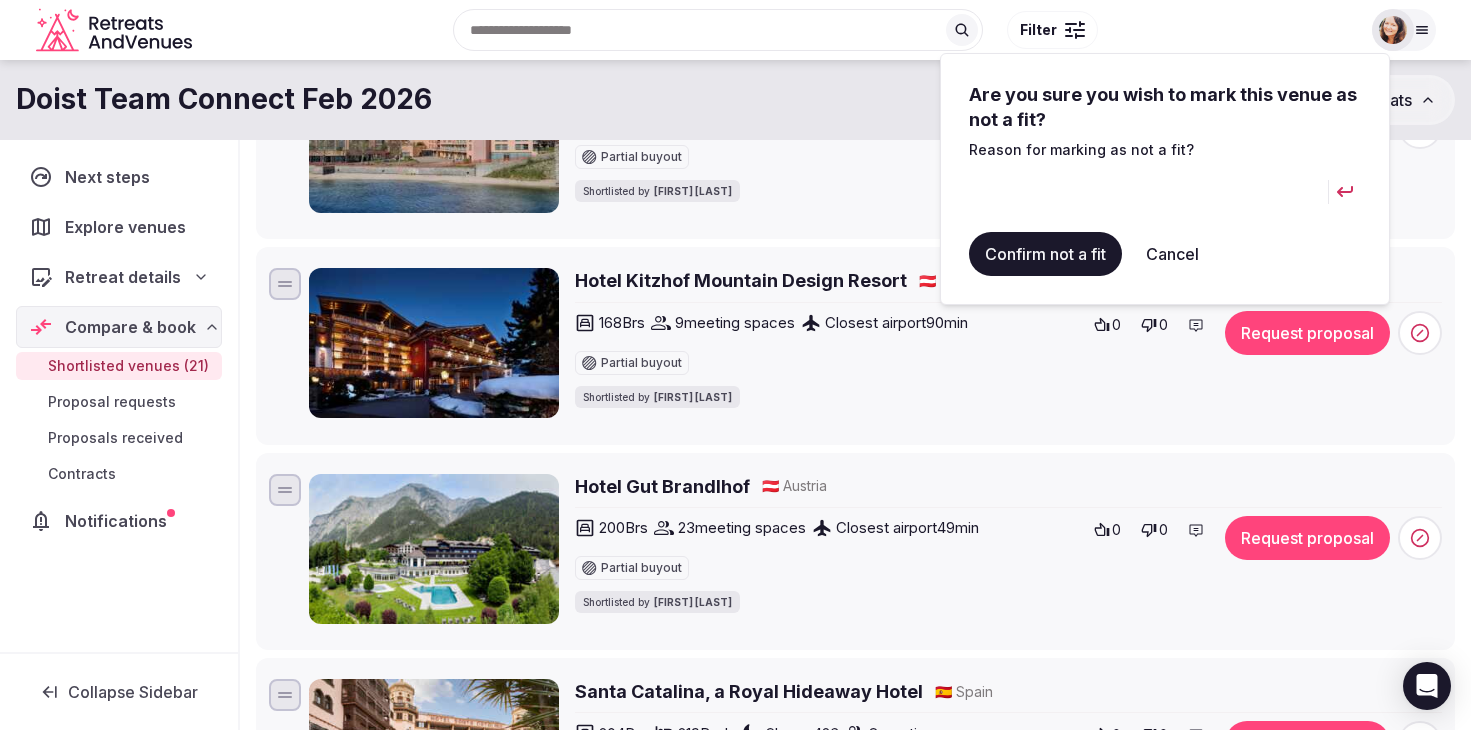 click at bounding box center [1148, 192] 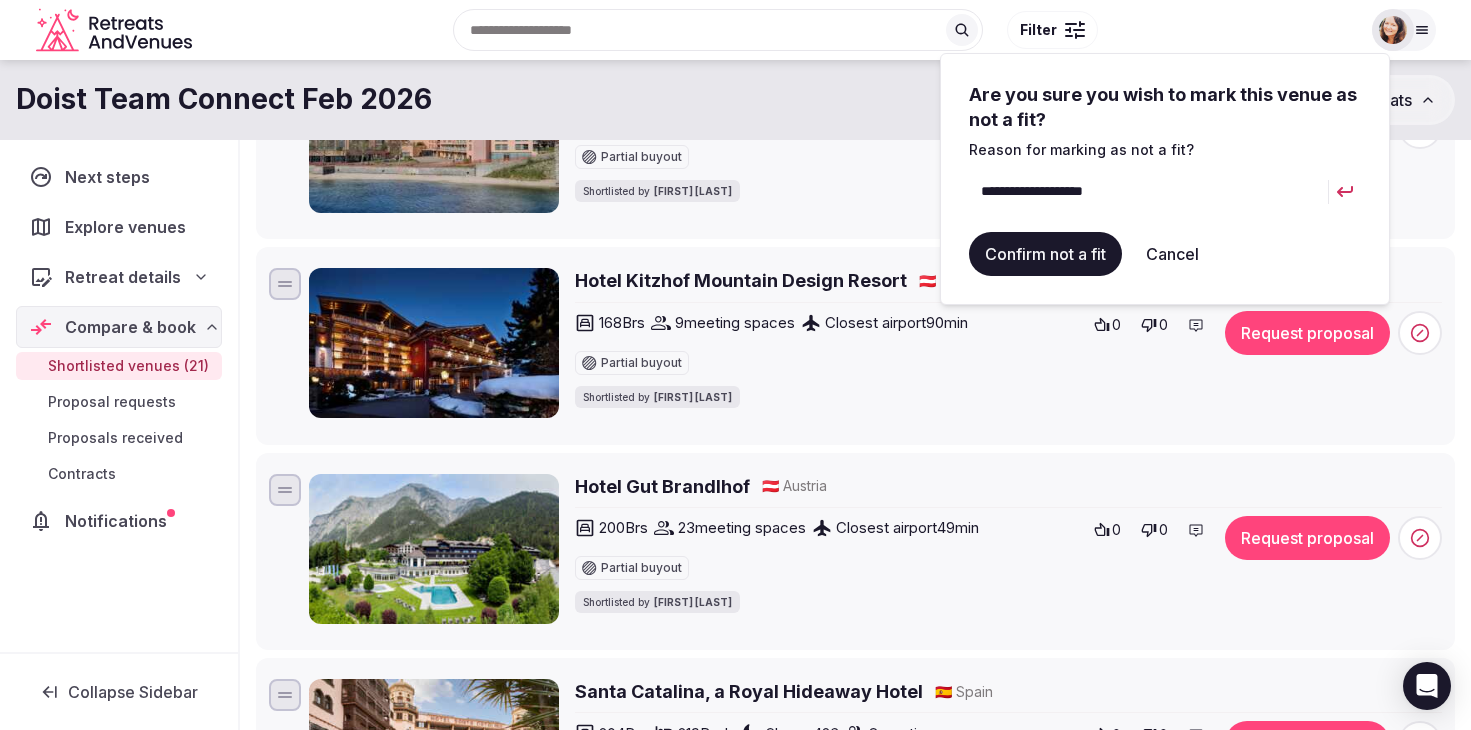 type on "**********" 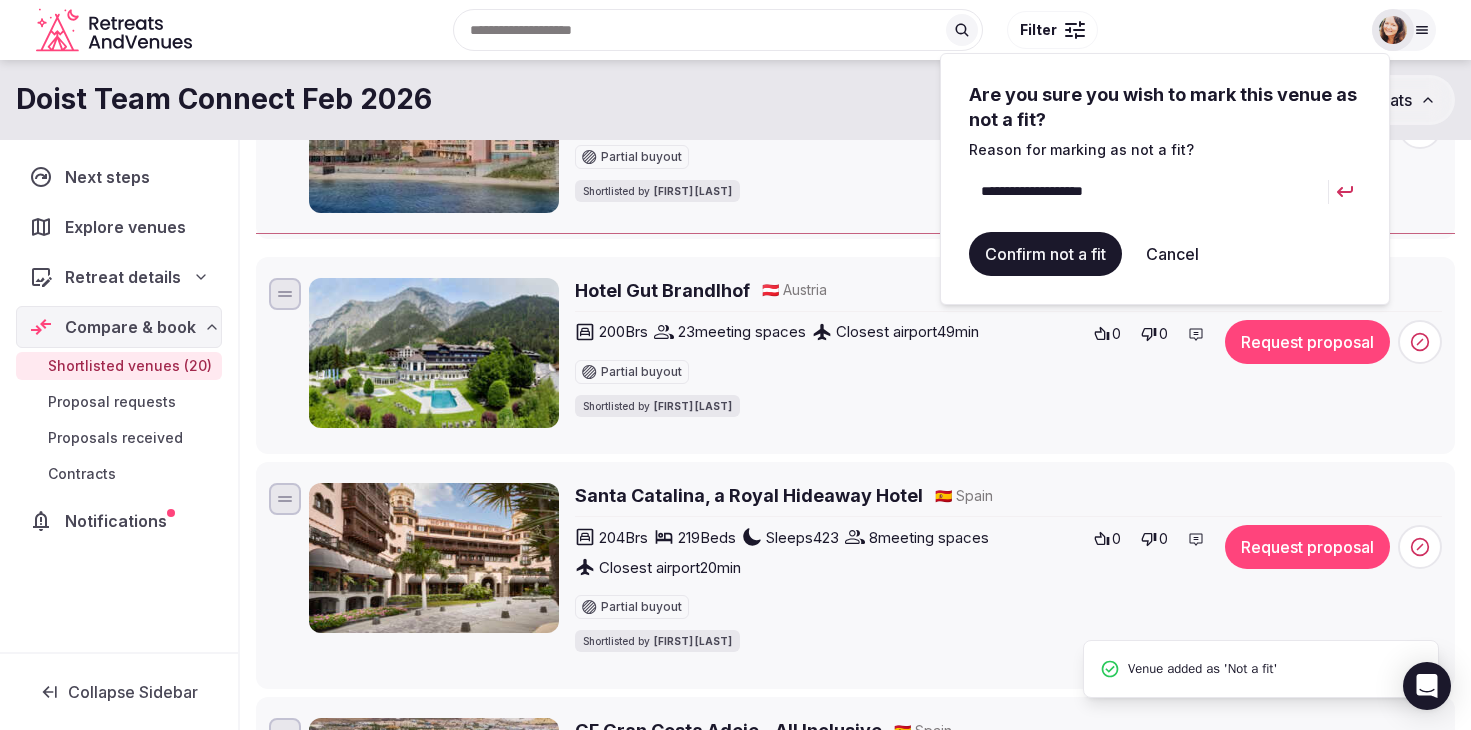 scroll, scrollTop: 0, scrollLeft: 0, axis: both 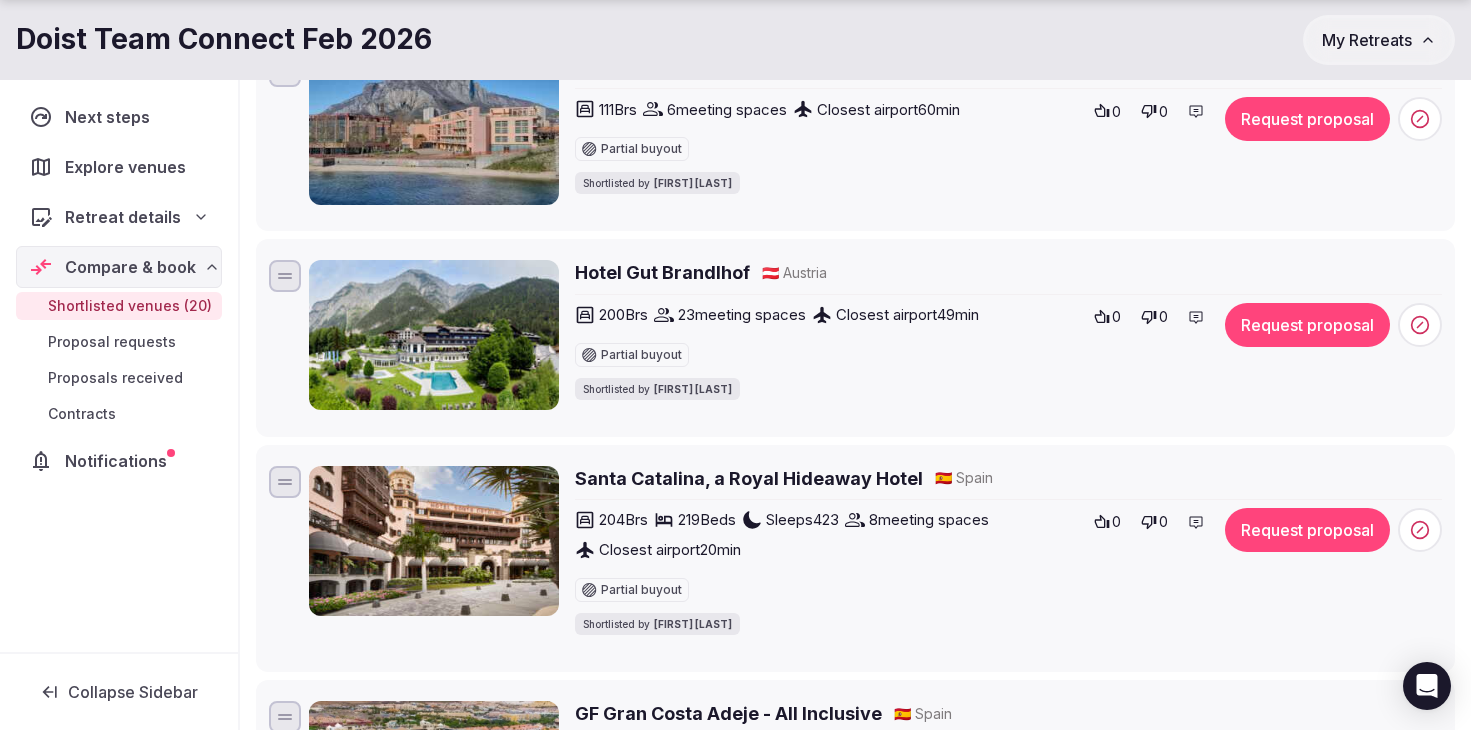 drag, startPoint x: 842, startPoint y: 270, endPoint x: 596, endPoint y: 269, distance: 246.00203 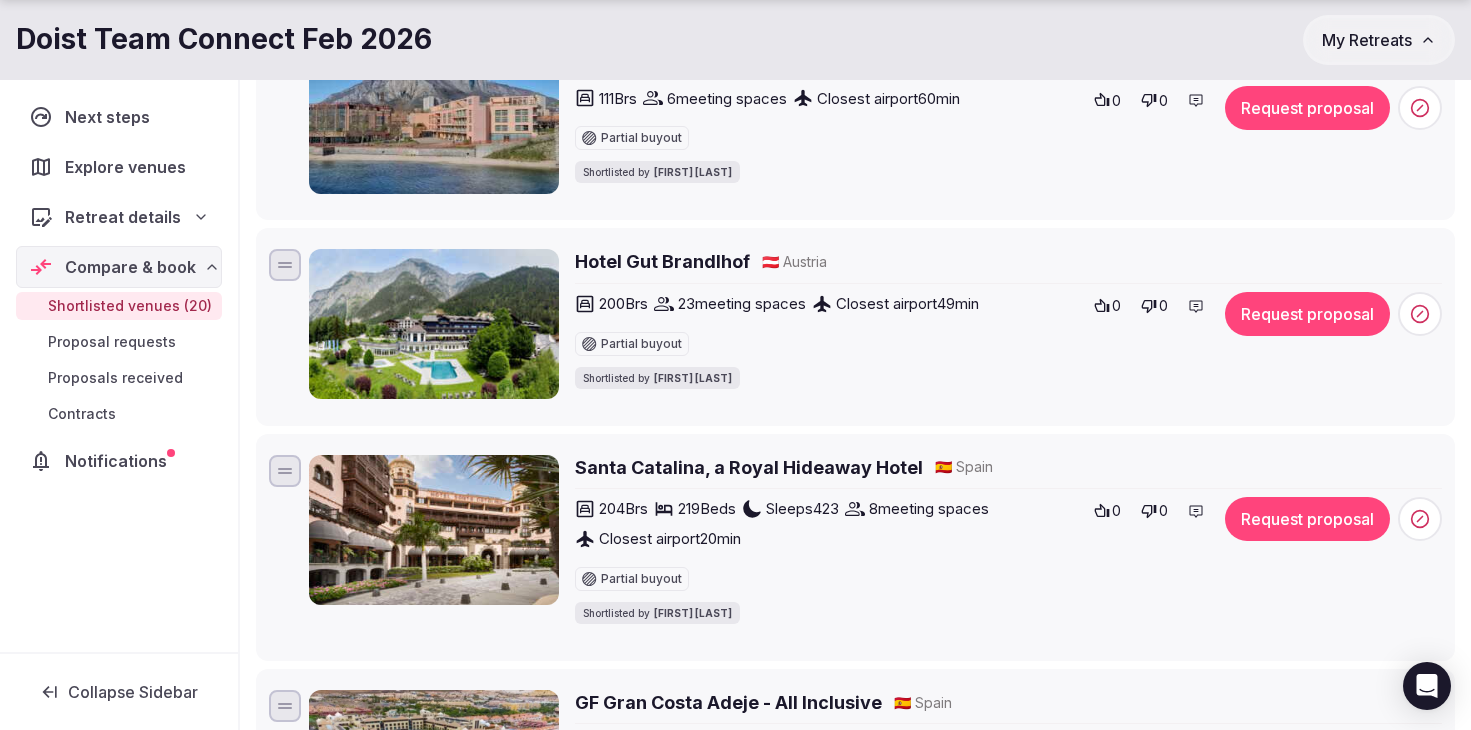 click at bounding box center [434, 324] 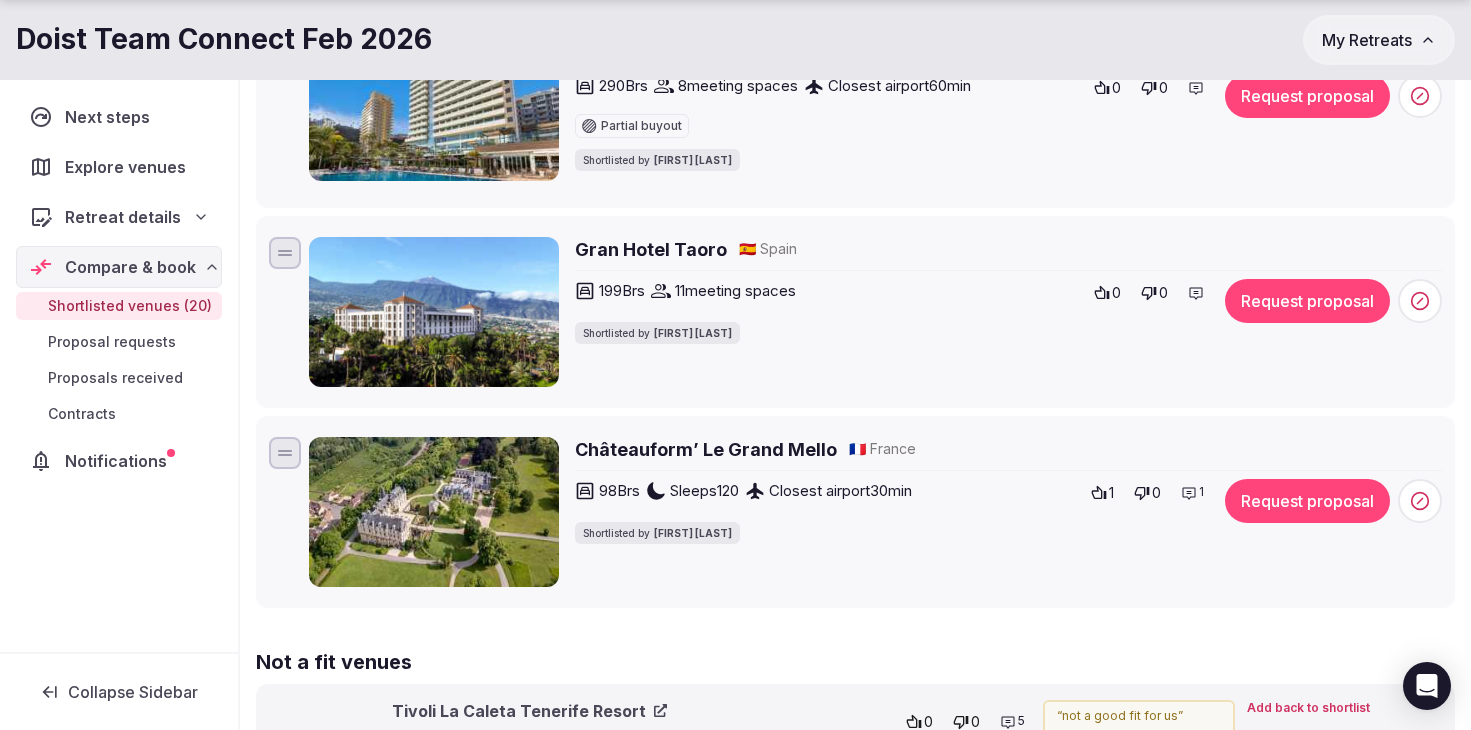 scroll, scrollTop: 3907, scrollLeft: 0, axis: vertical 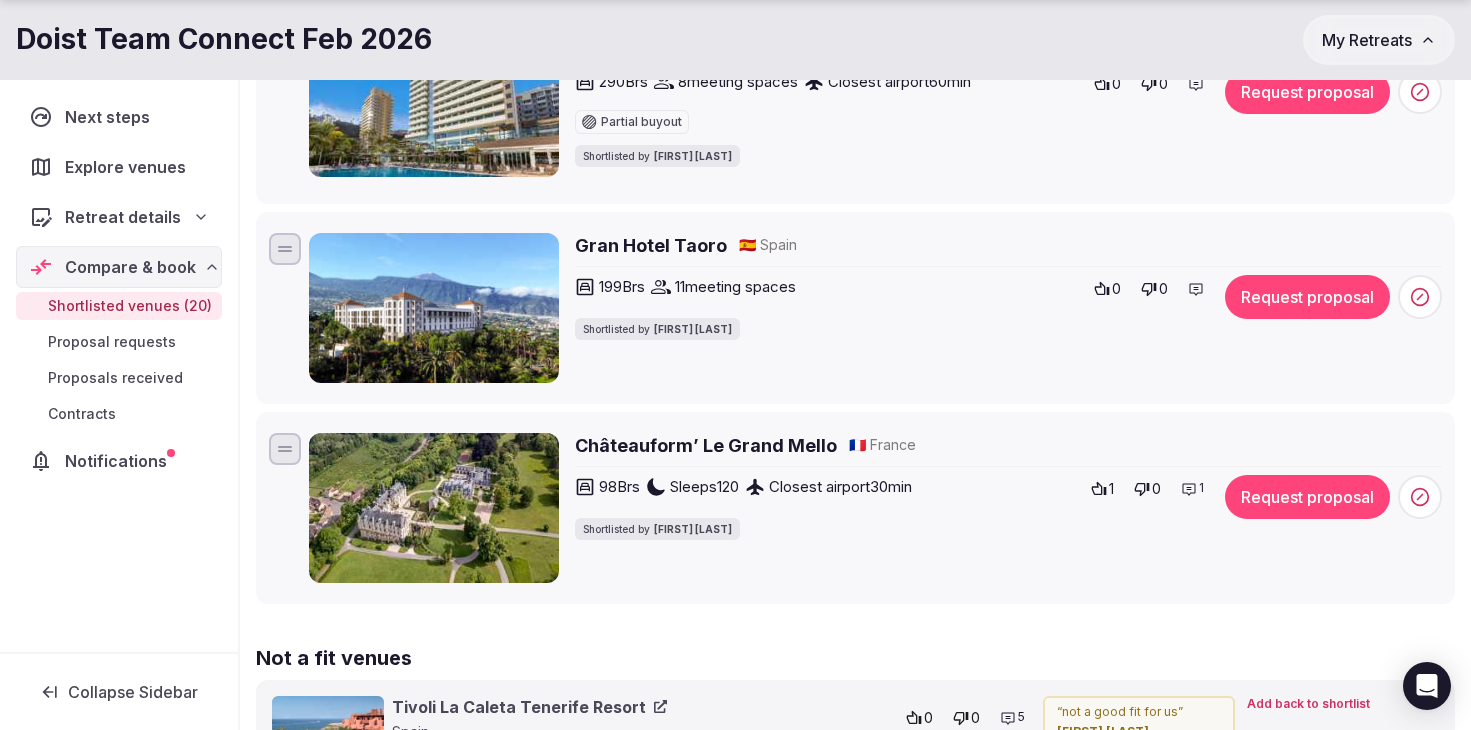 click on "Request proposal" at bounding box center [1307, 497] 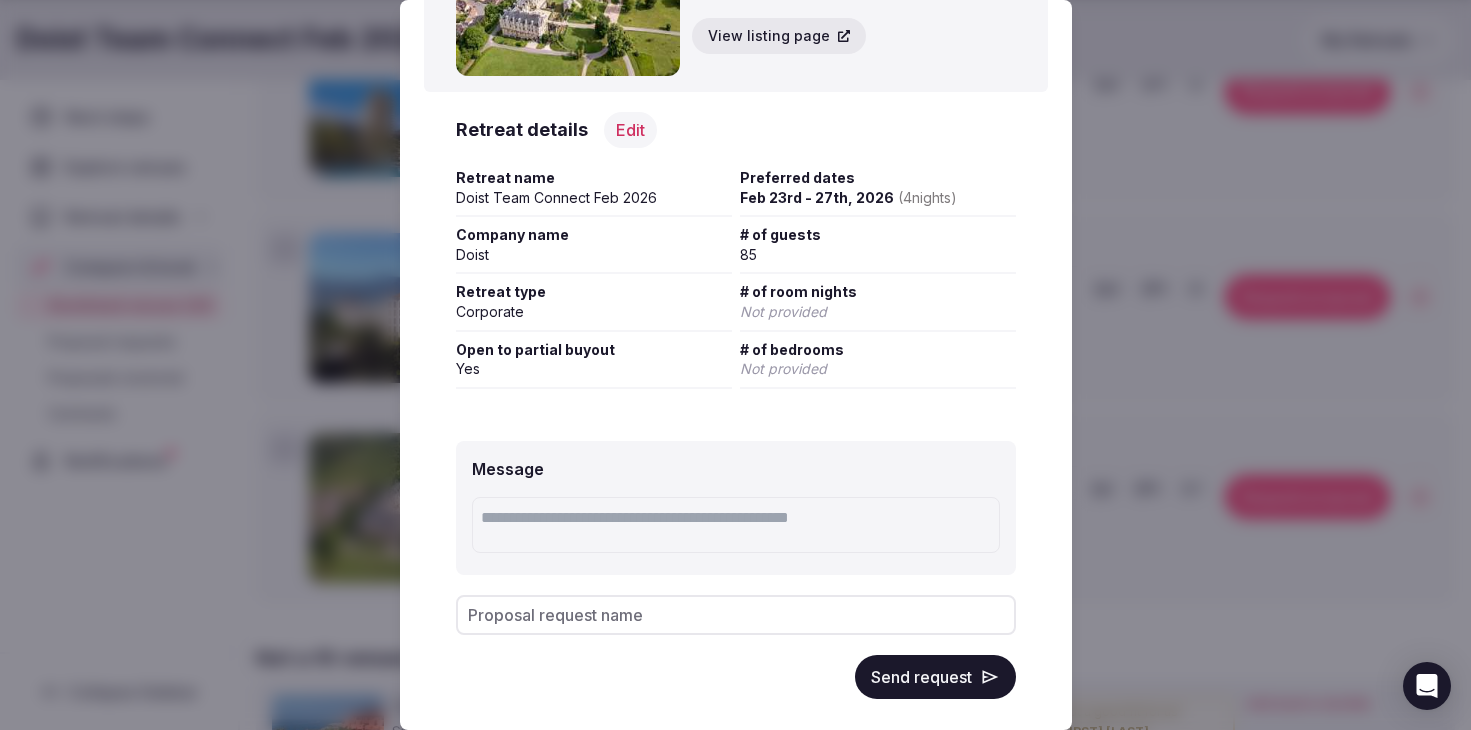 scroll, scrollTop: 150, scrollLeft: 0, axis: vertical 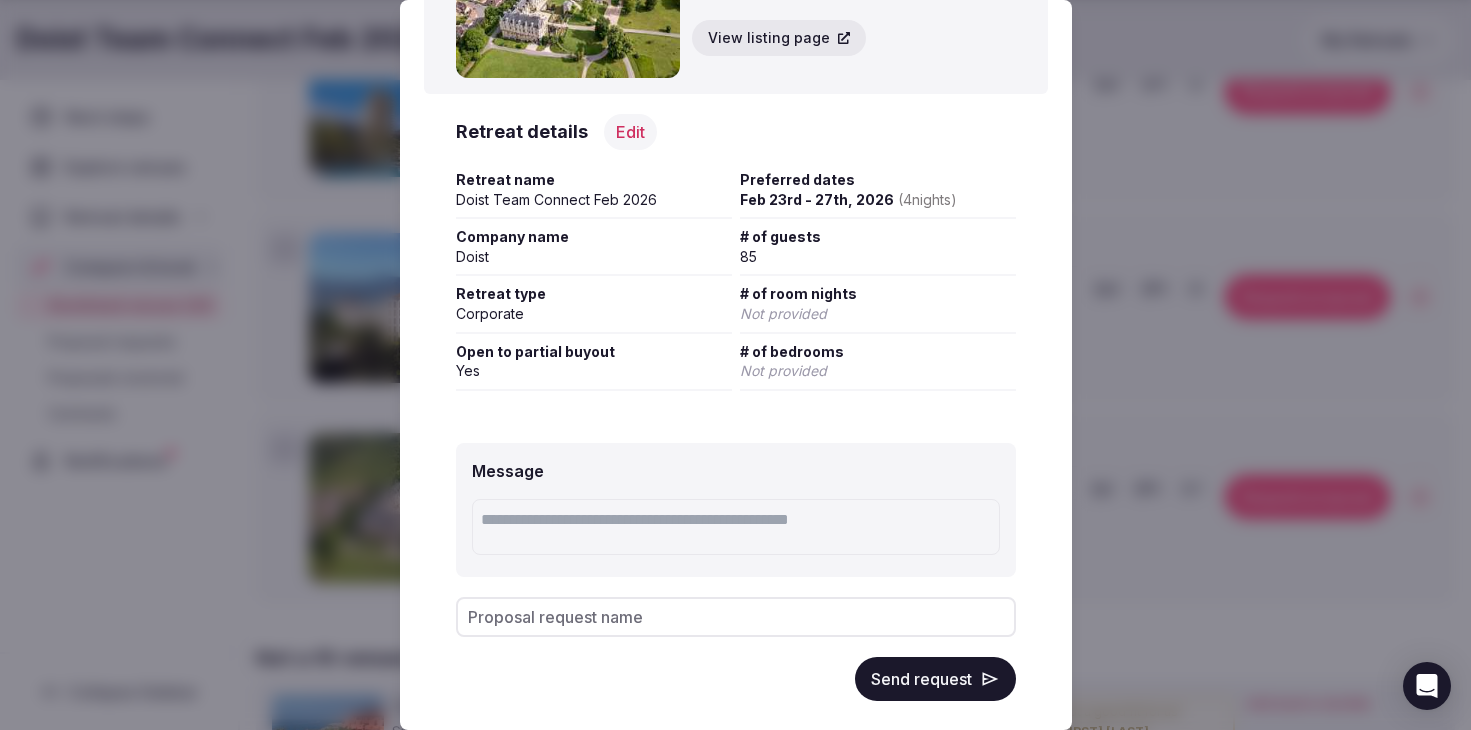 click at bounding box center [736, 527] 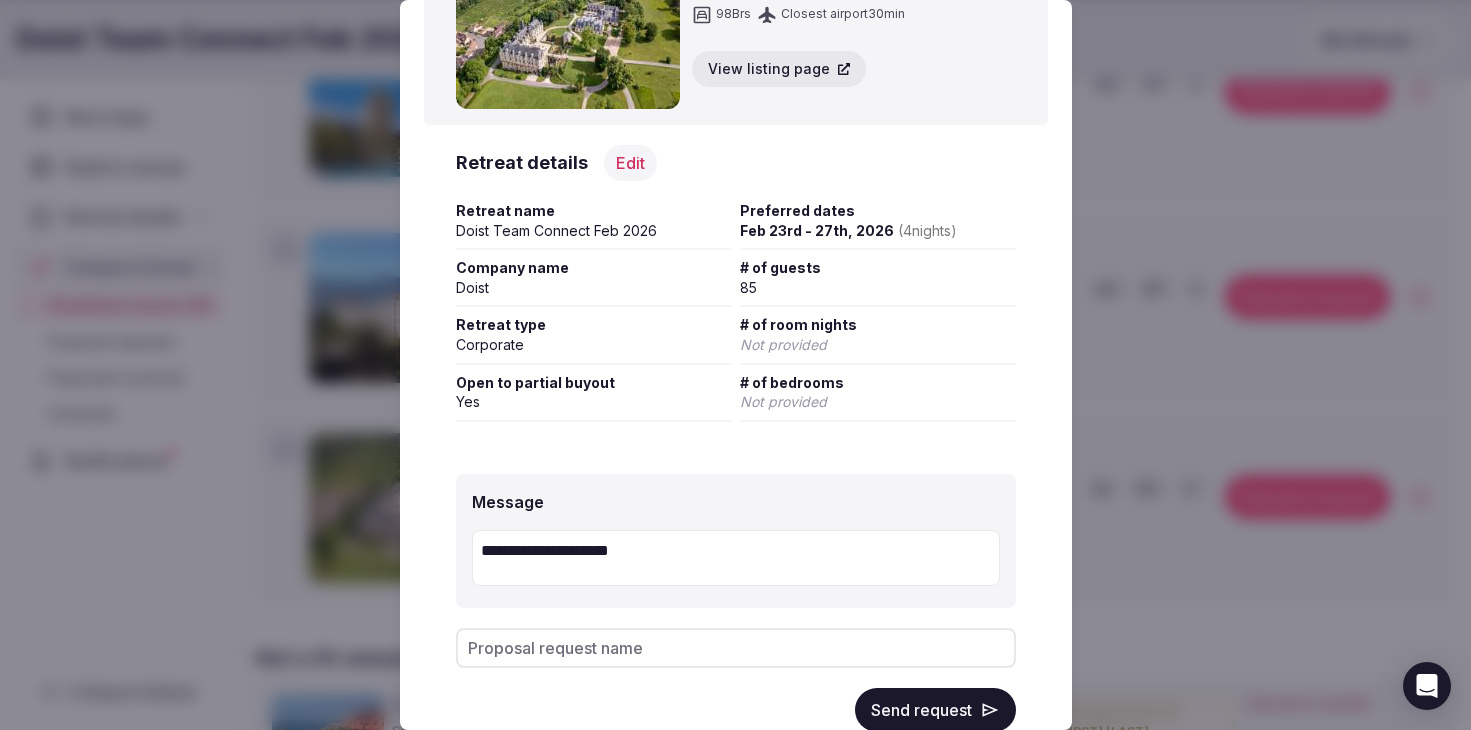 scroll, scrollTop: 162, scrollLeft: 0, axis: vertical 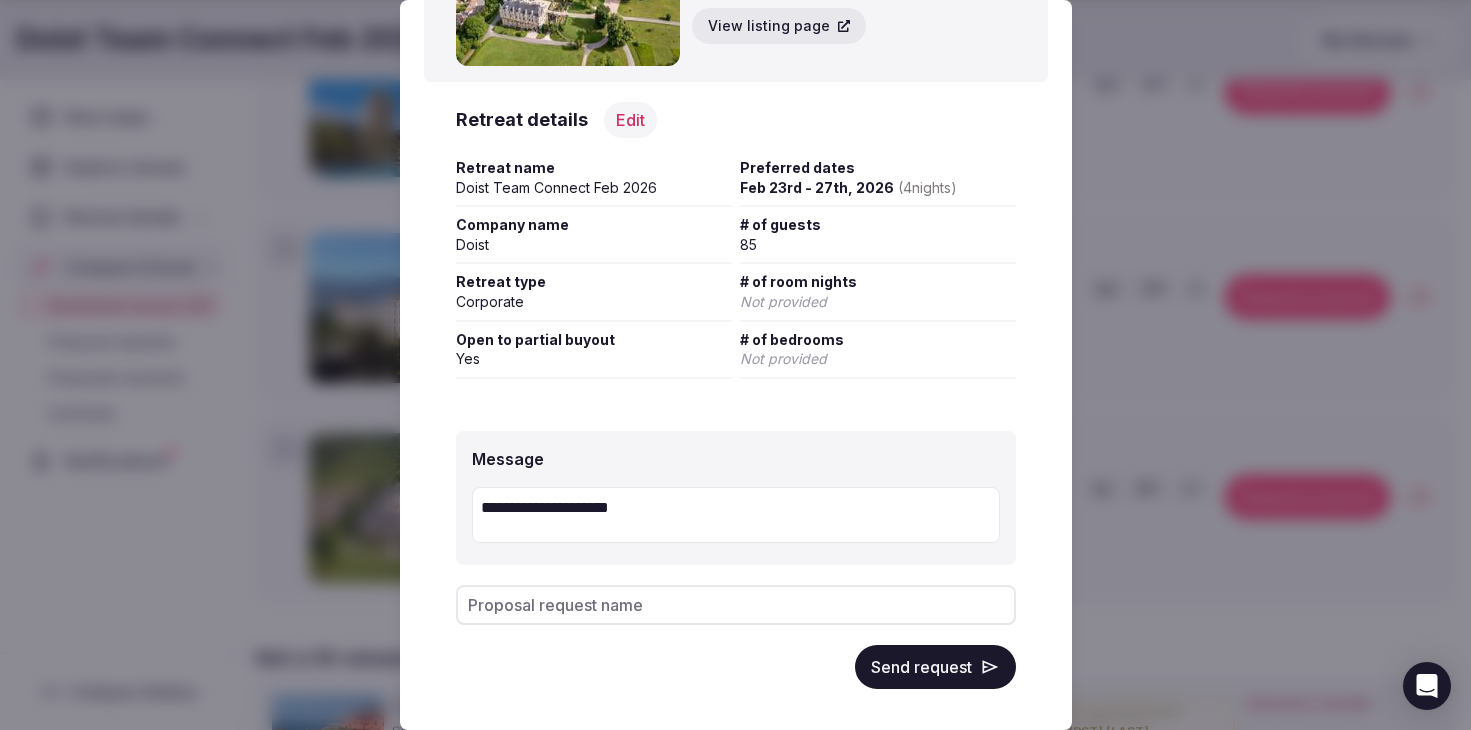 type on "**********" 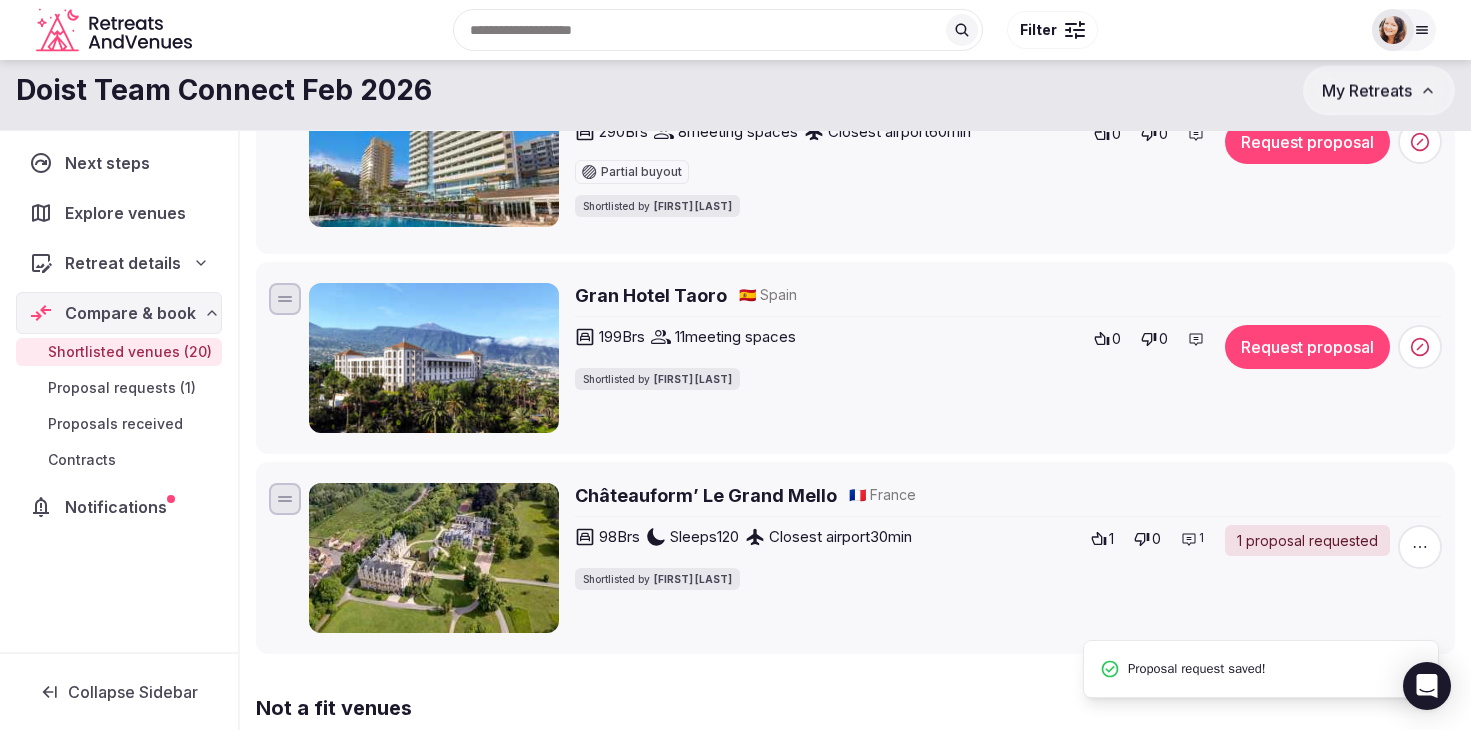 scroll, scrollTop: 3852, scrollLeft: 0, axis: vertical 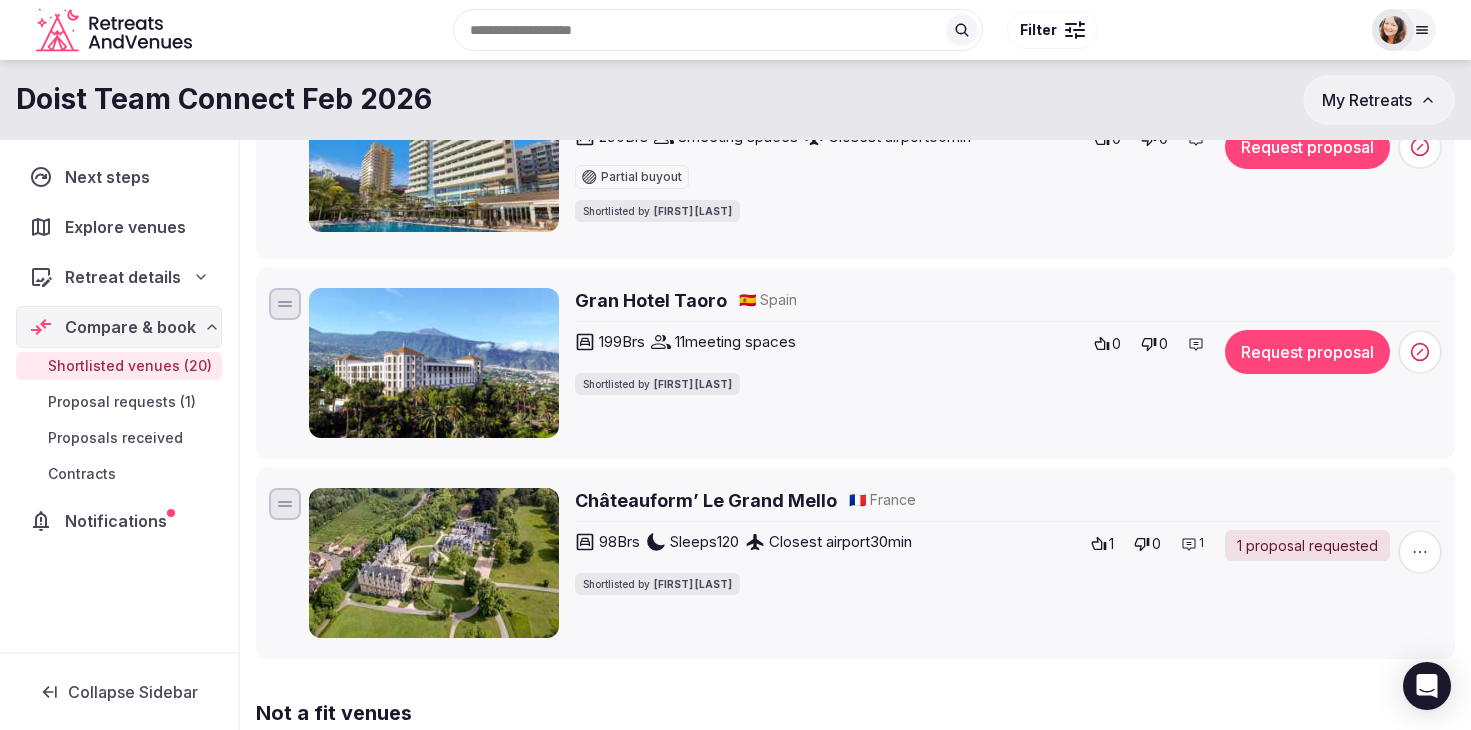 click on "1 proposal requested" at bounding box center [1307, 546] 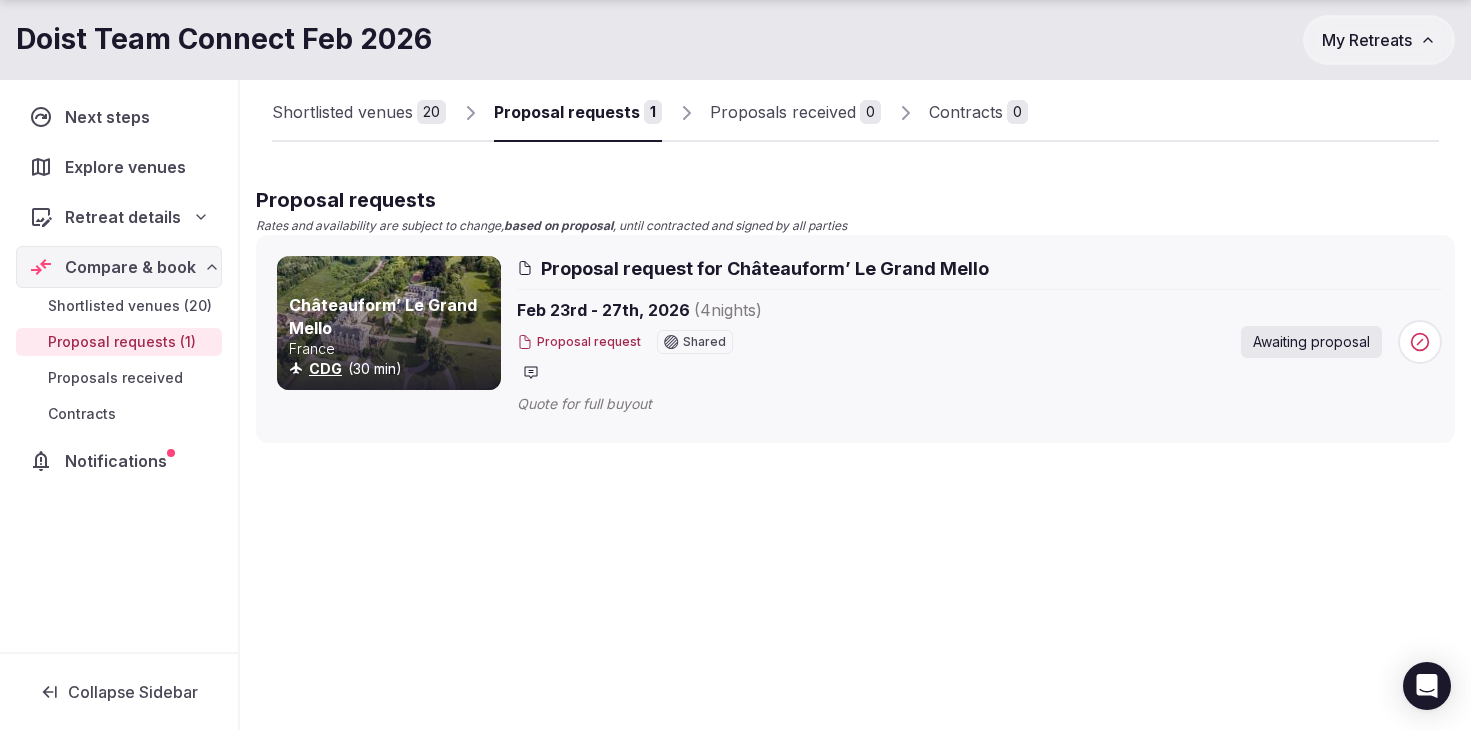 scroll, scrollTop: 129, scrollLeft: 0, axis: vertical 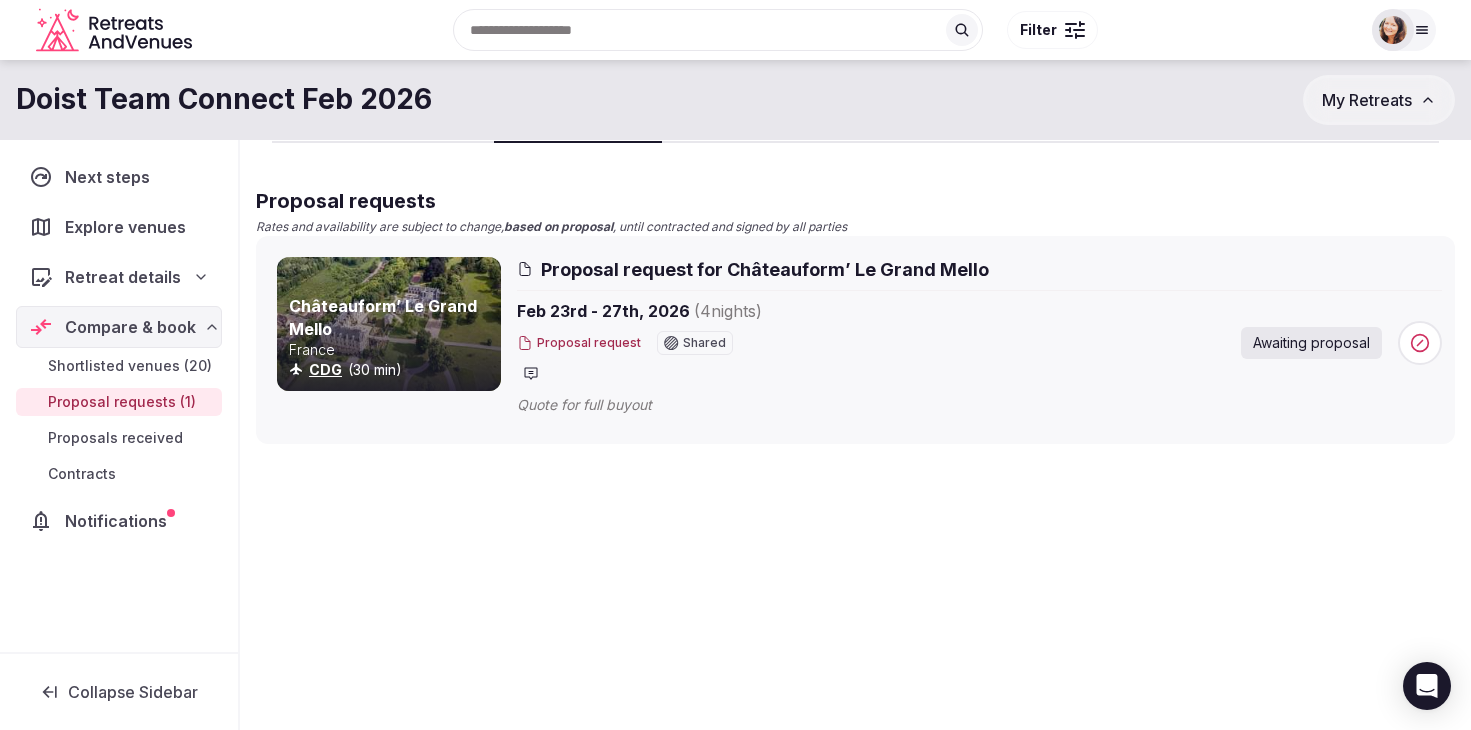 click on "Awaiting proposal" at bounding box center [1311, 343] 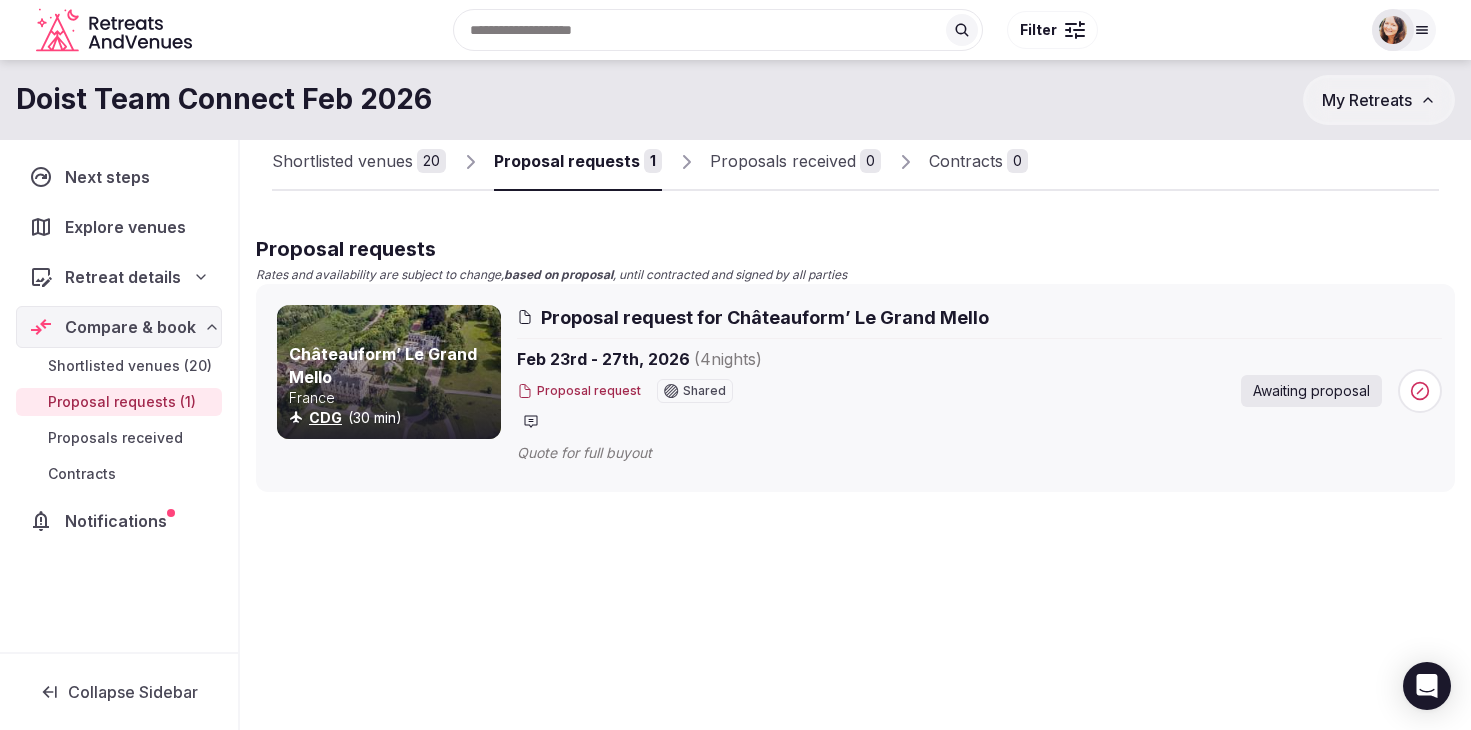 scroll, scrollTop: 59, scrollLeft: 0, axis: vertical 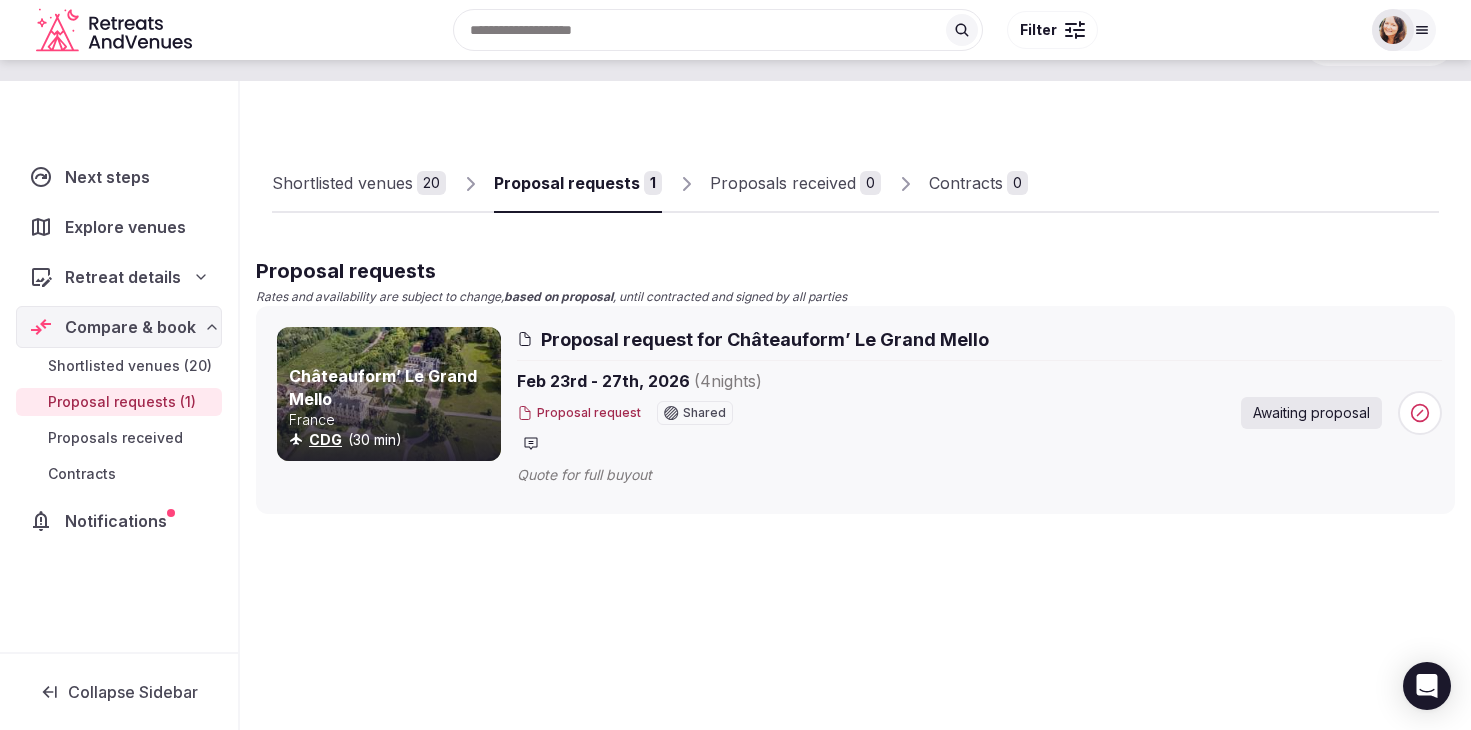 click on "Shortlisted venues" at bounding box center [342, 183] 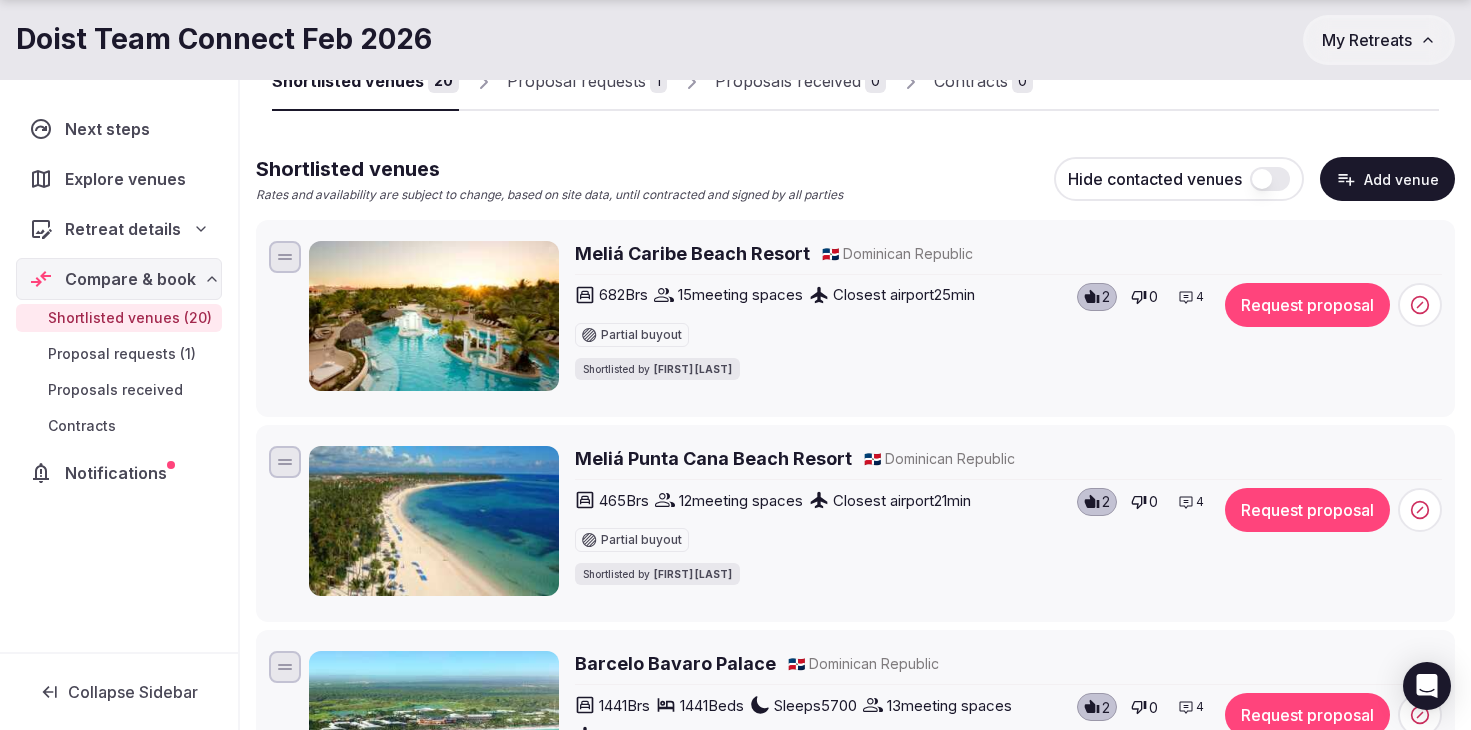 scroll, scrollTop: 191, scrollLeft: 0, axis: vertical 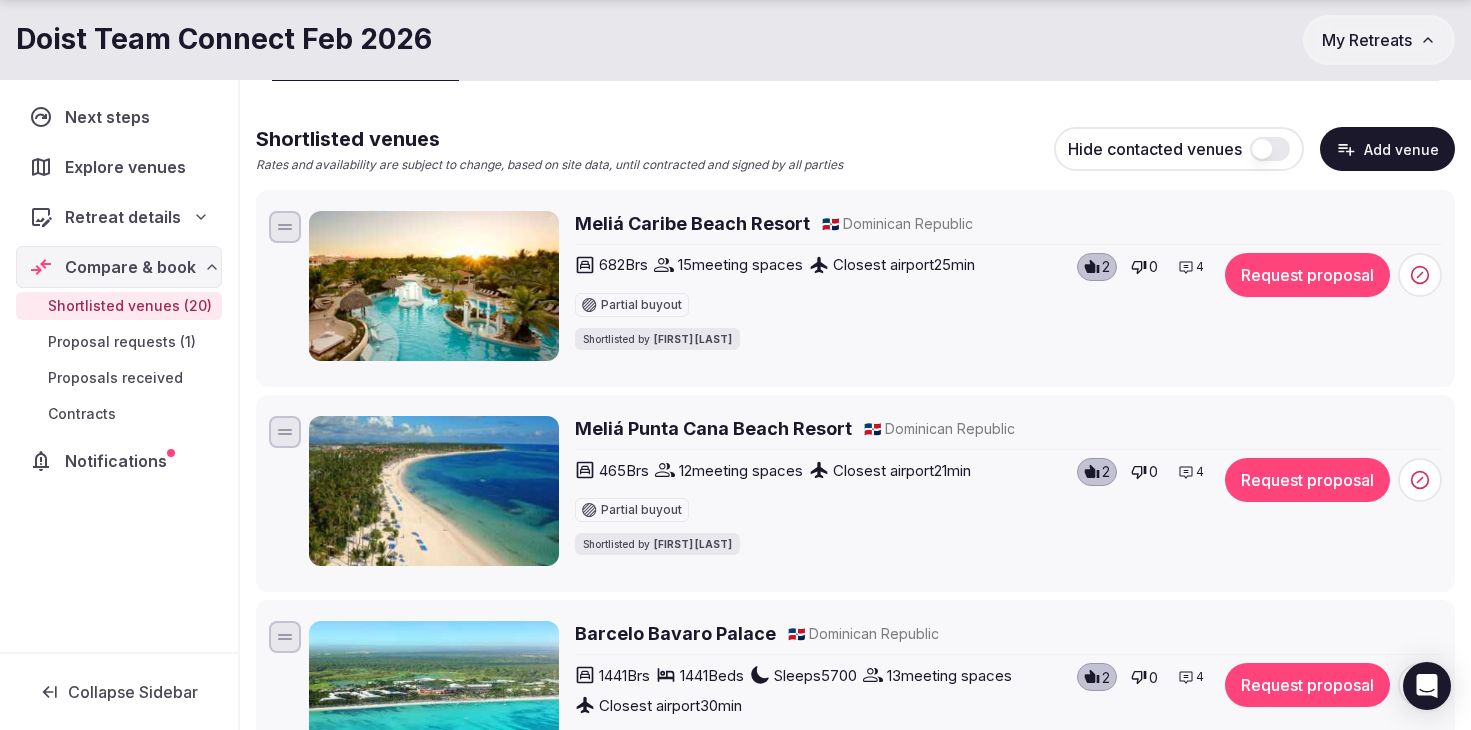 click on "Request proposal" at bounding box center (1307, 275) 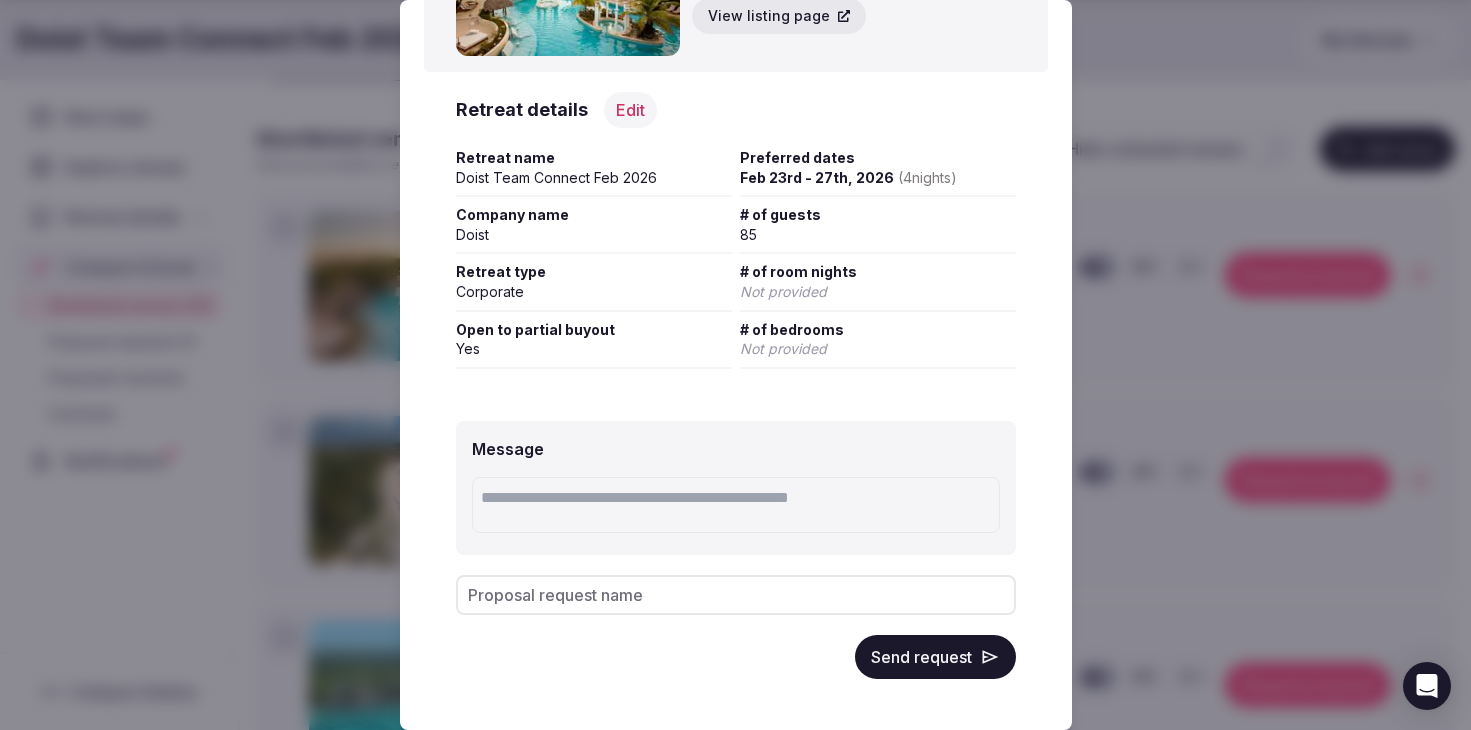 scroll, scrollTop: 171, scrollLeft: 0, axis: vertical 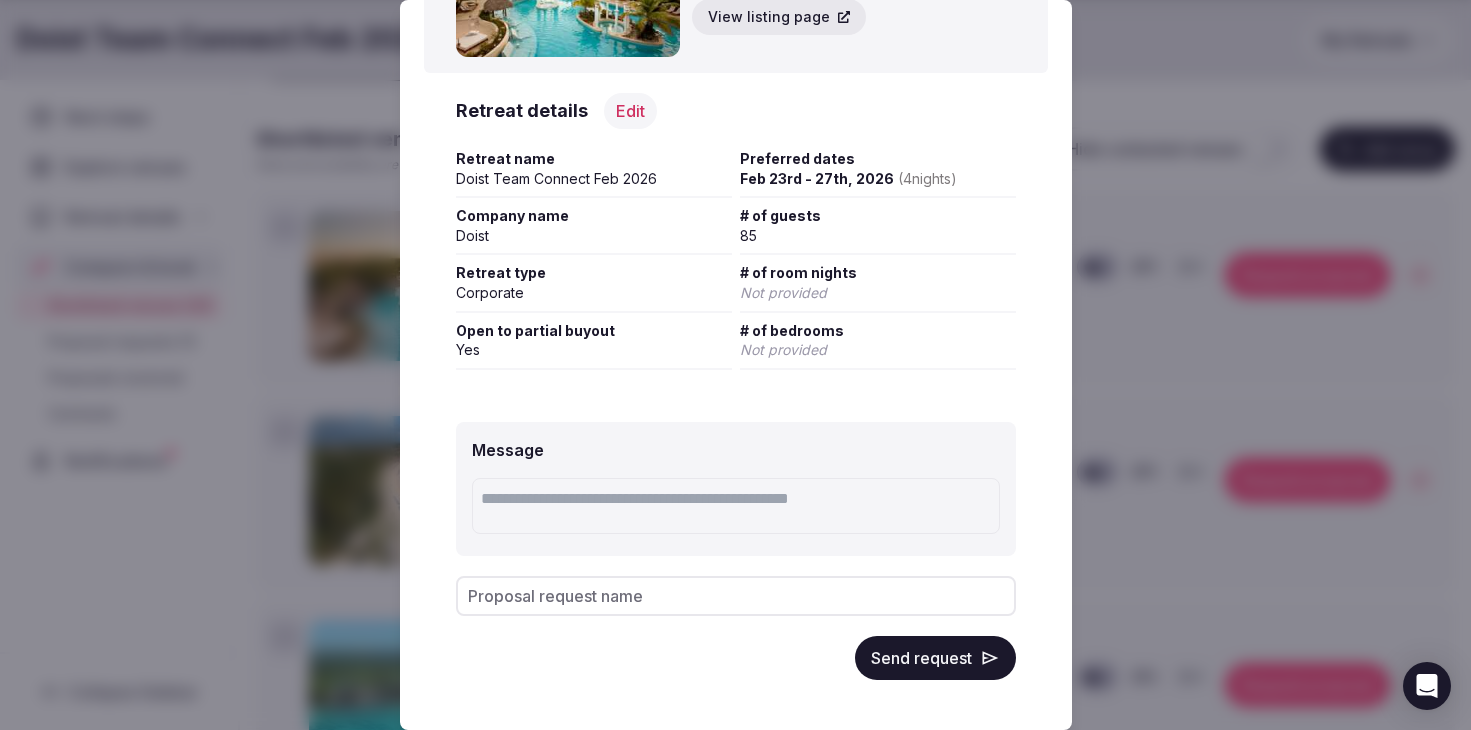 click on "Send request" at bounding box center [935, 658] 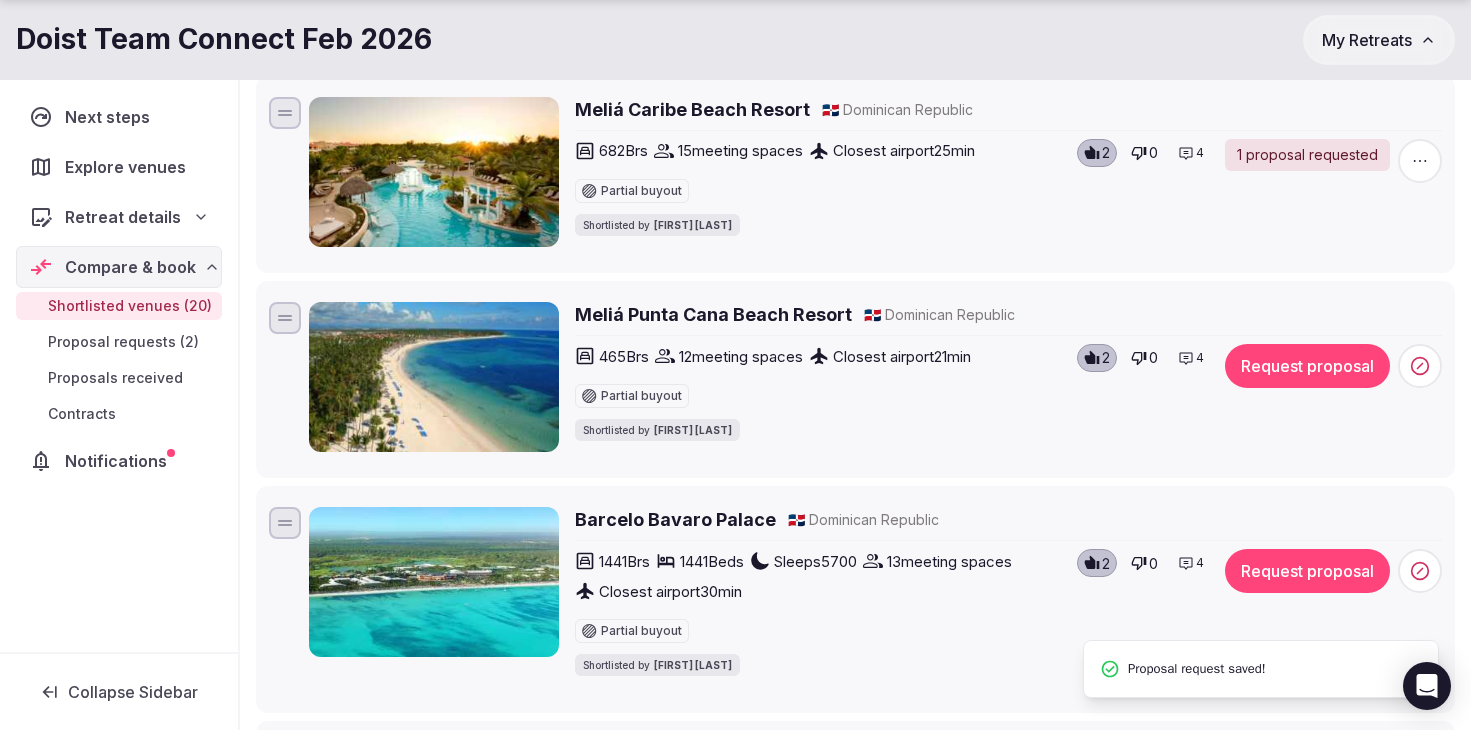 scroll, scrollTop: 309, scrollLeft: 0, axis: vertical 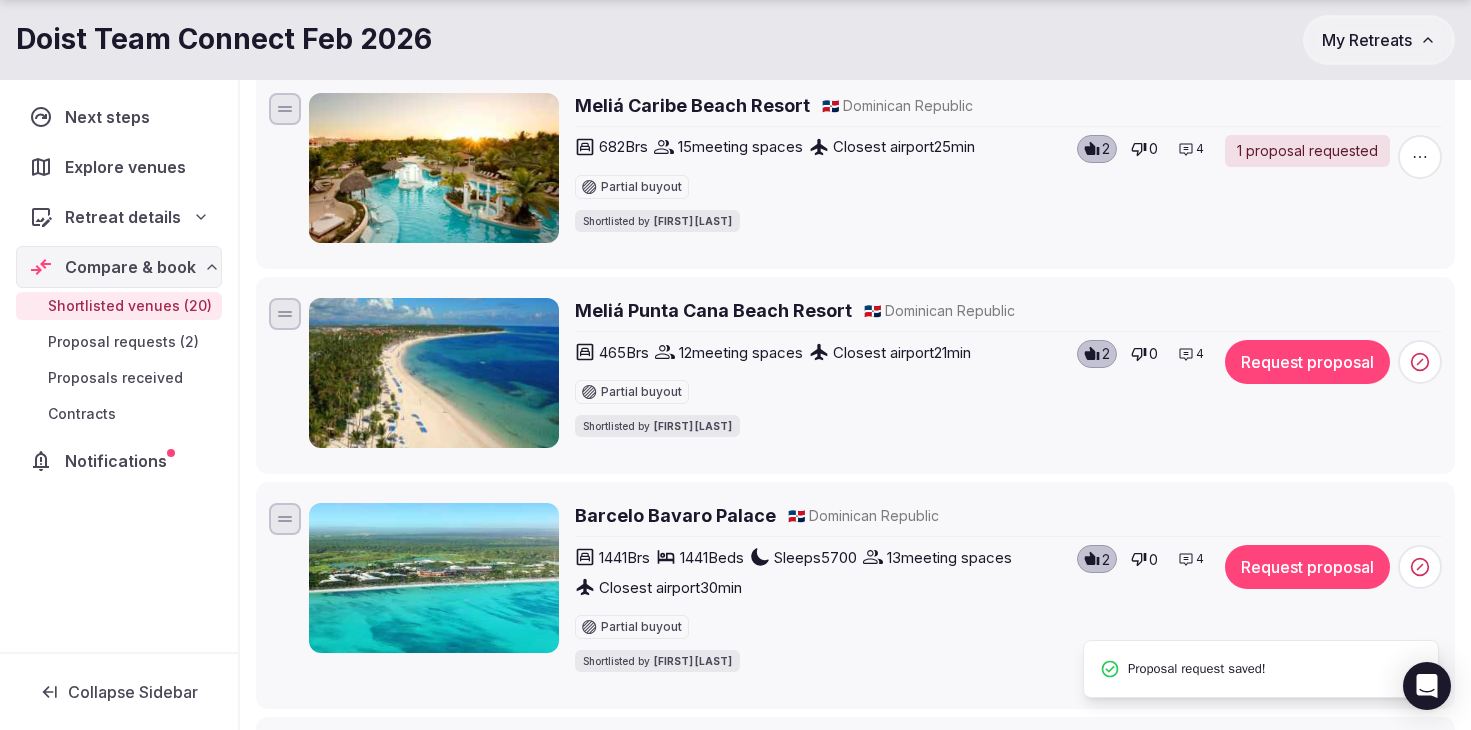 click on "Request proposal" at bounding box center (1307, 362) 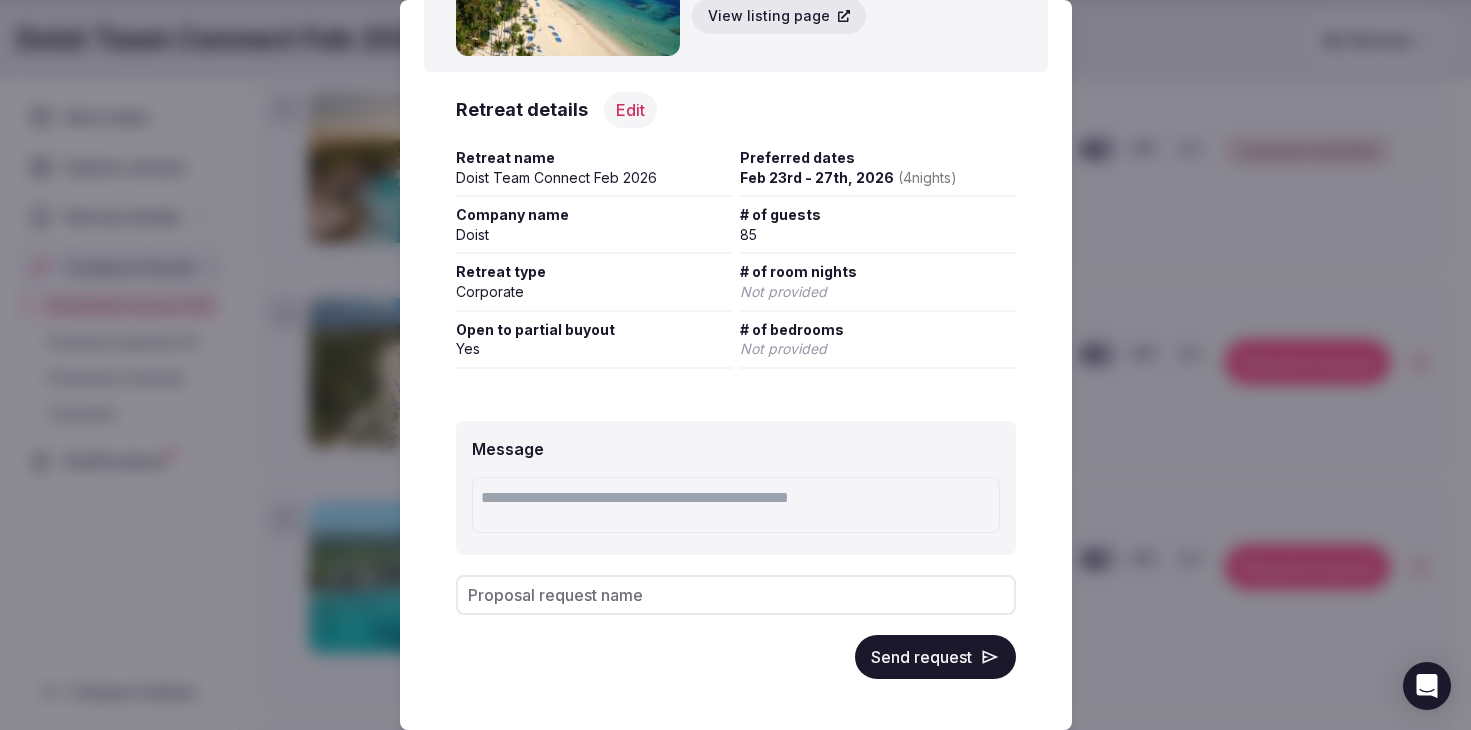 scroll, scrollTop: 171, scrollLeft: 0, axis: vertical 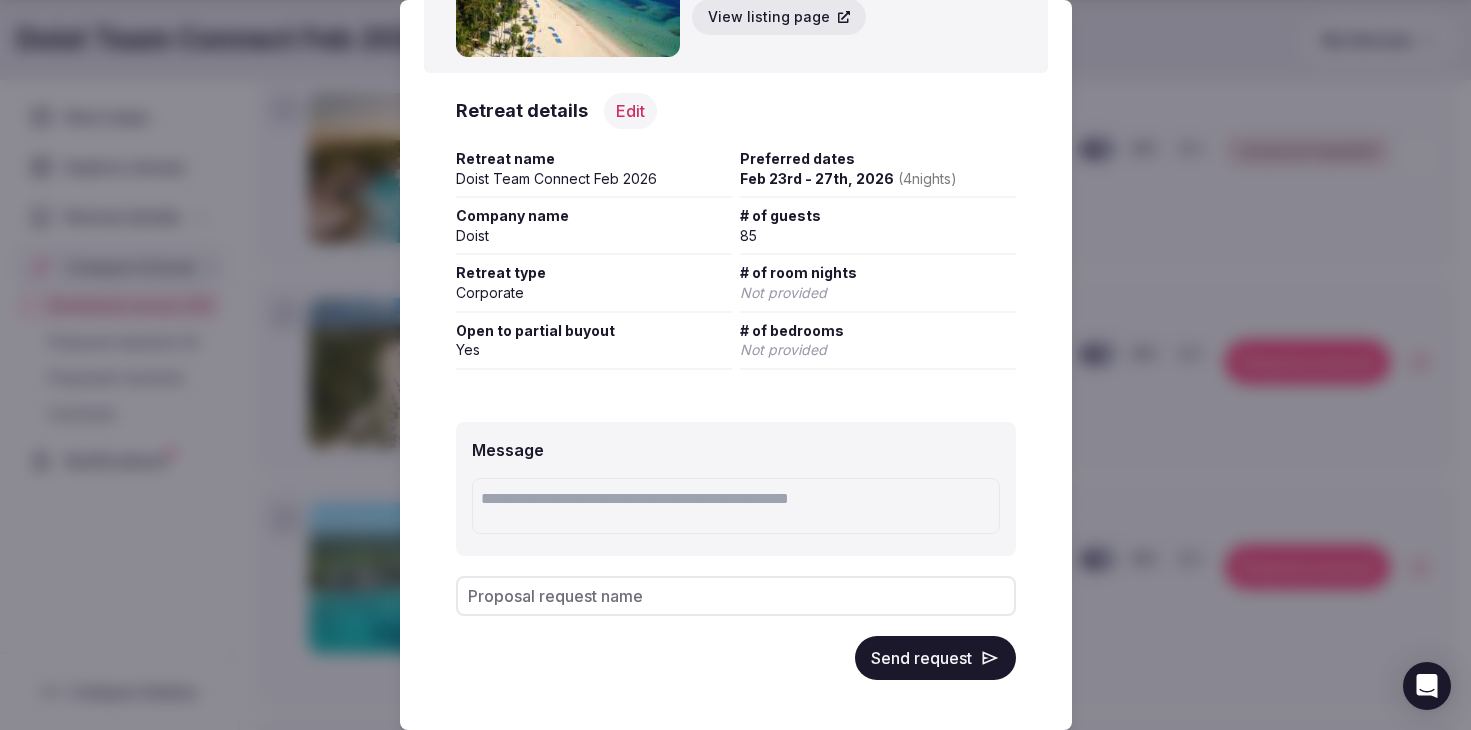 click on "Send request" at bounding box center (935, 658) 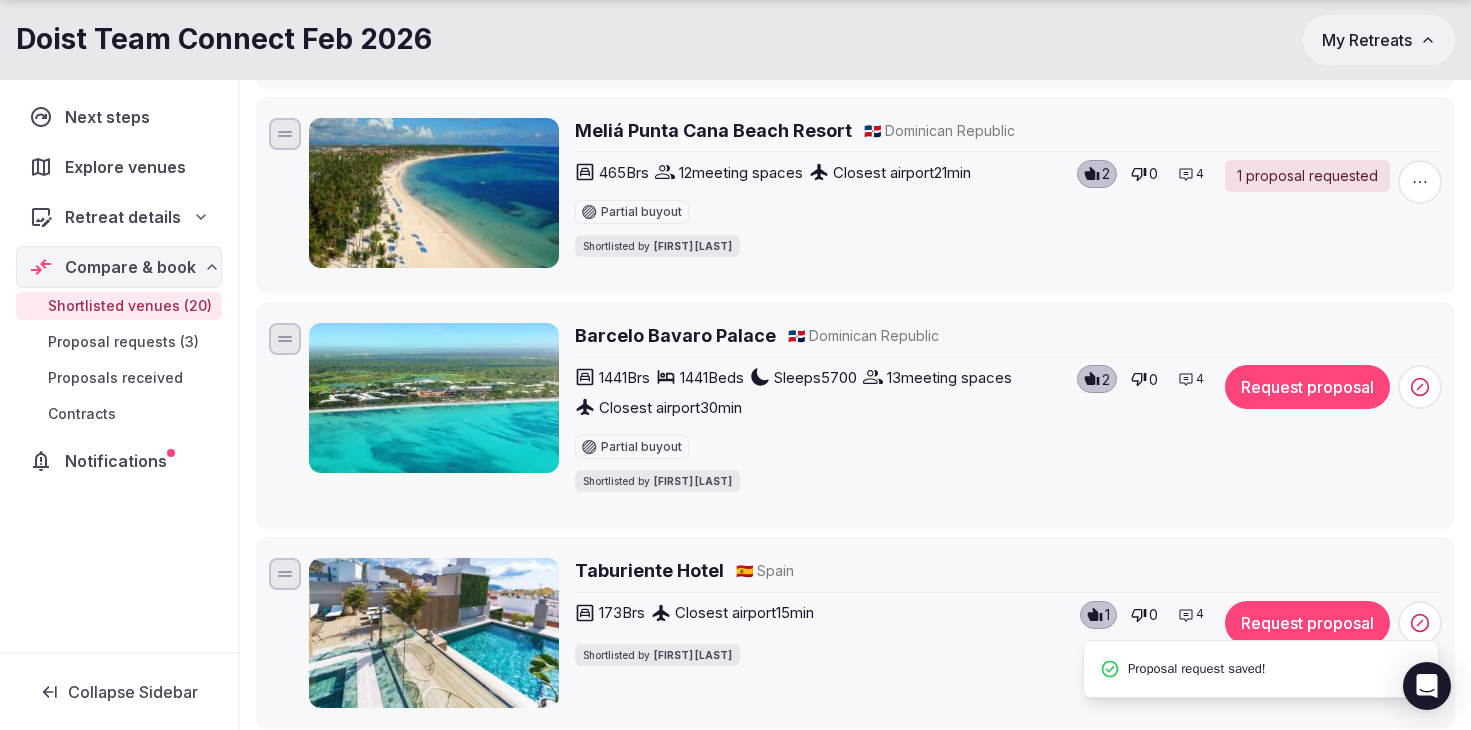 scroll, scrollTop: 495, scrollLeft: 0, axis: vertical 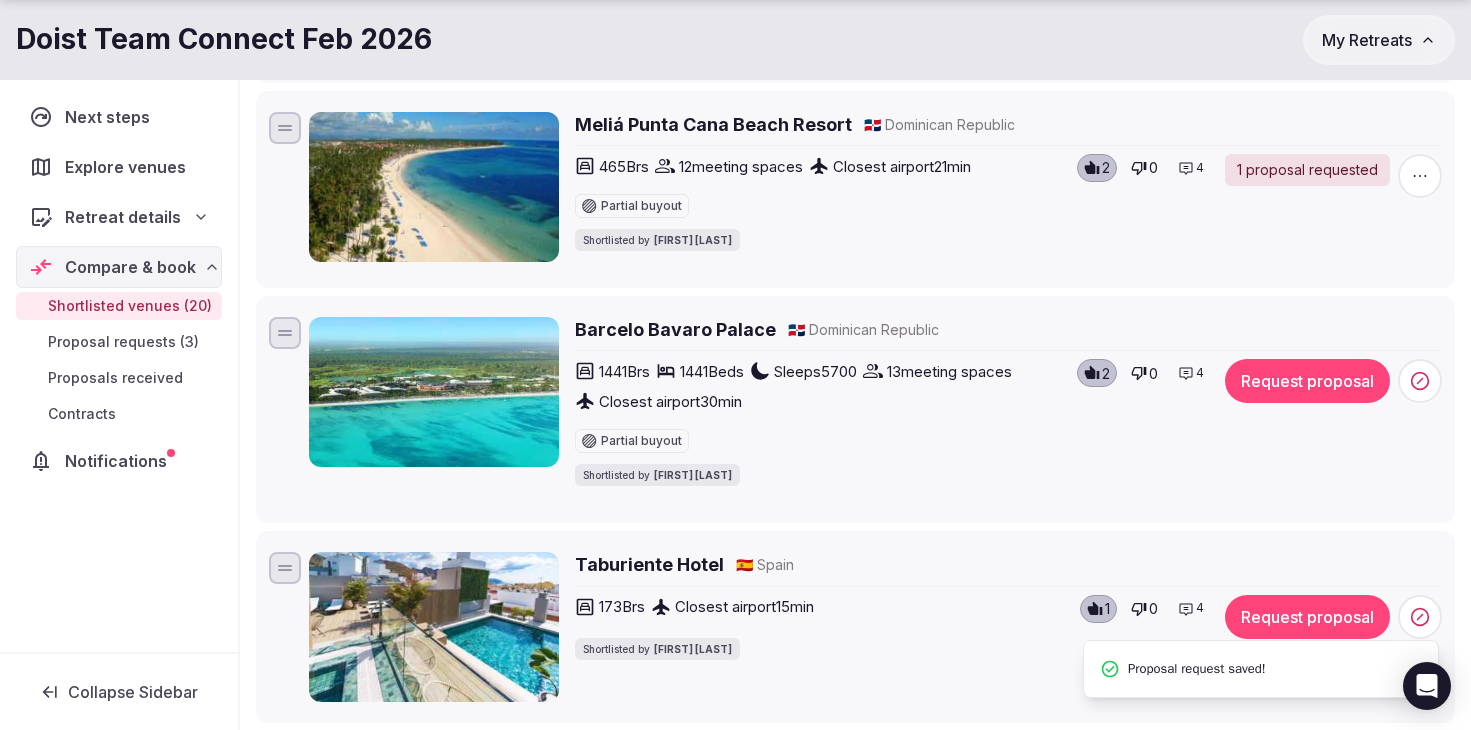 click on "1441  Brs 1441  Beds Sleeps  5700 13  meeting spaces Closest airport  30  min Partial buyout Shortlisted by   Rikke Lohse 2 0 4 Request proposal" at bounding box center (1008, 422) 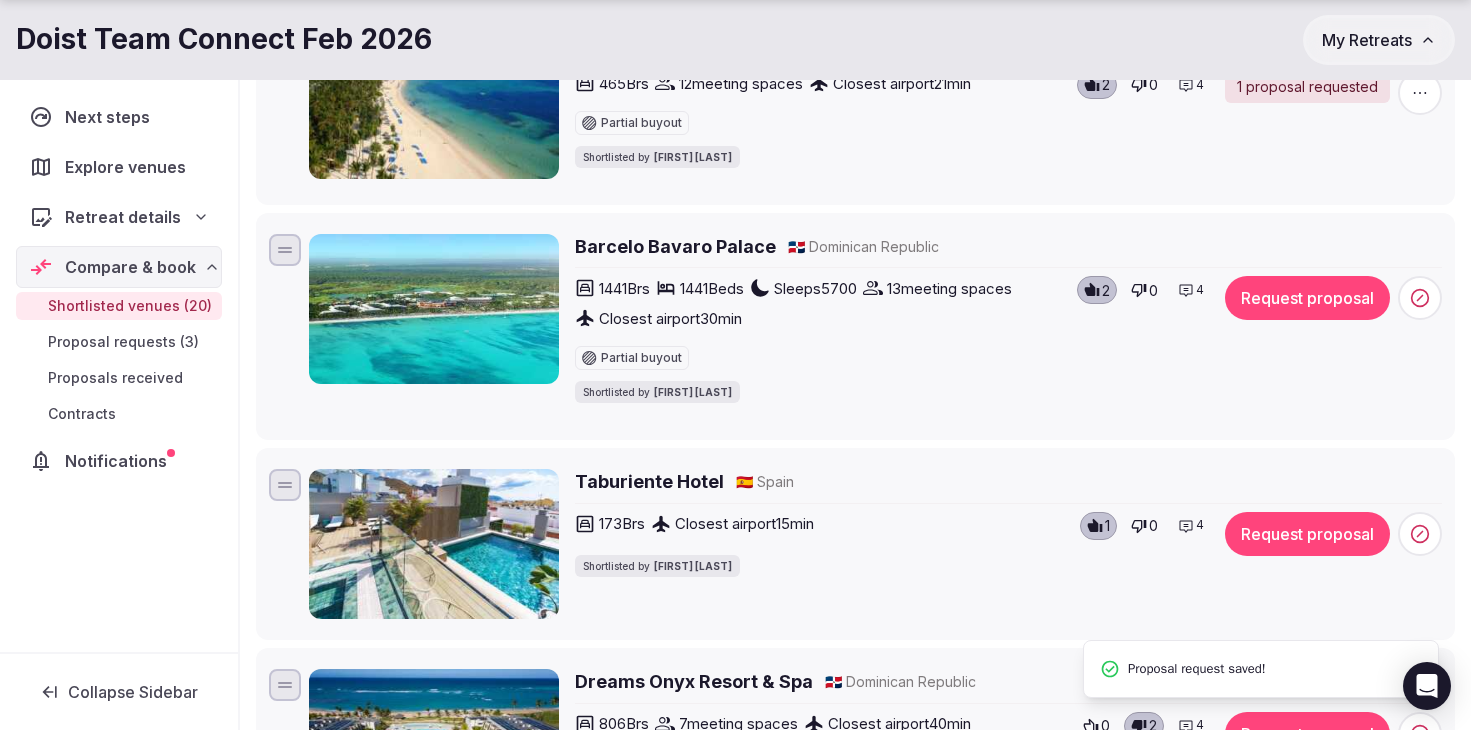 scroll, scrollTop: 579, scrollLeft: 0, axis: vertical 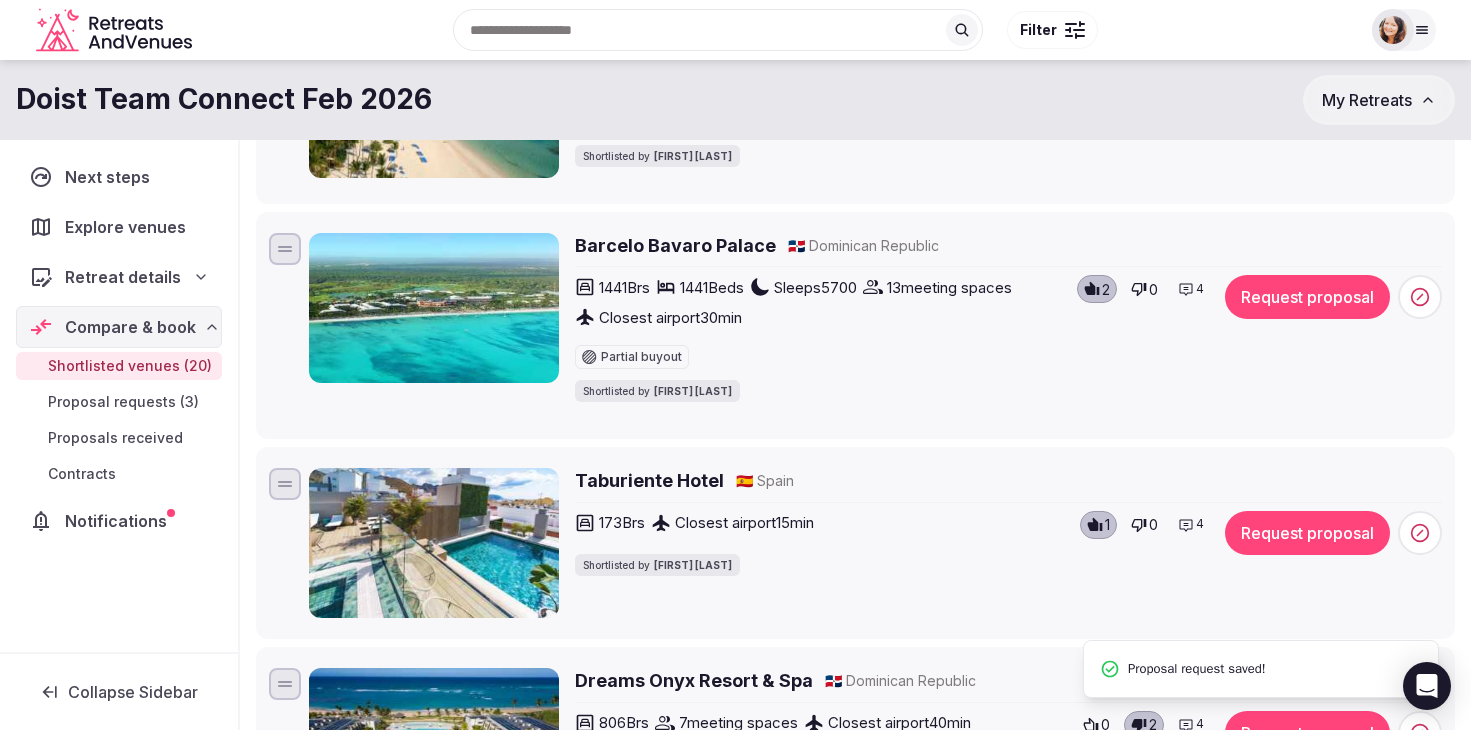 click on "Request proposal" at bounding box center (1307, 297) 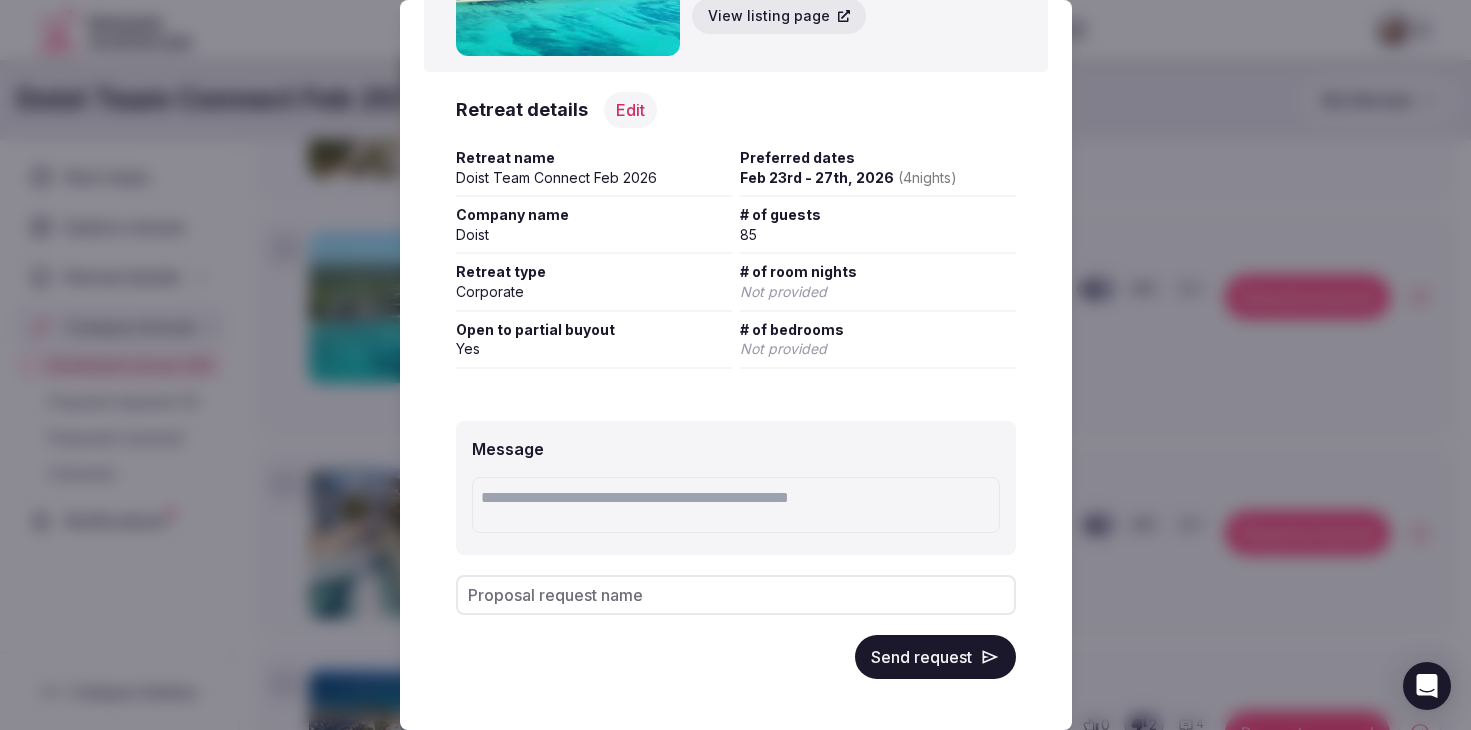 scroll, scrollTop: 171, scrollLeft: 0, axis: vertical 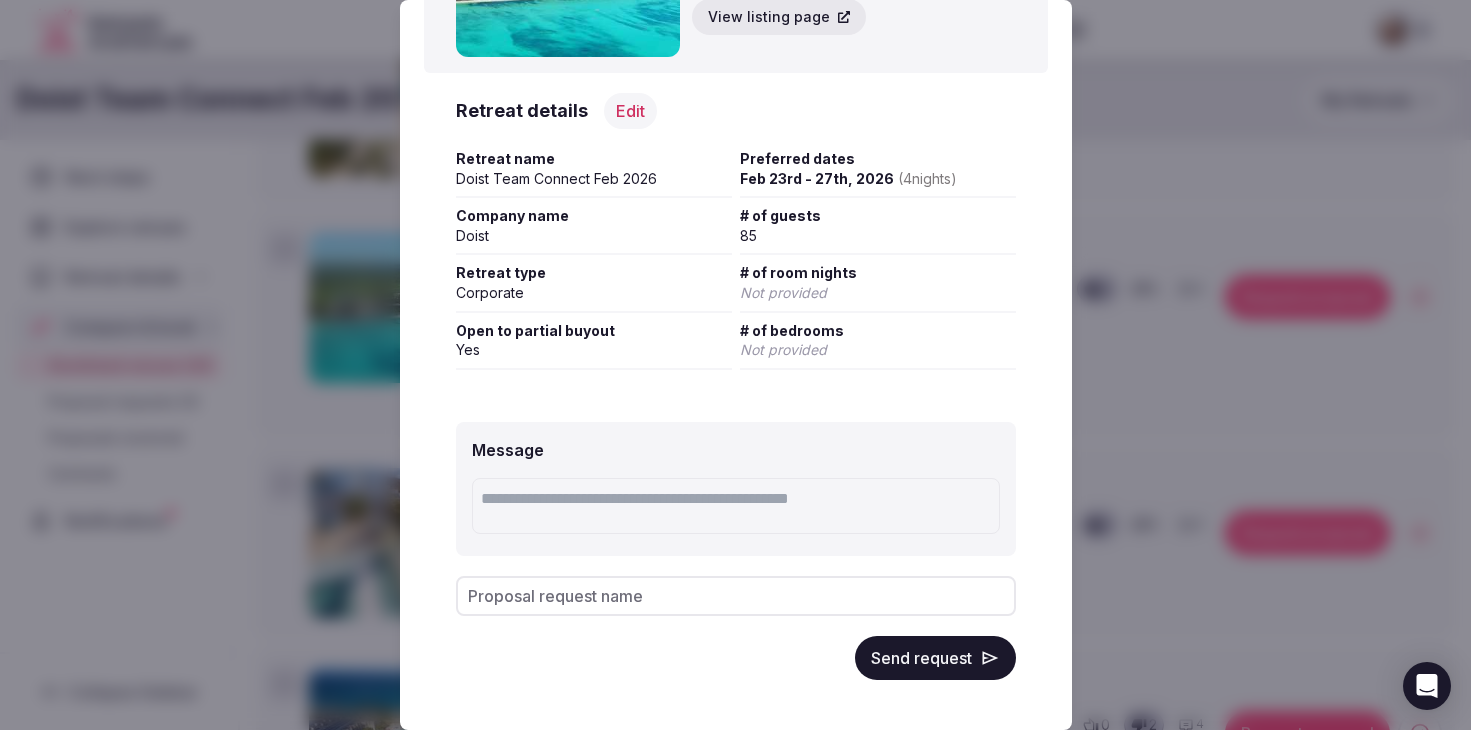 click on "Send request" at bounding box center [935, 658] 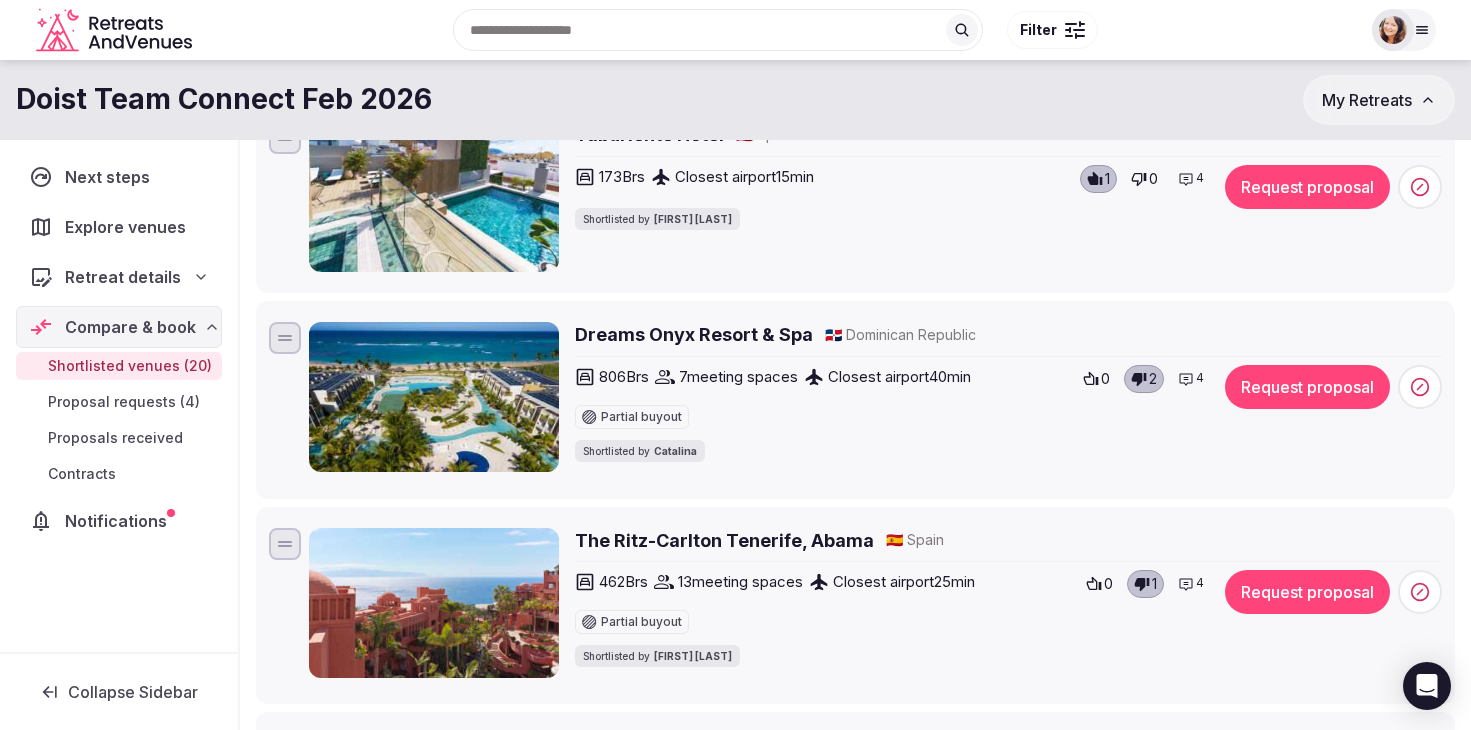 scroll, scrollTop: 920, scrollLeft: 0, axis: vertical 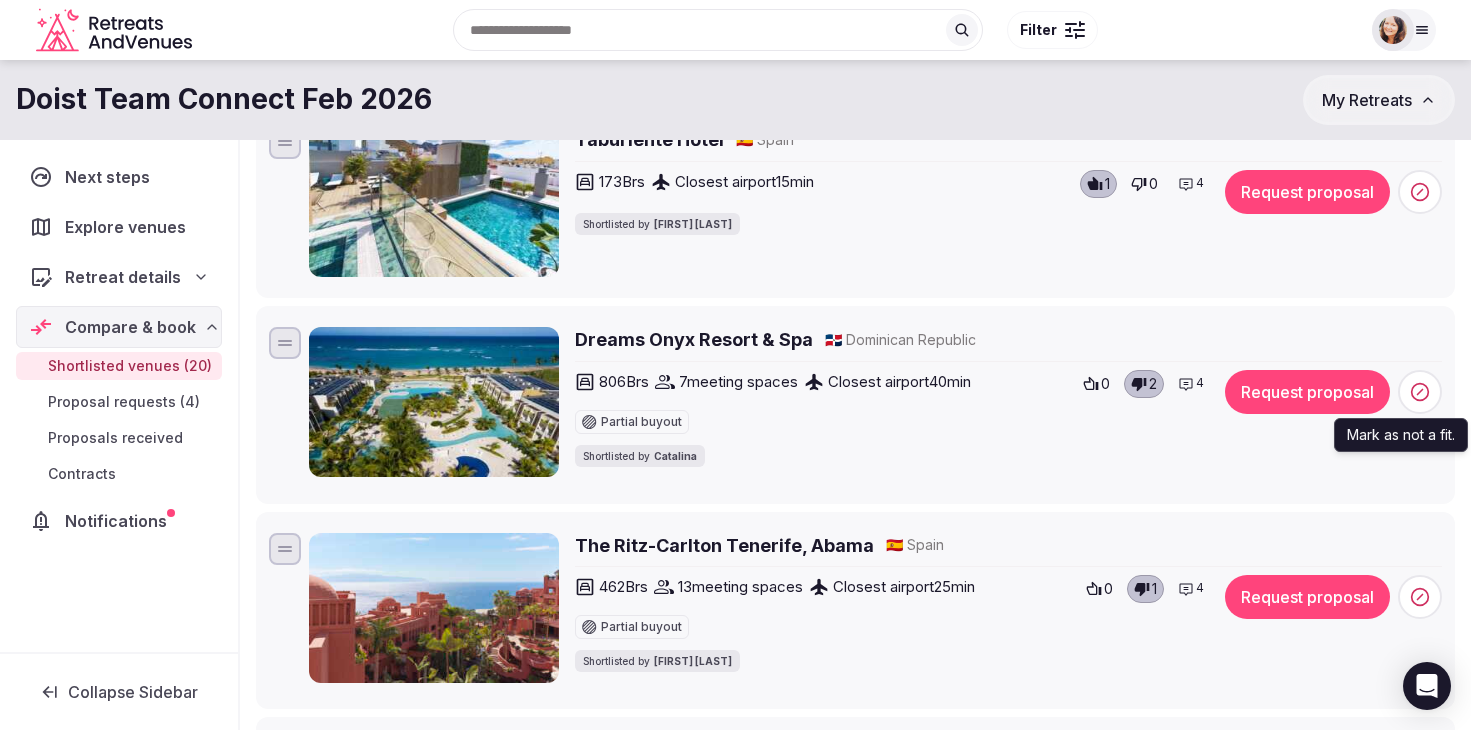 click at bounding box center (1420, 392) 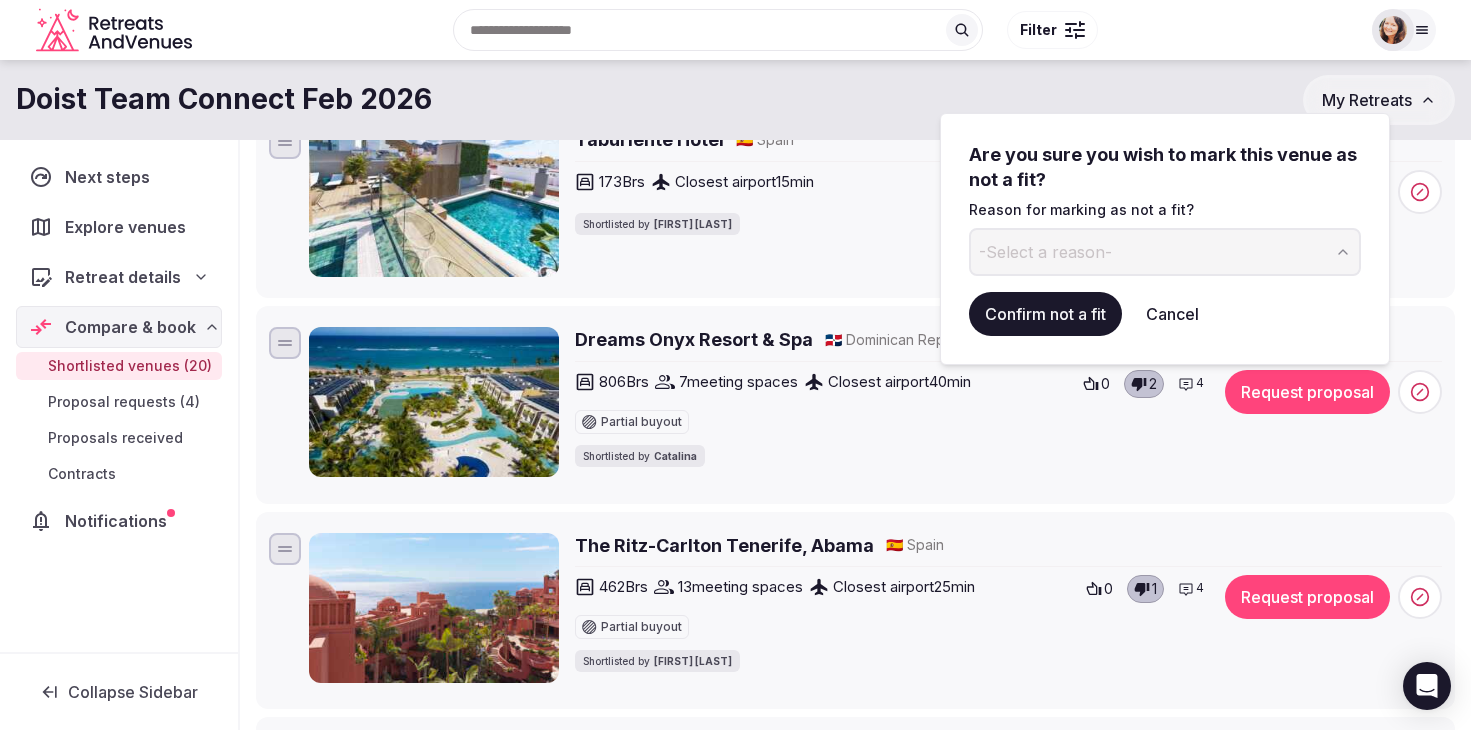 click on "The Ritz-Carlton Tenerife, Abama 🇪🇸 Spain 462  Brs 13  meeting spaces Closest airport  25  min Partial buyout Shortlisted by   Nathalia Bilotti 0 1 4 Request proposal" at bounding box center [855, 610] 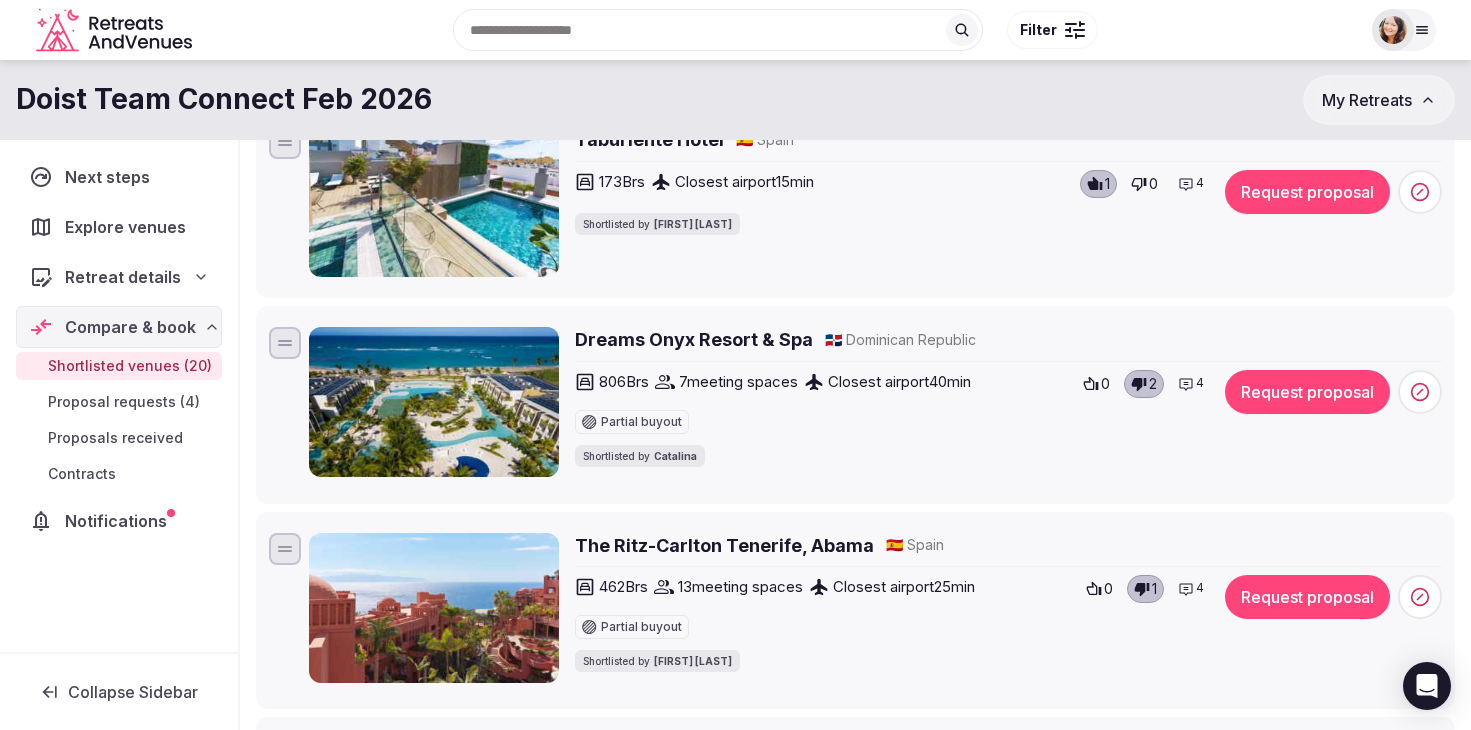 click 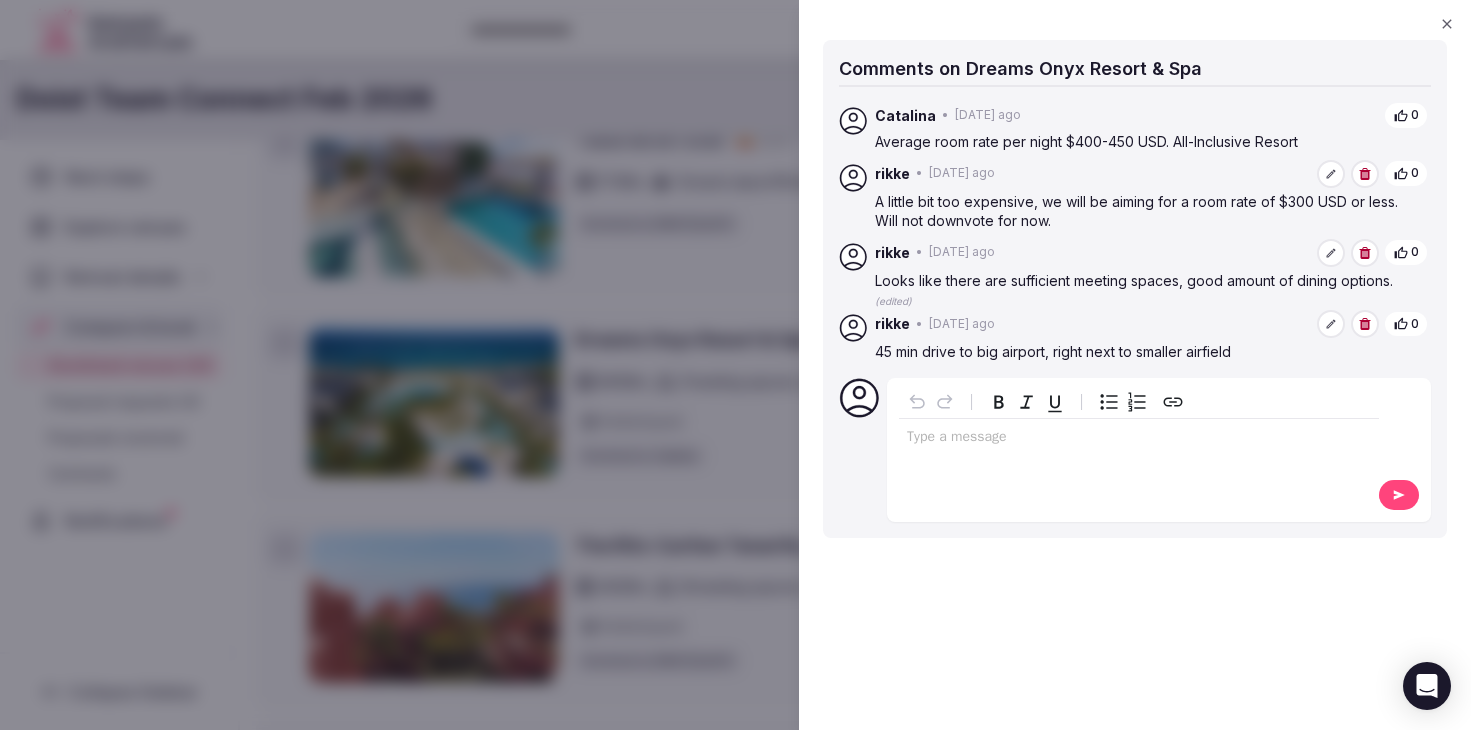 click at bounding box center (735, 365) 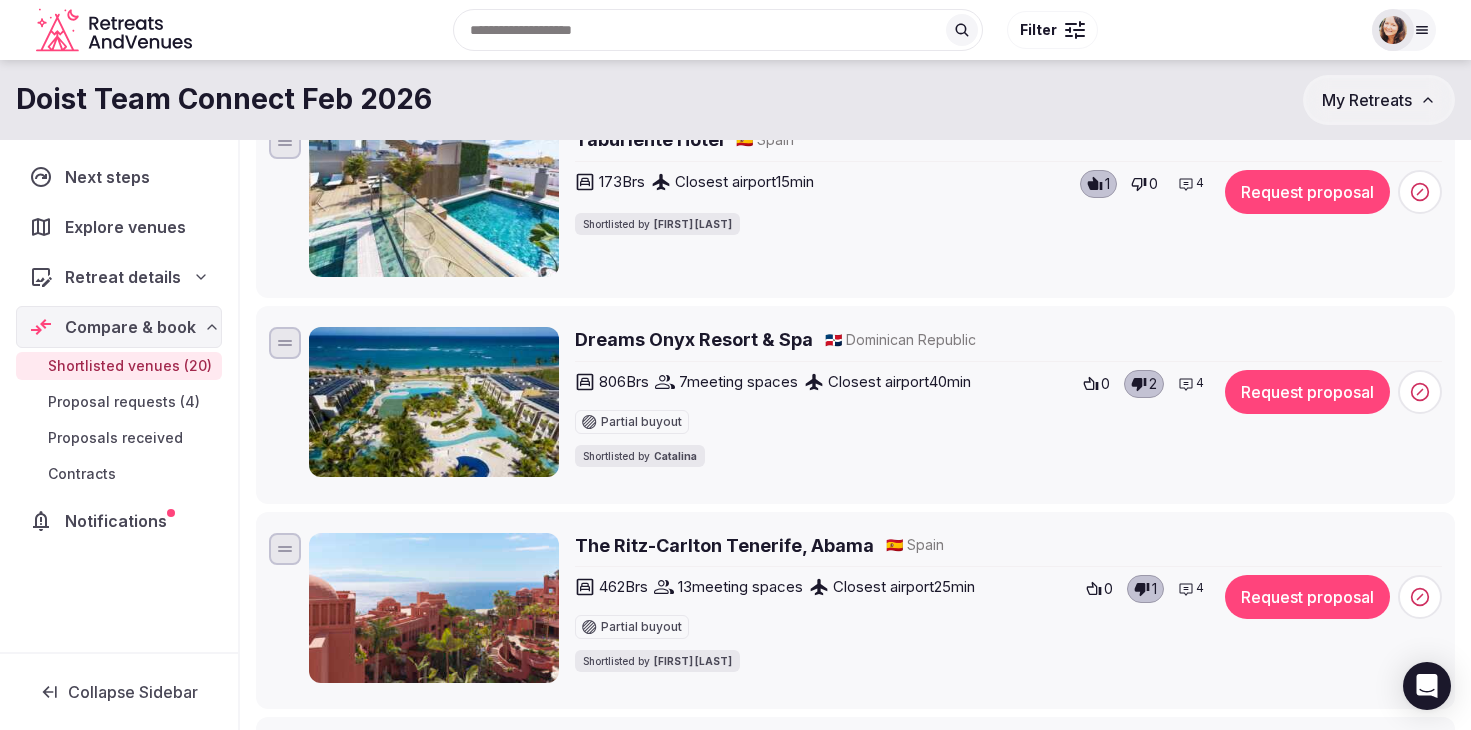 click 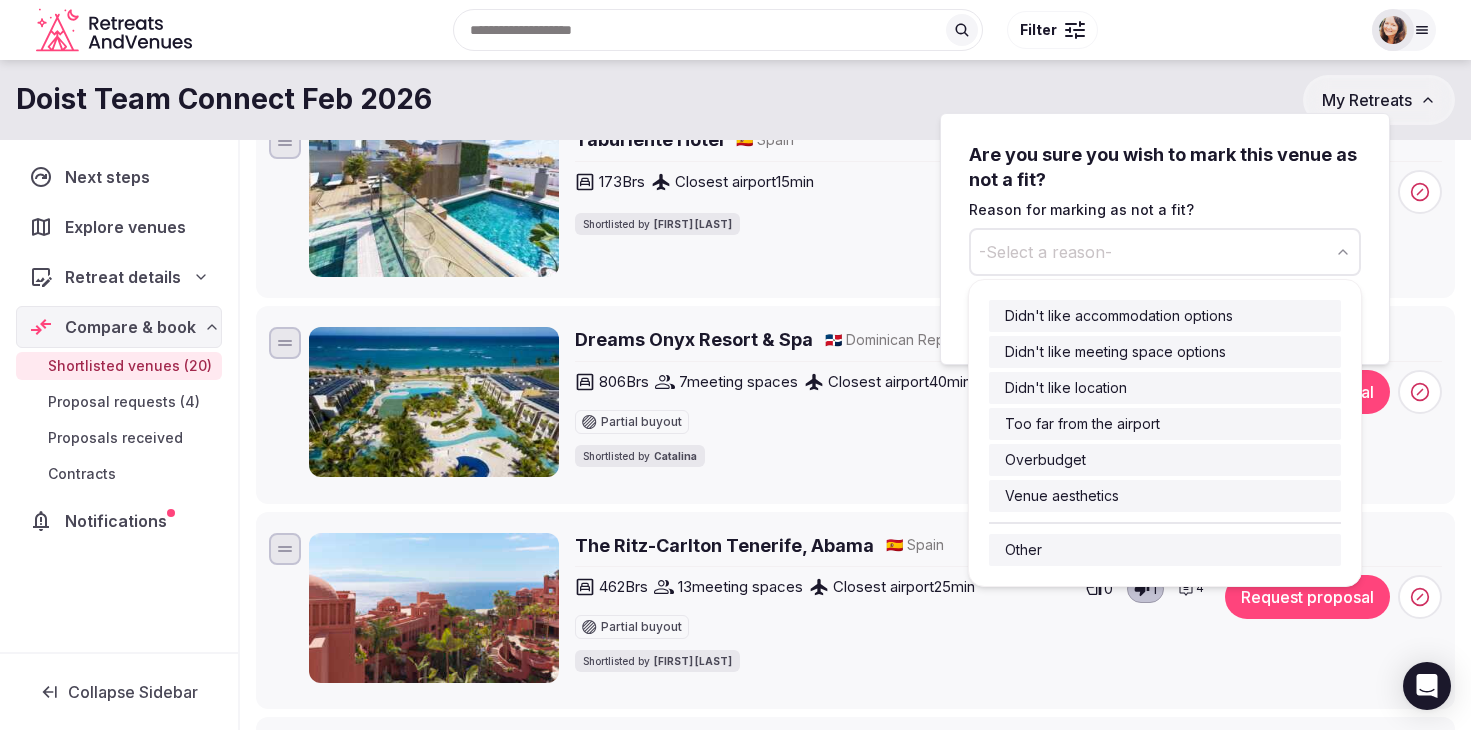 click on "-Select a reason-" at bounding box center [1165, 252] 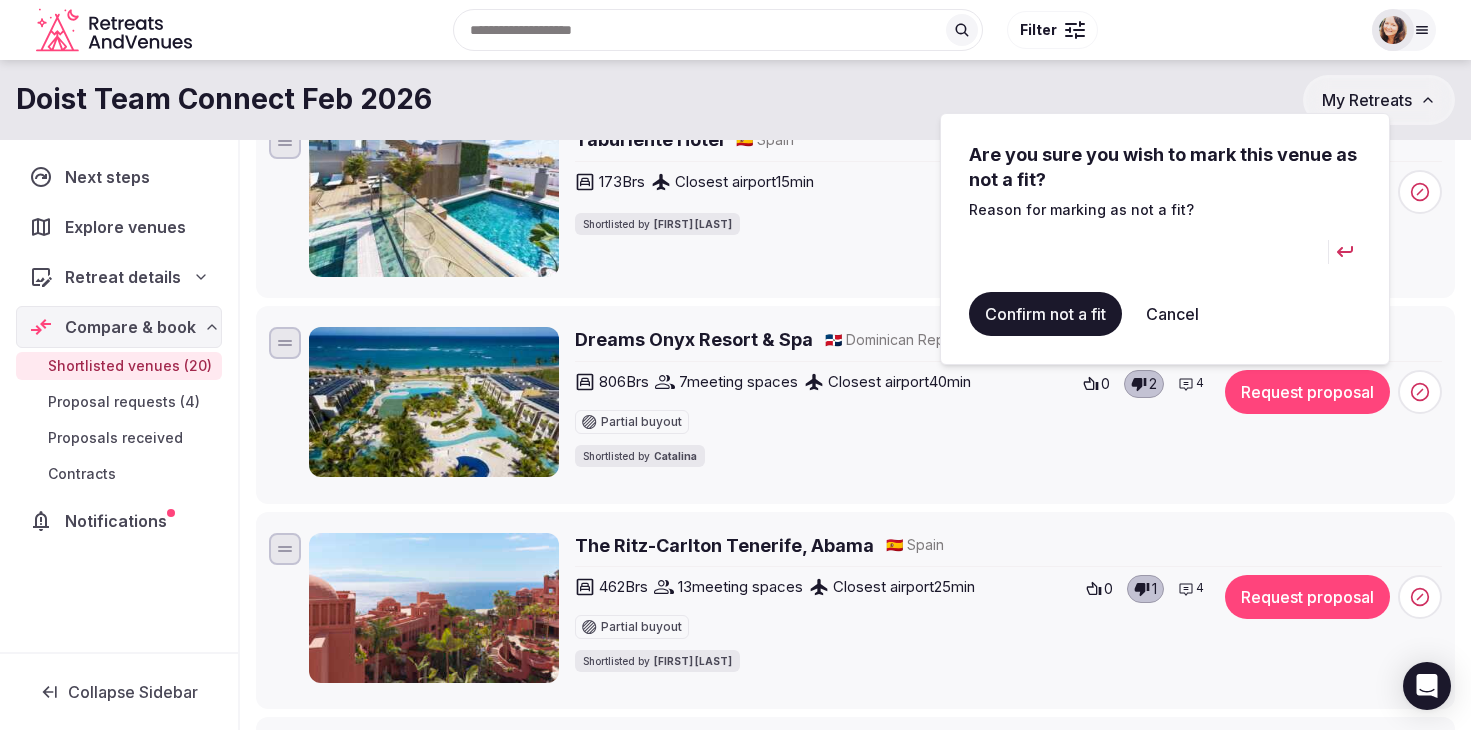 click at bounding box center [1148, 252] 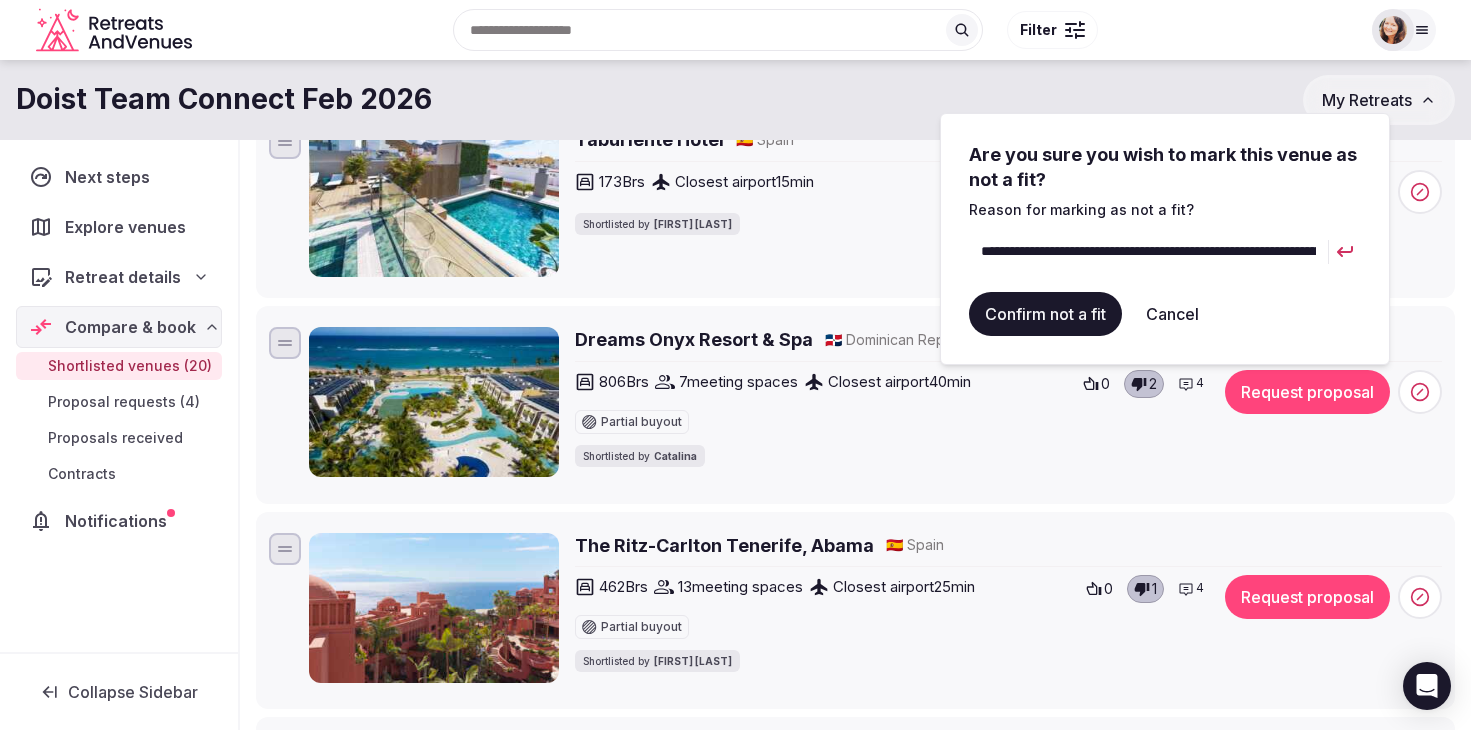 type on "**********" 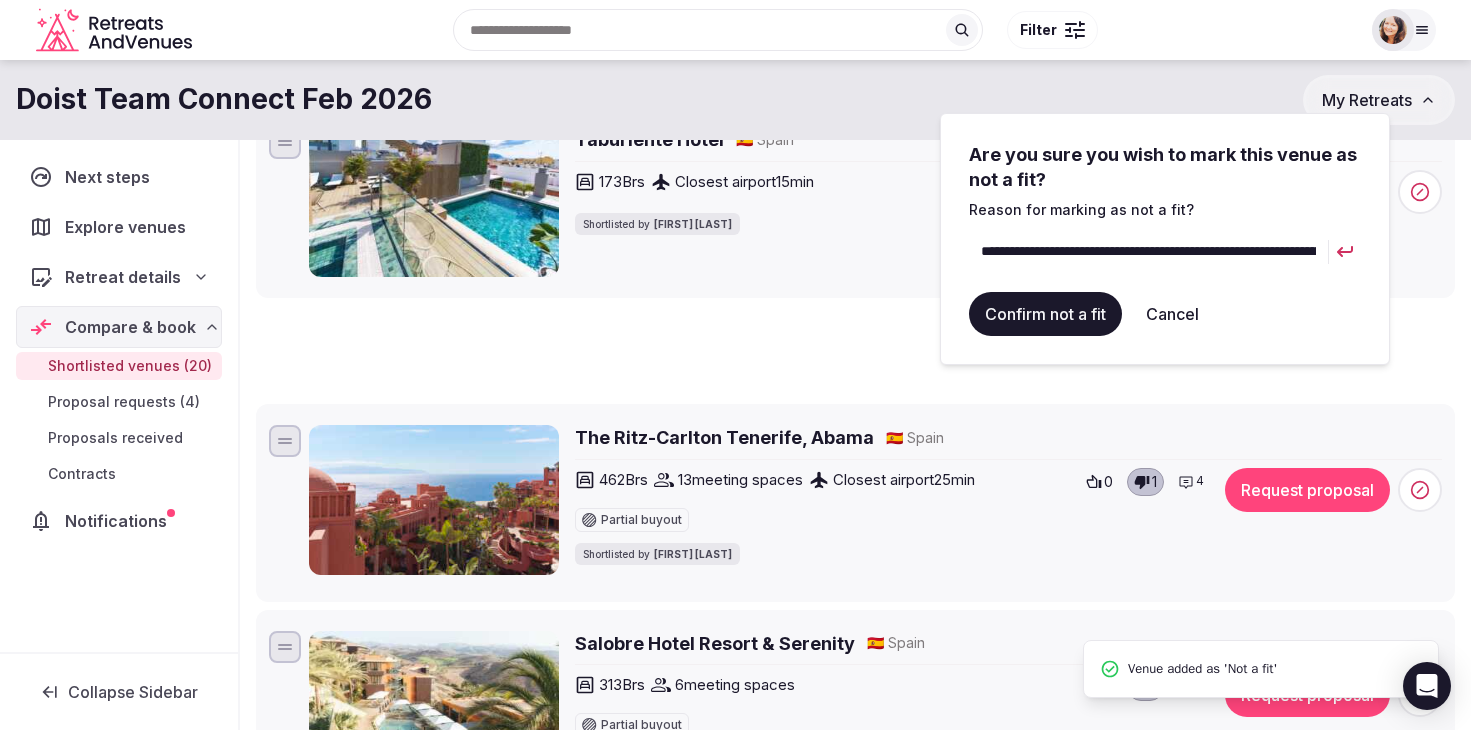 scroll, scrollTop: 72, scrollLeft: 0, axis: vertical 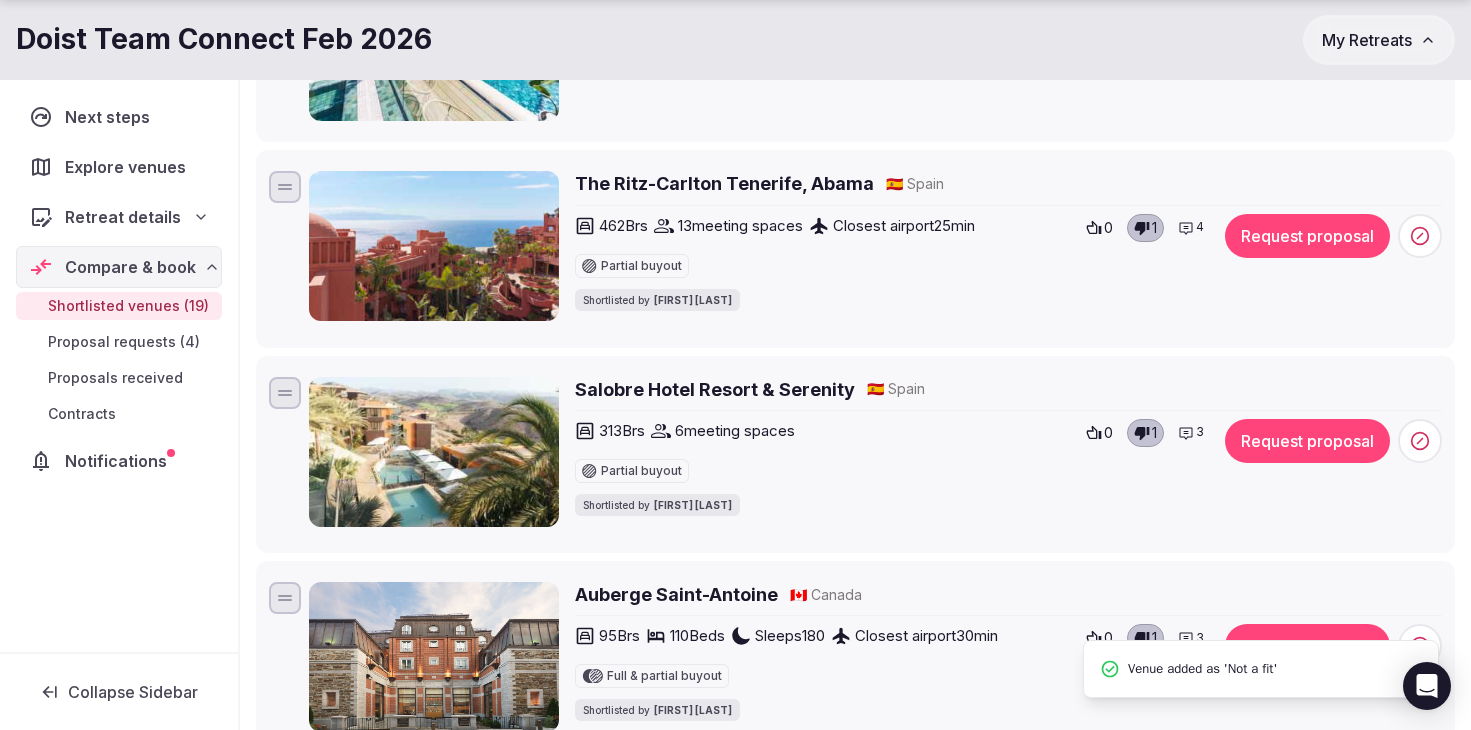 click 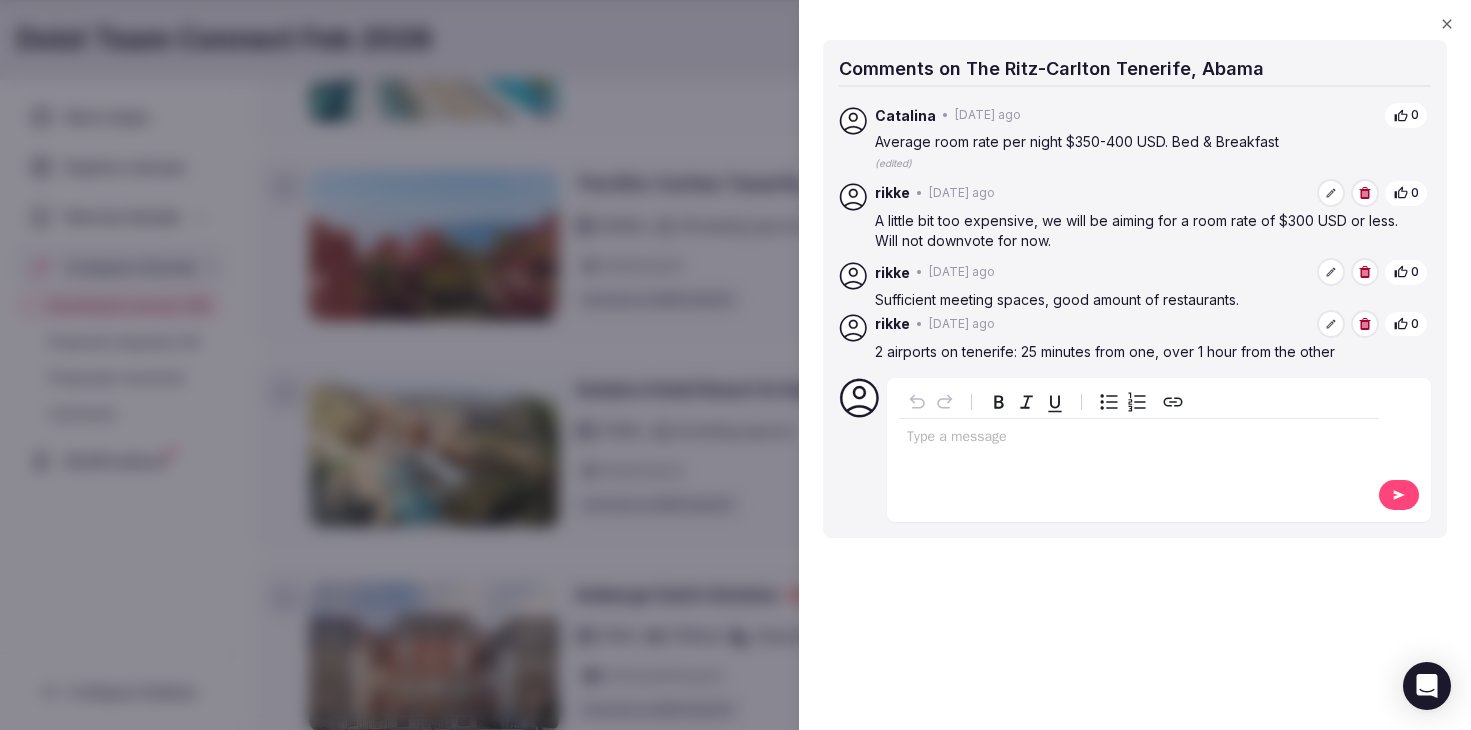 click at bounding box center [735, 365] 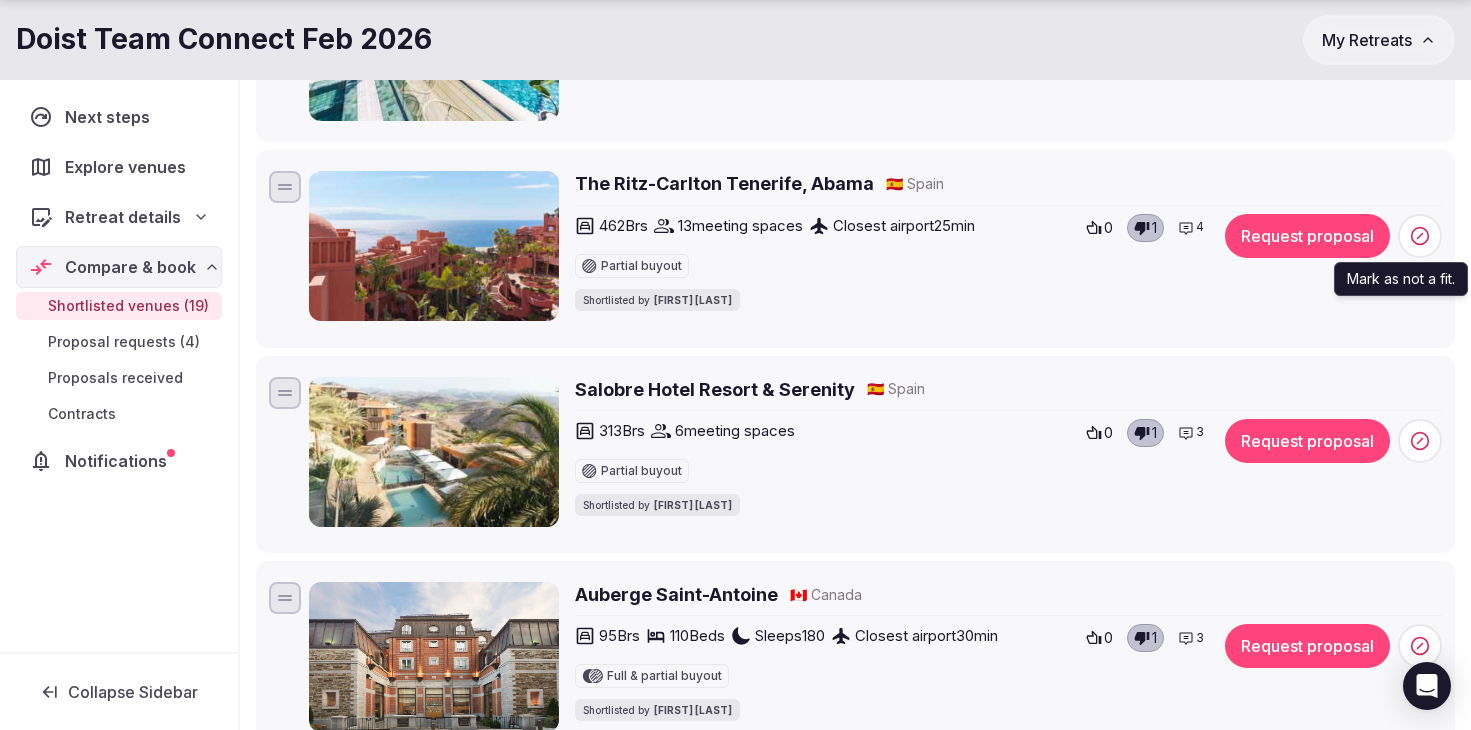click 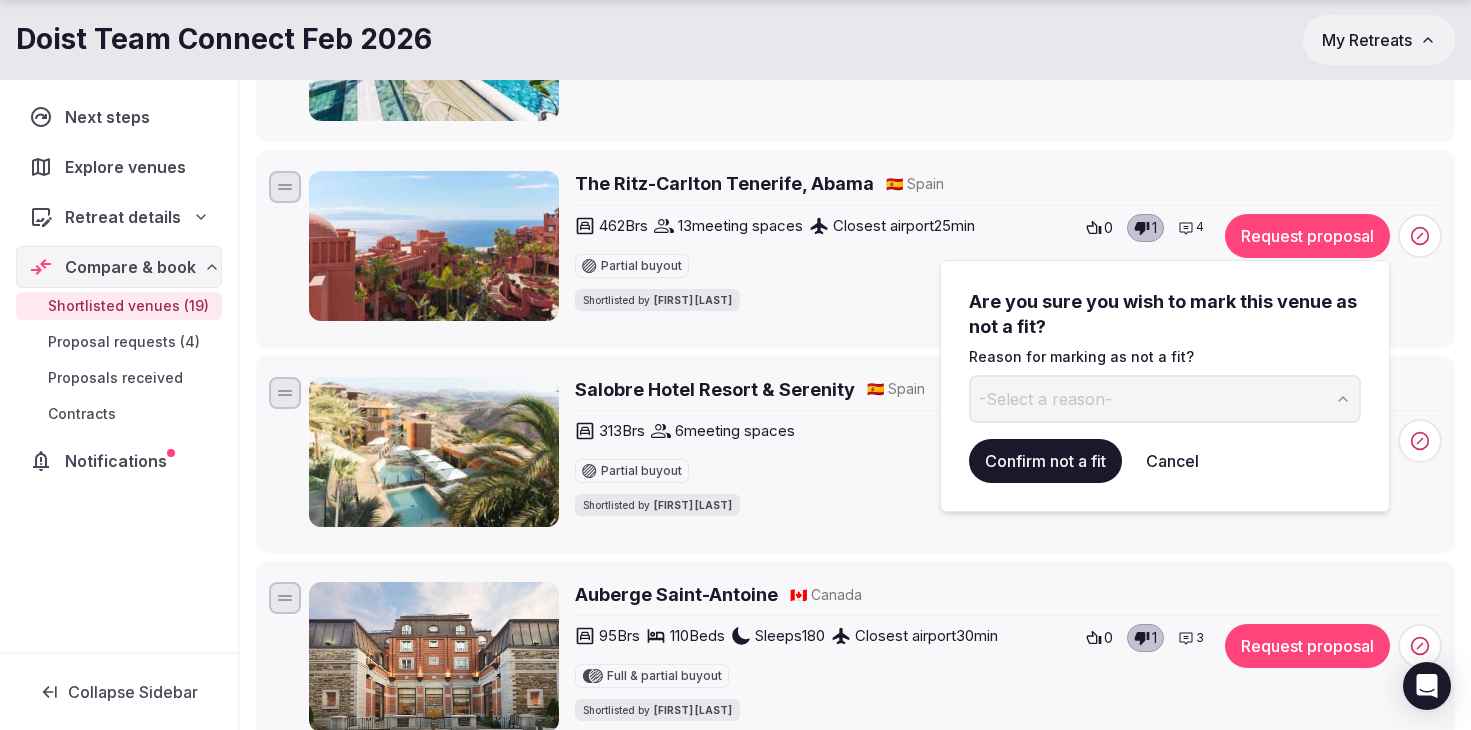 click on "-Select a reason-" at bounding box center [1165, 399] 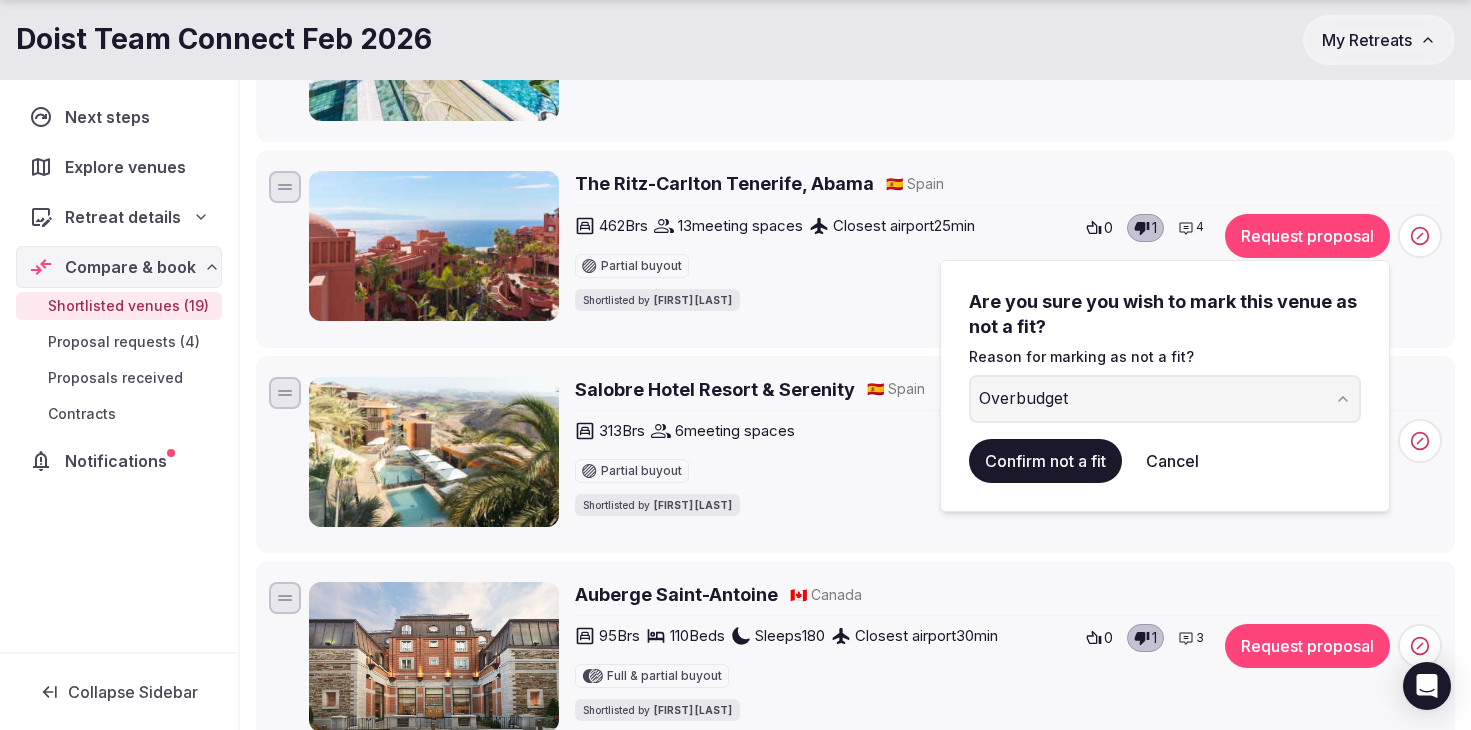 click on "Confirm not a fit" at bounding box center (1045, 461) 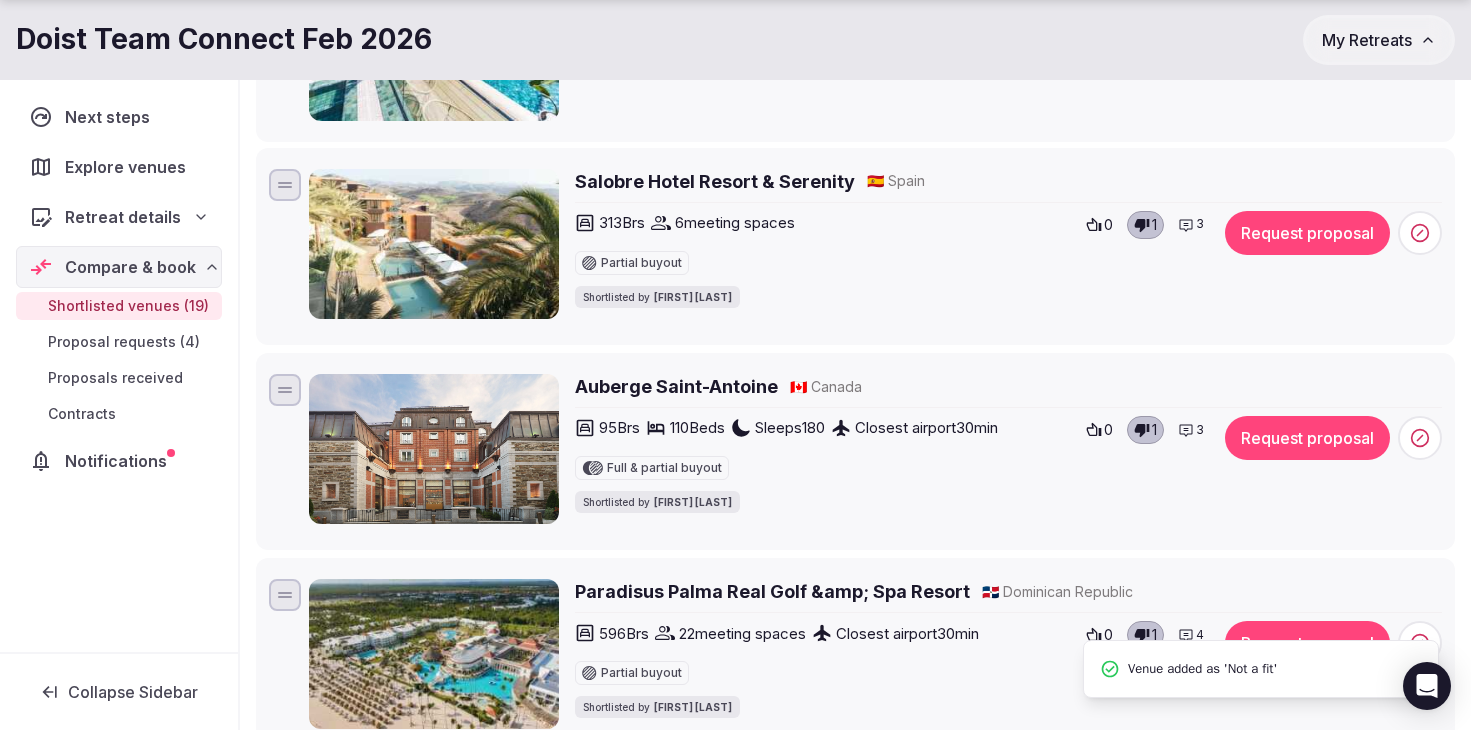 scroll, scrollTop: 71, scrollLeft: 0, axis: vertical 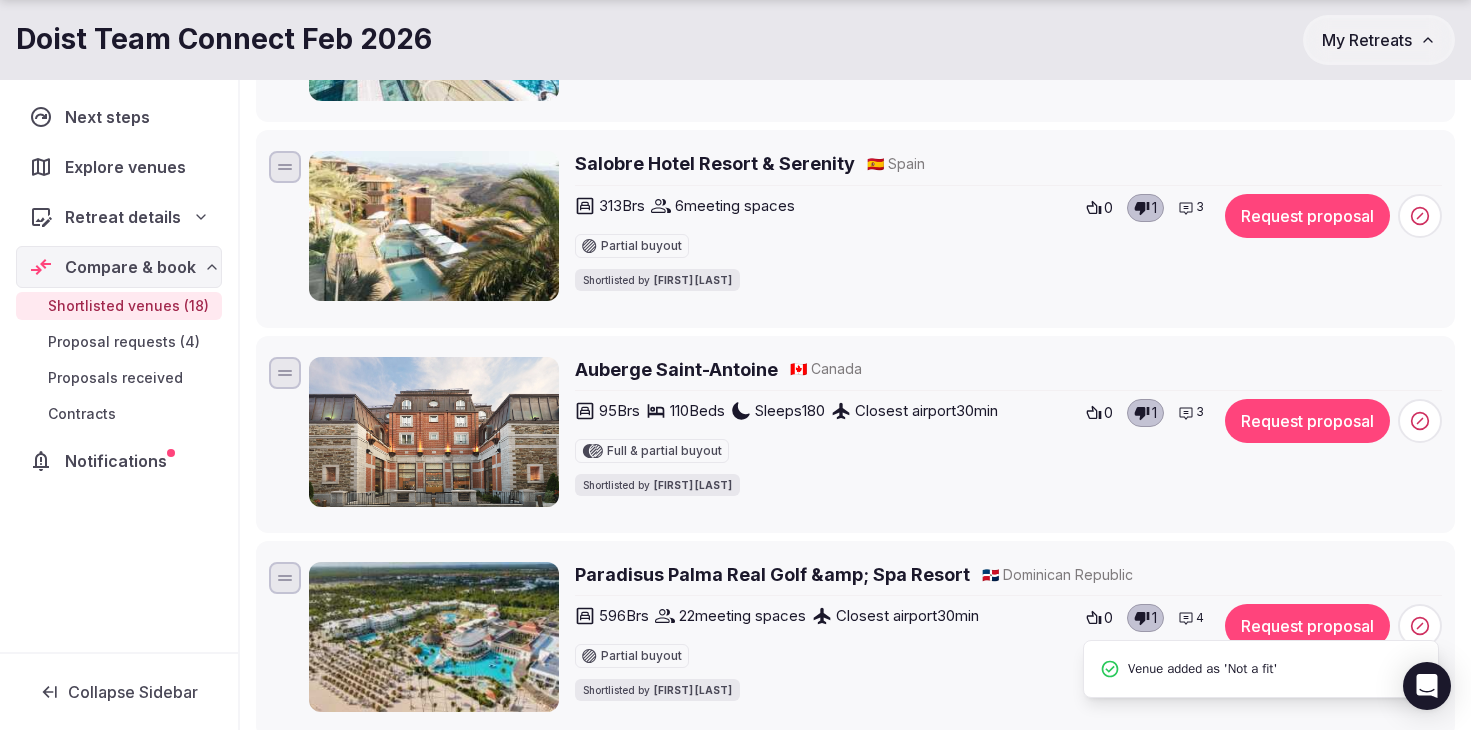 click 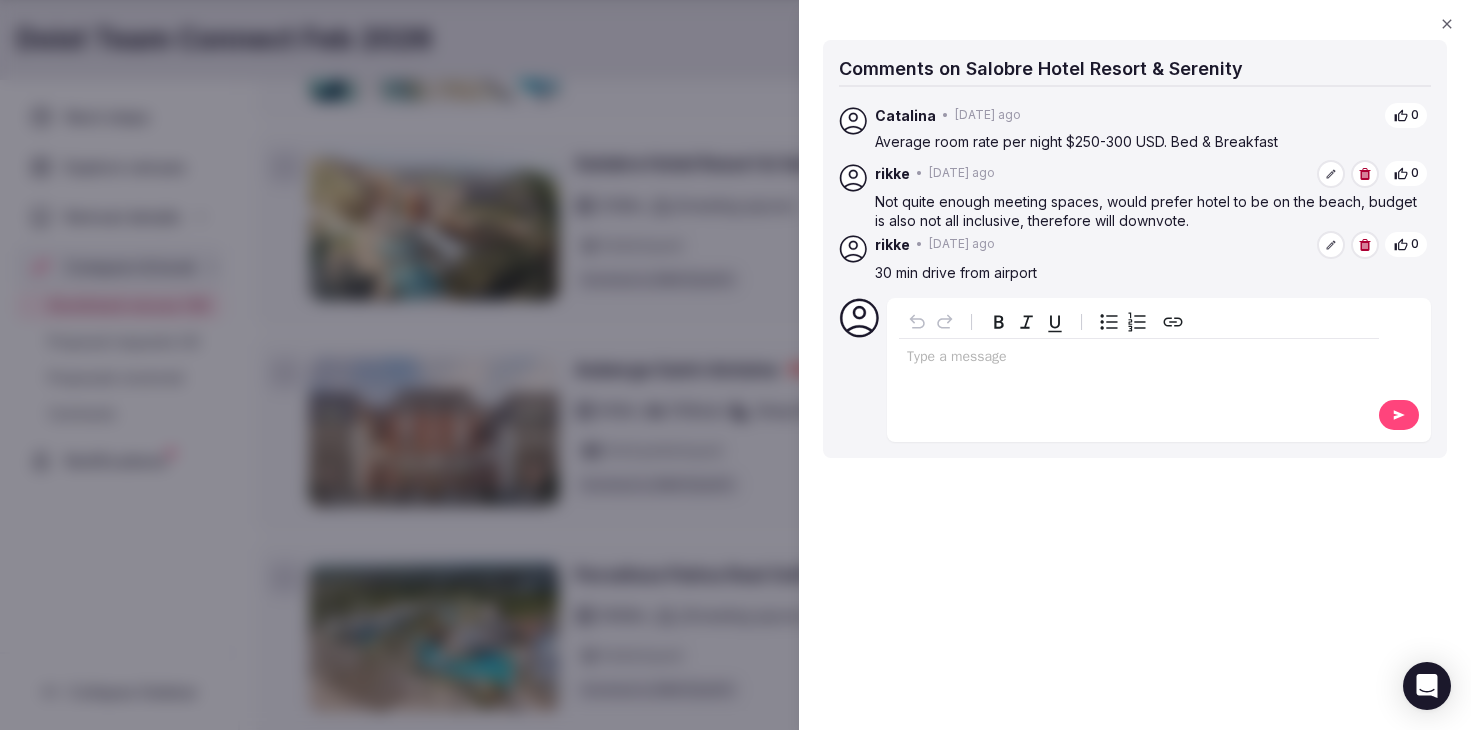 click at bounding box center (735, 365) 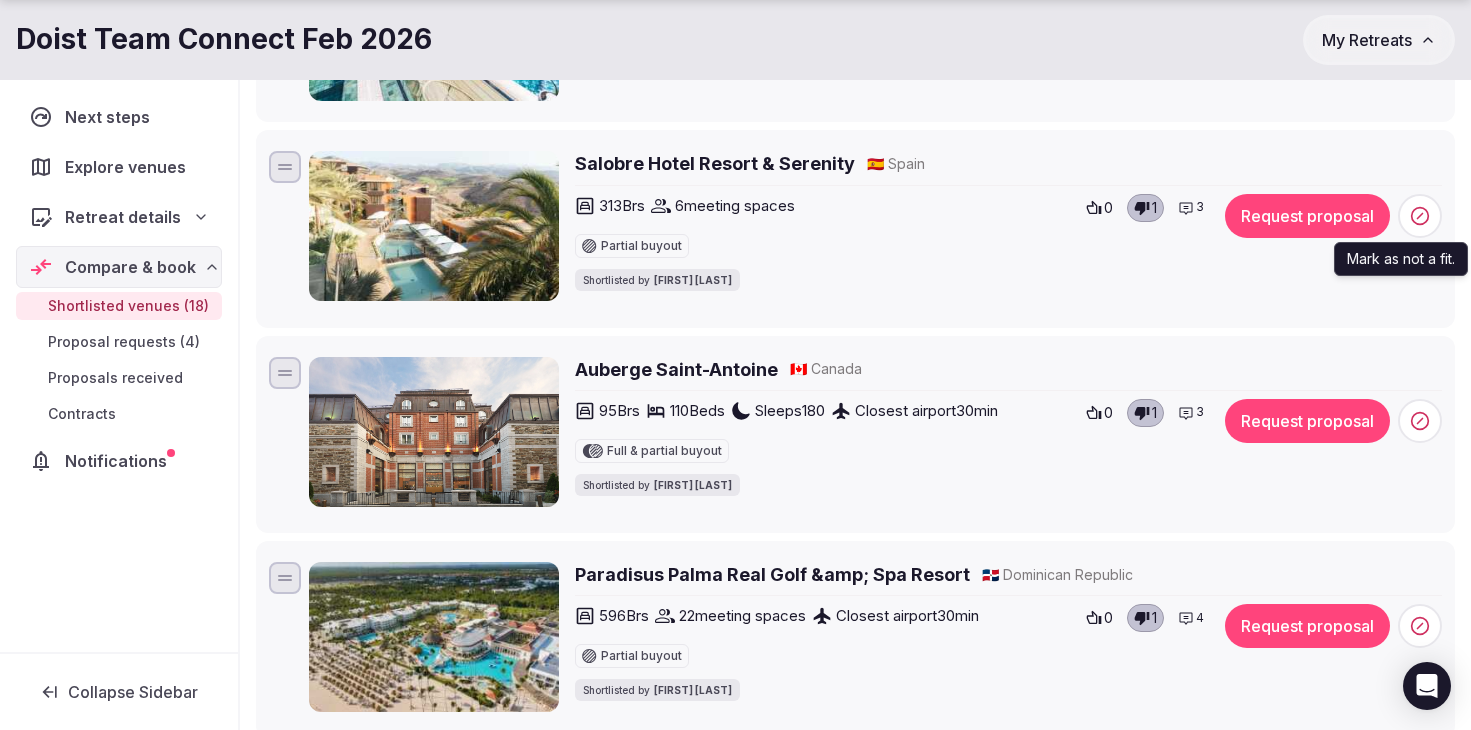 click 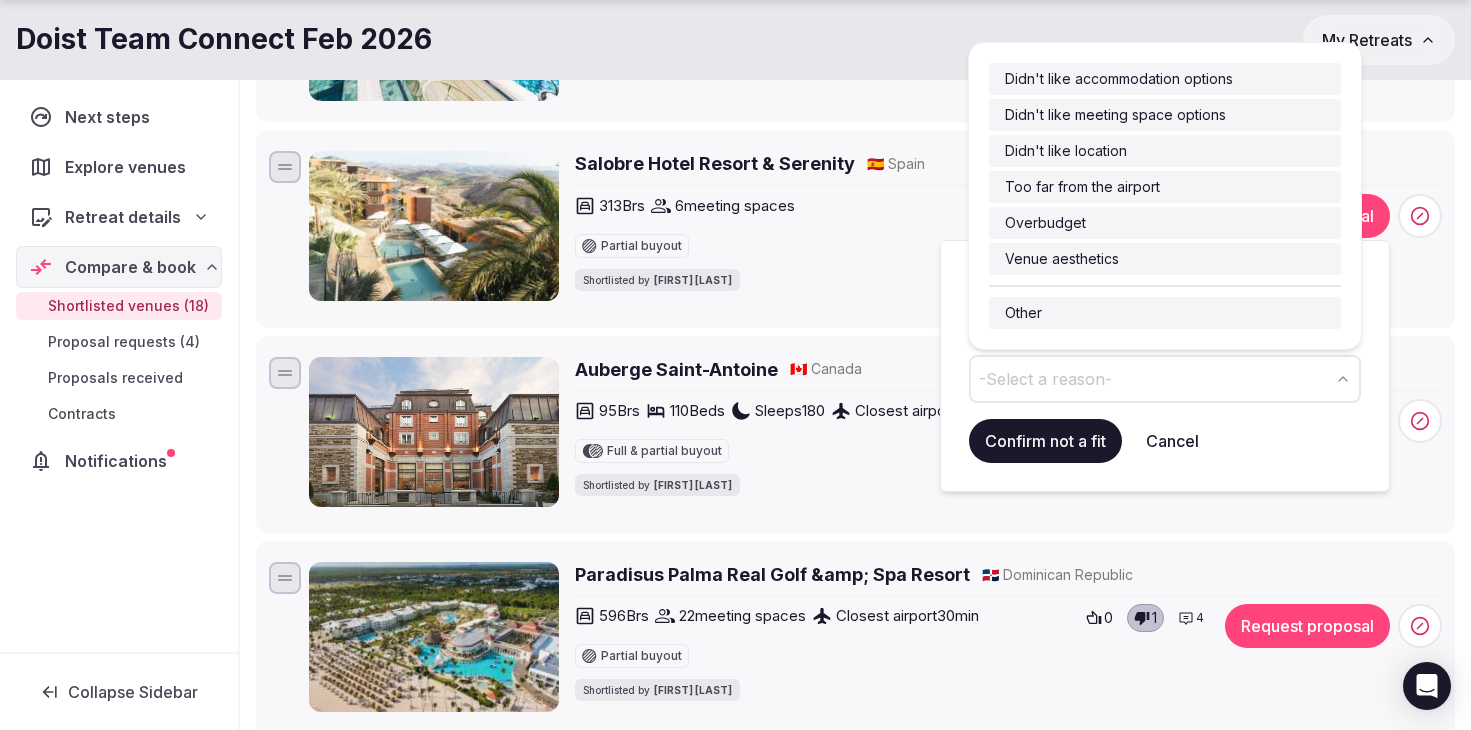 click on "-Select a reason-" at bounding box center [1165, 379] 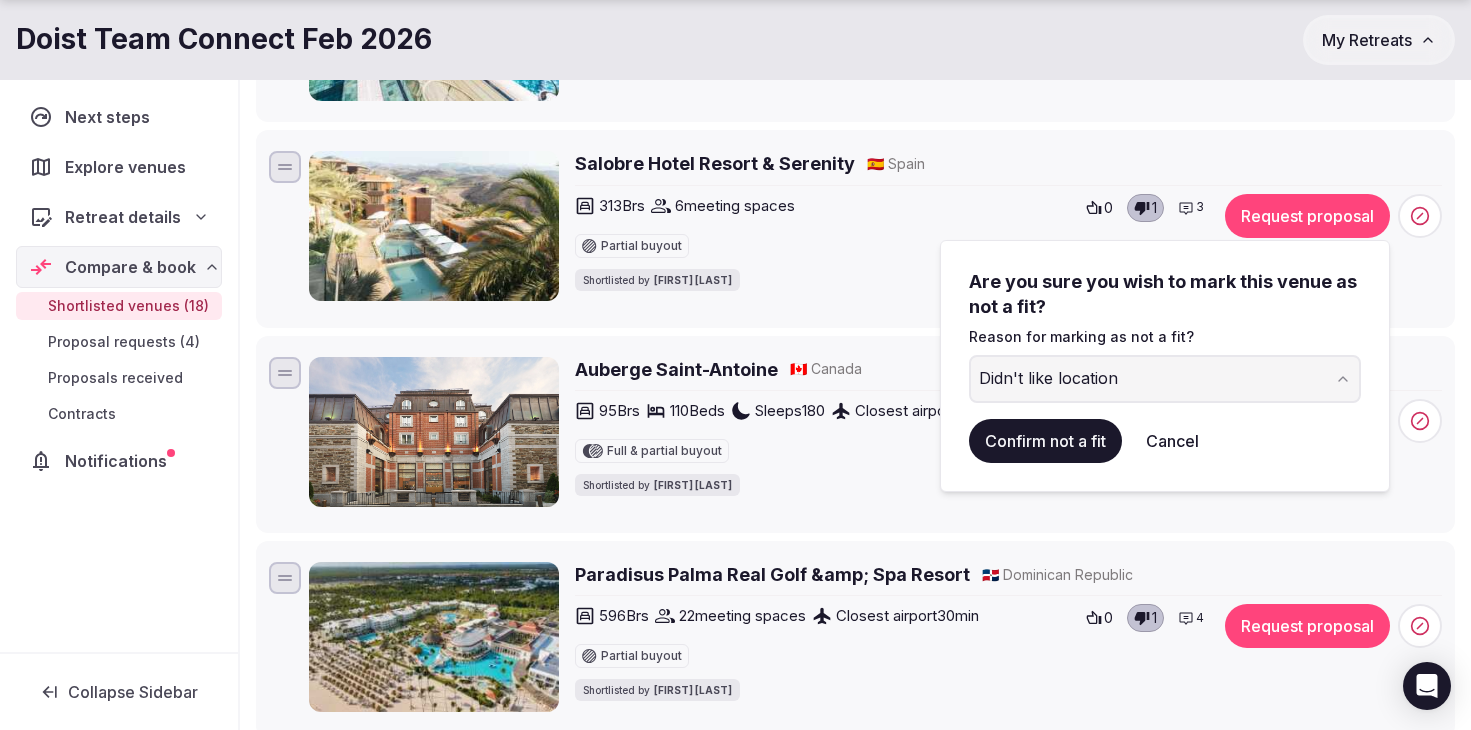 click on "Confirm not a fit" at bounding box center [1045, 441] 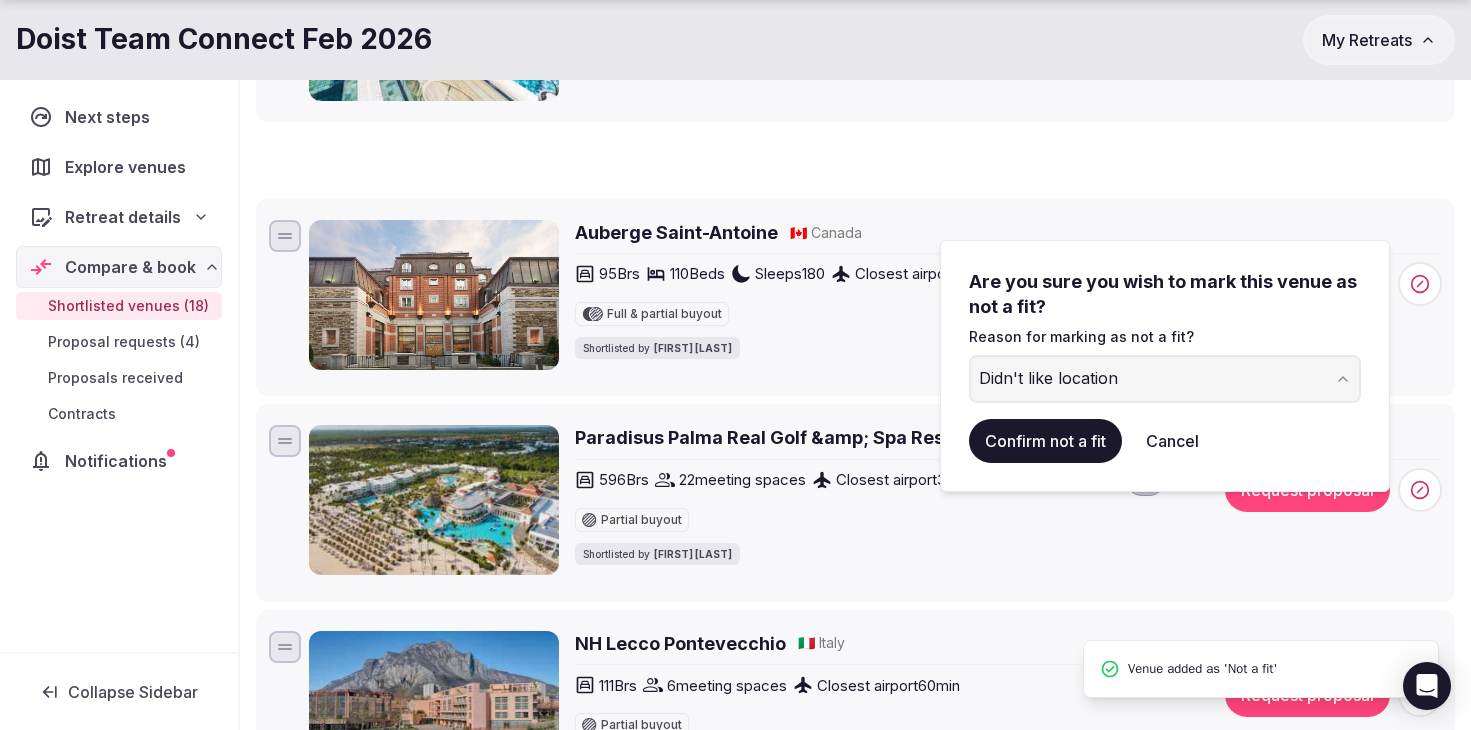 scroll, scrollTop: 70, scrollLeft: 0, axis: vertical 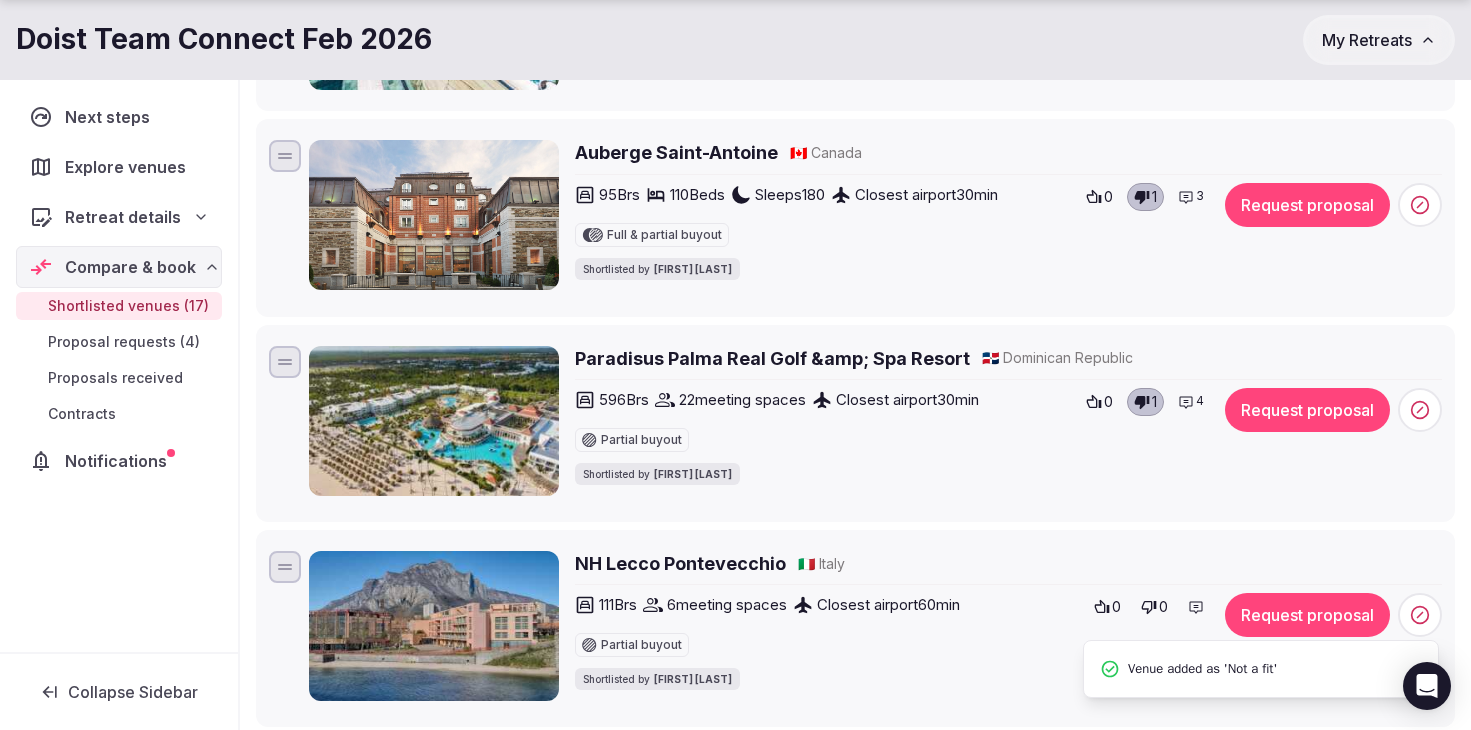 click 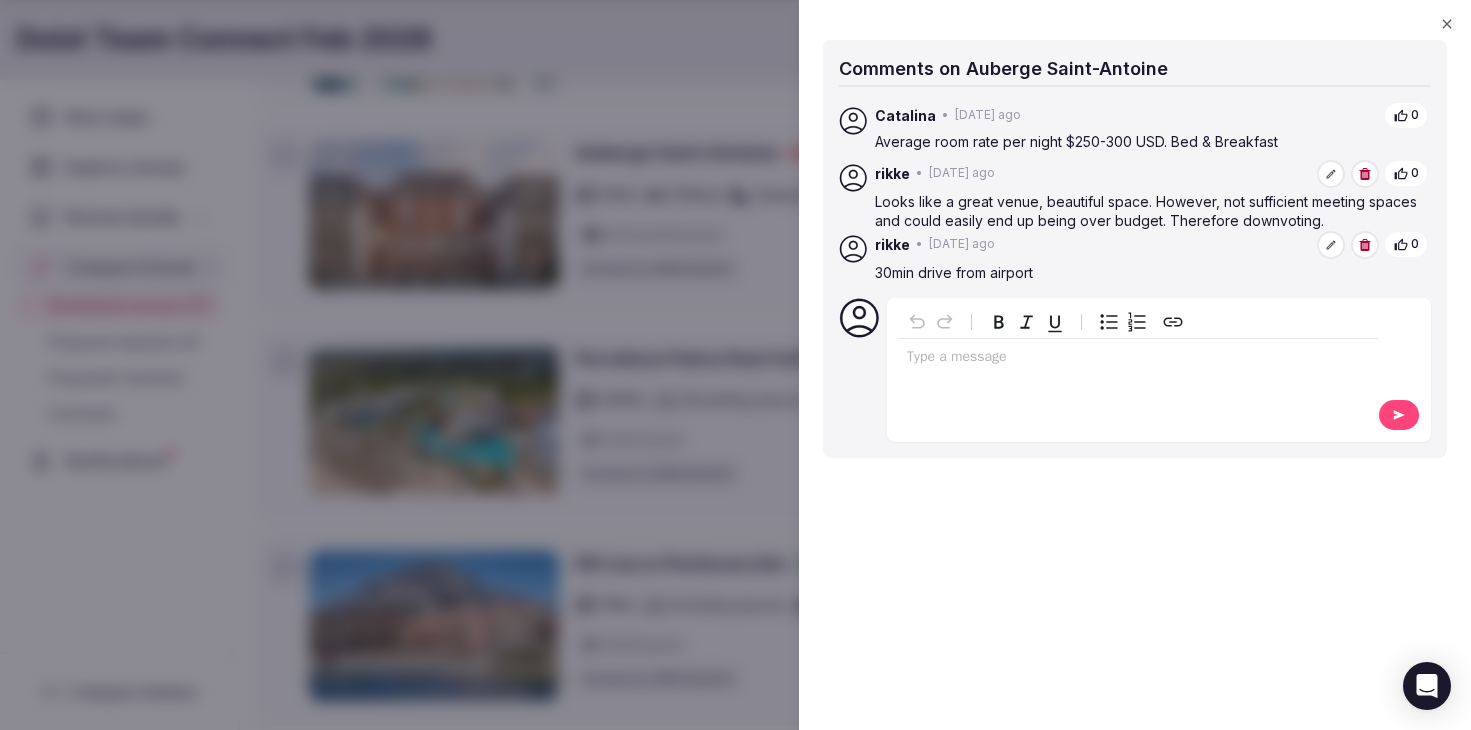 click on "Comments on Auberge Saint-Antoine rikke • 7 days ago 0 30min drive from airport rikke • 7 days ago 0 Looks like a great venue, beautiful space. However, not sufficient meeting spaces and could easily end up being over budget. Therefore downvoting. Catalina • 7 days ago 0 Average room rate per night $250-300 USD. Bed & Breakfast Type a message Comments on Auberge Saint-Antoine Close" at bounding box center (1135, 365) 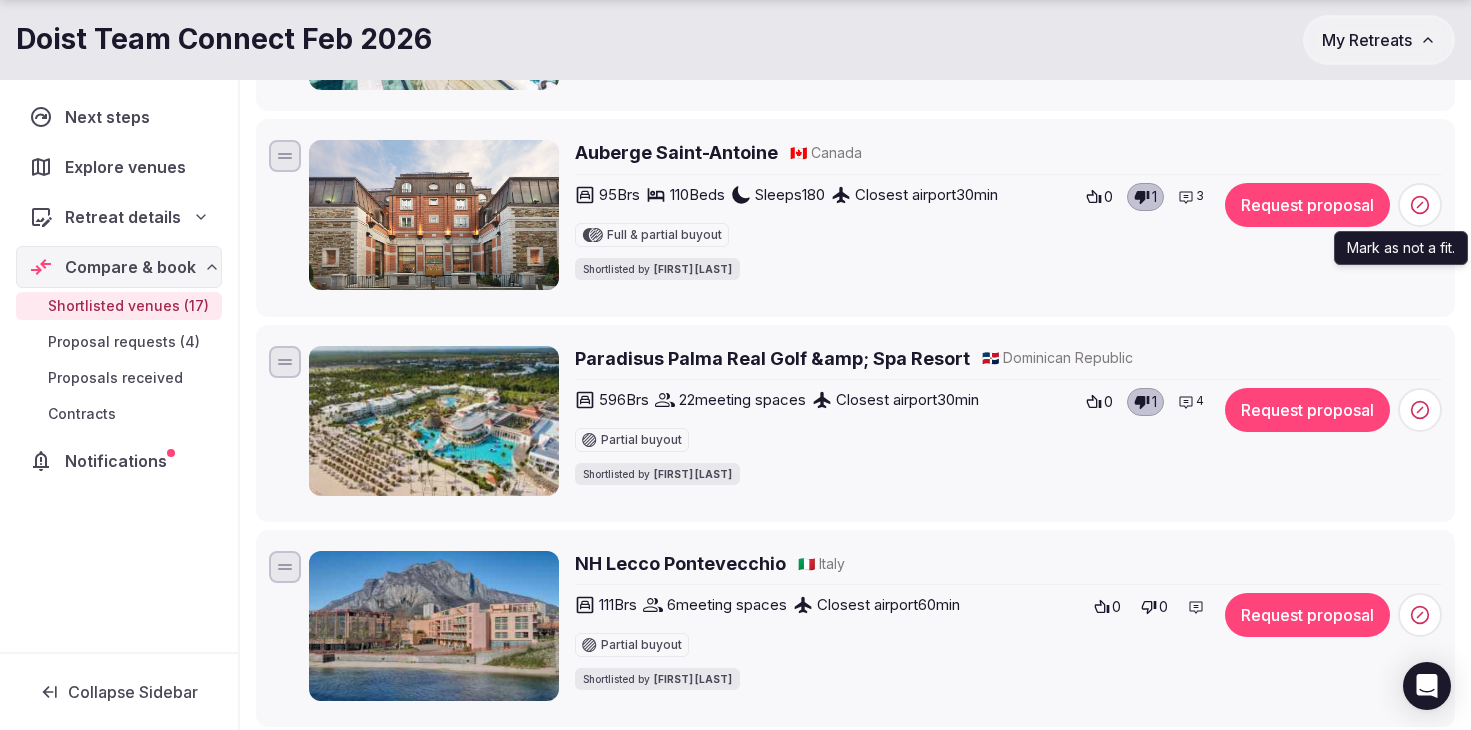 click at bounding box center [1420, 205] 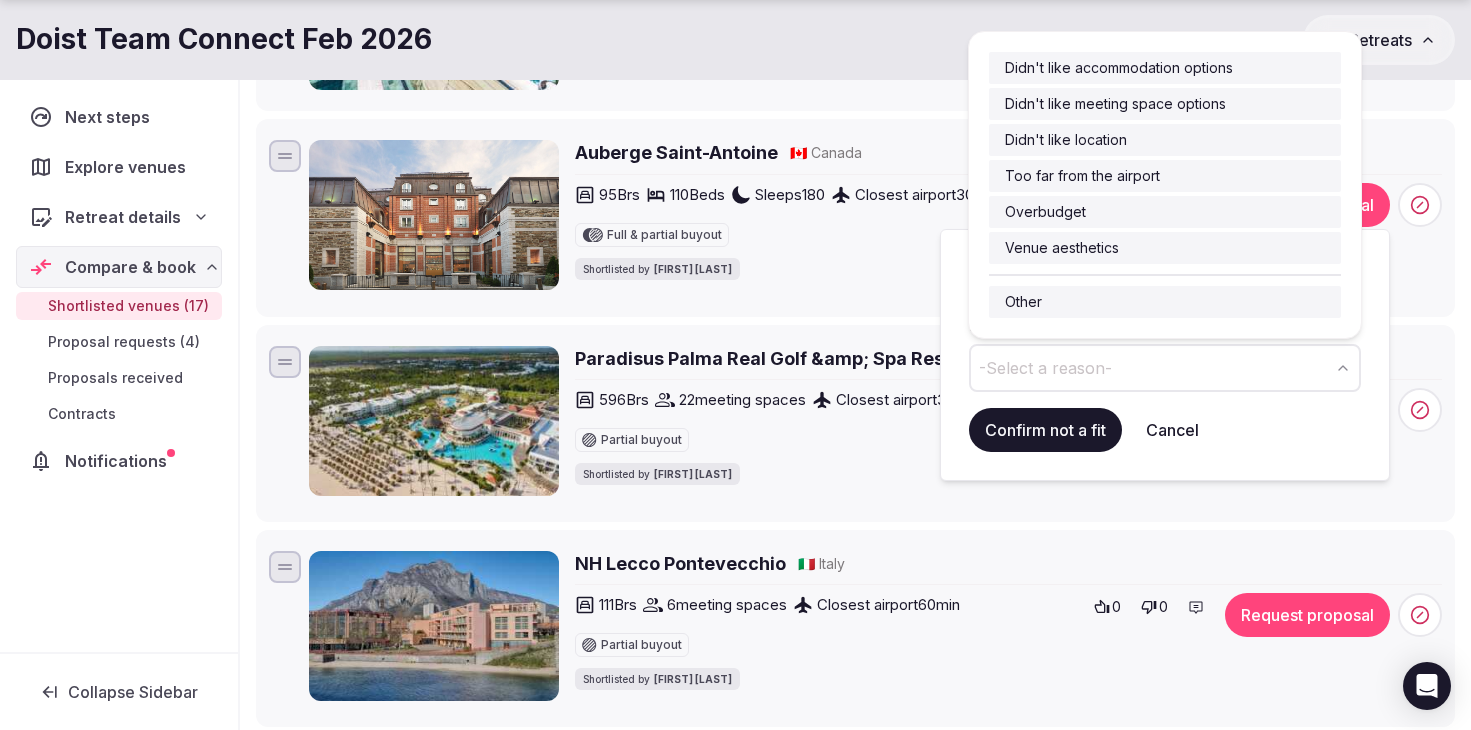 click on "-Select a reason-" at bounding box center [1165, 368] 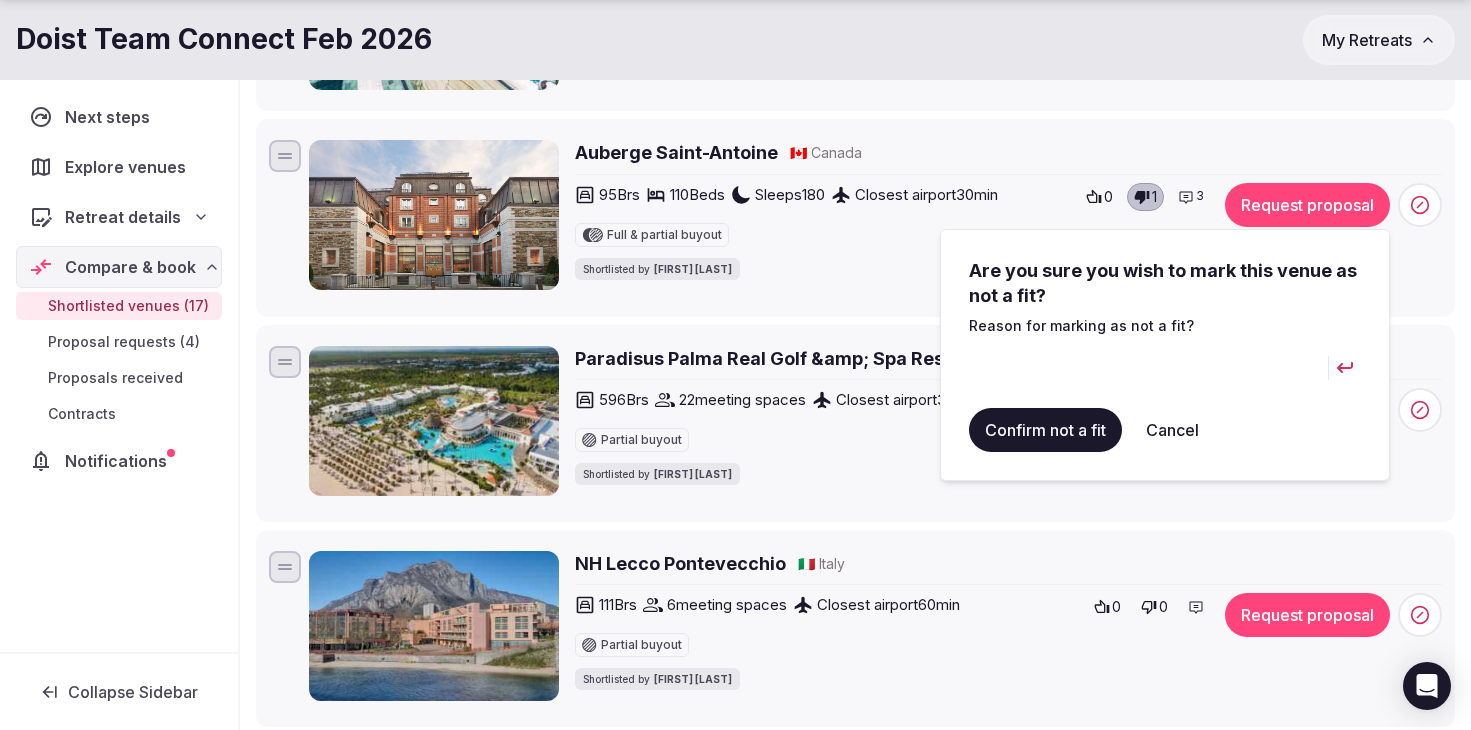 click at bounding box center (1148, 368) 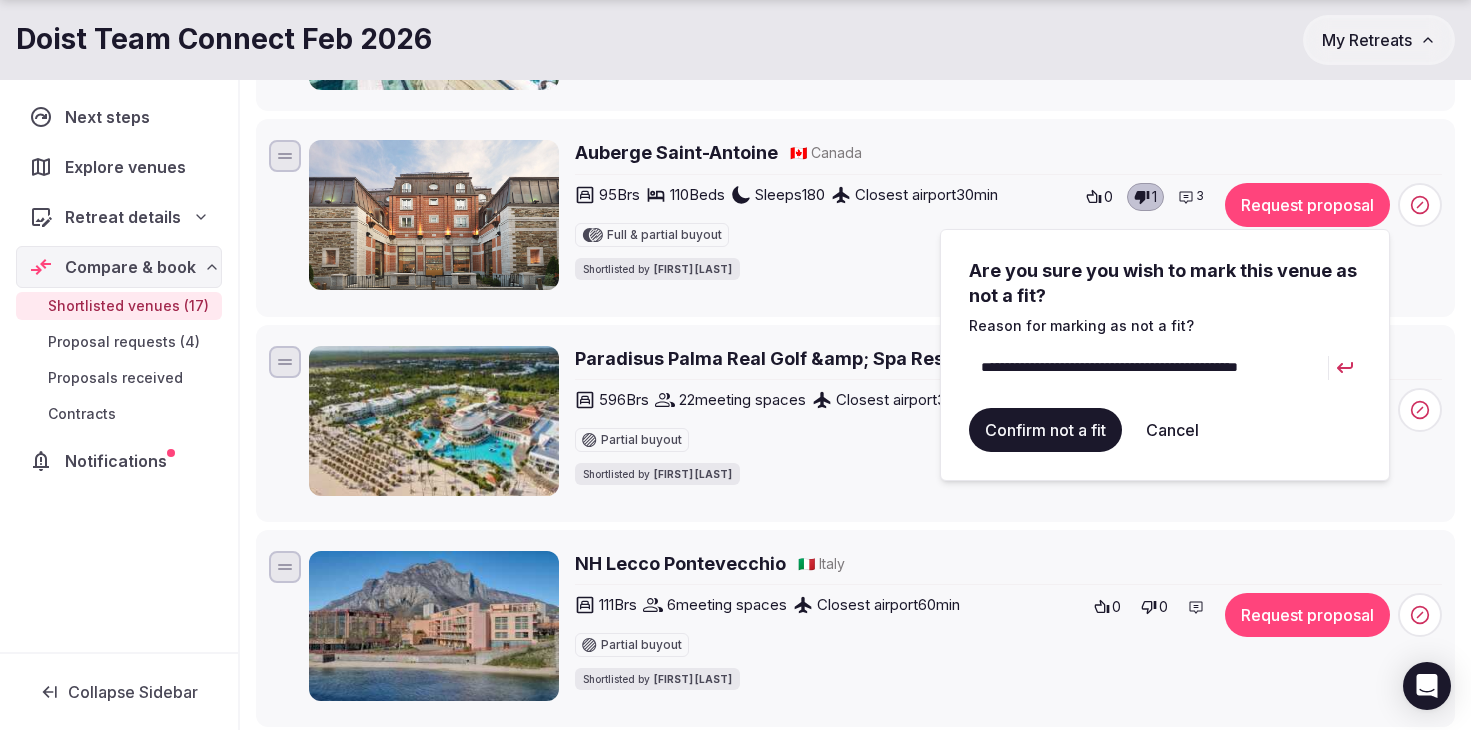 type on "**********" 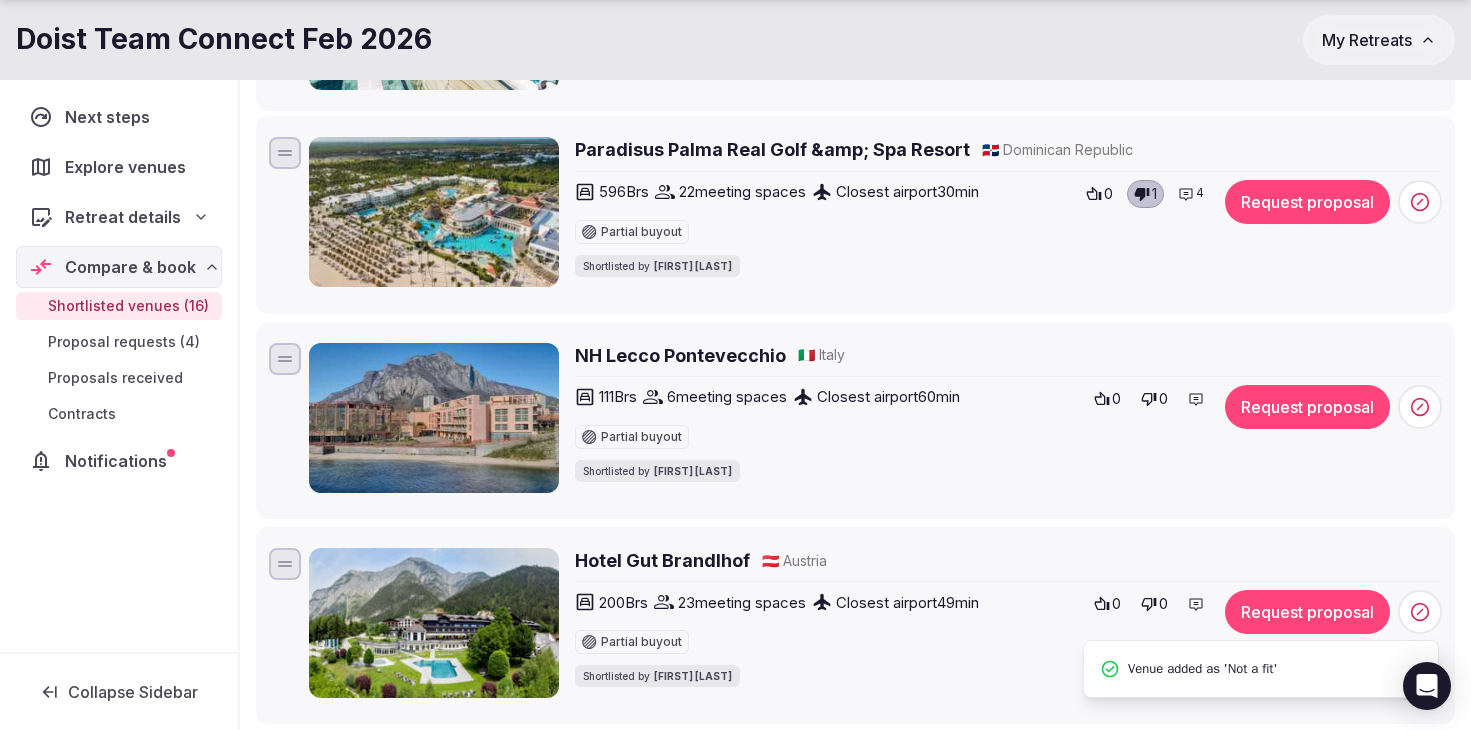 scroll, scrollTop: 76, scrollLeft: 0, axis: vertical 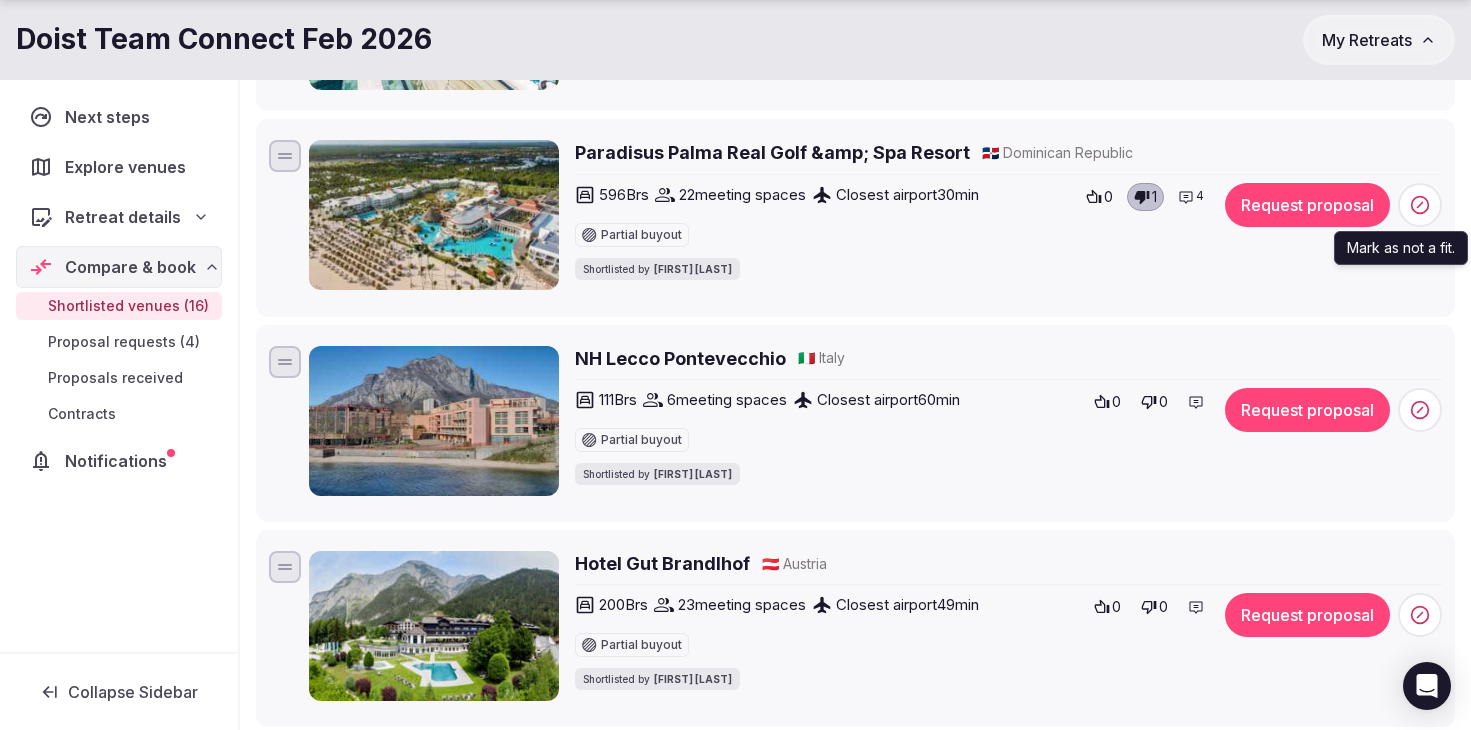click at bounding box center [1420, 205] 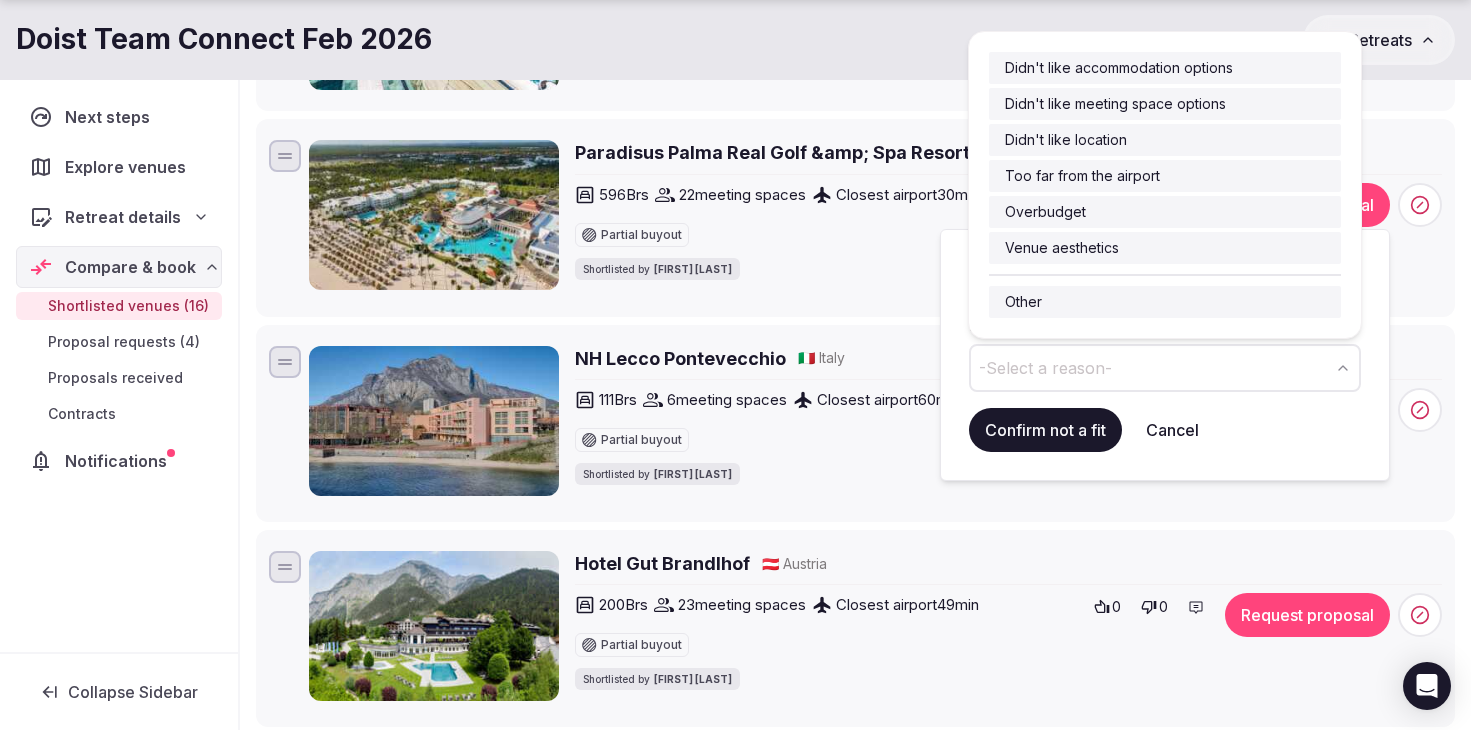 click on "-Select a reason-" at bounding box center (1165, 368) 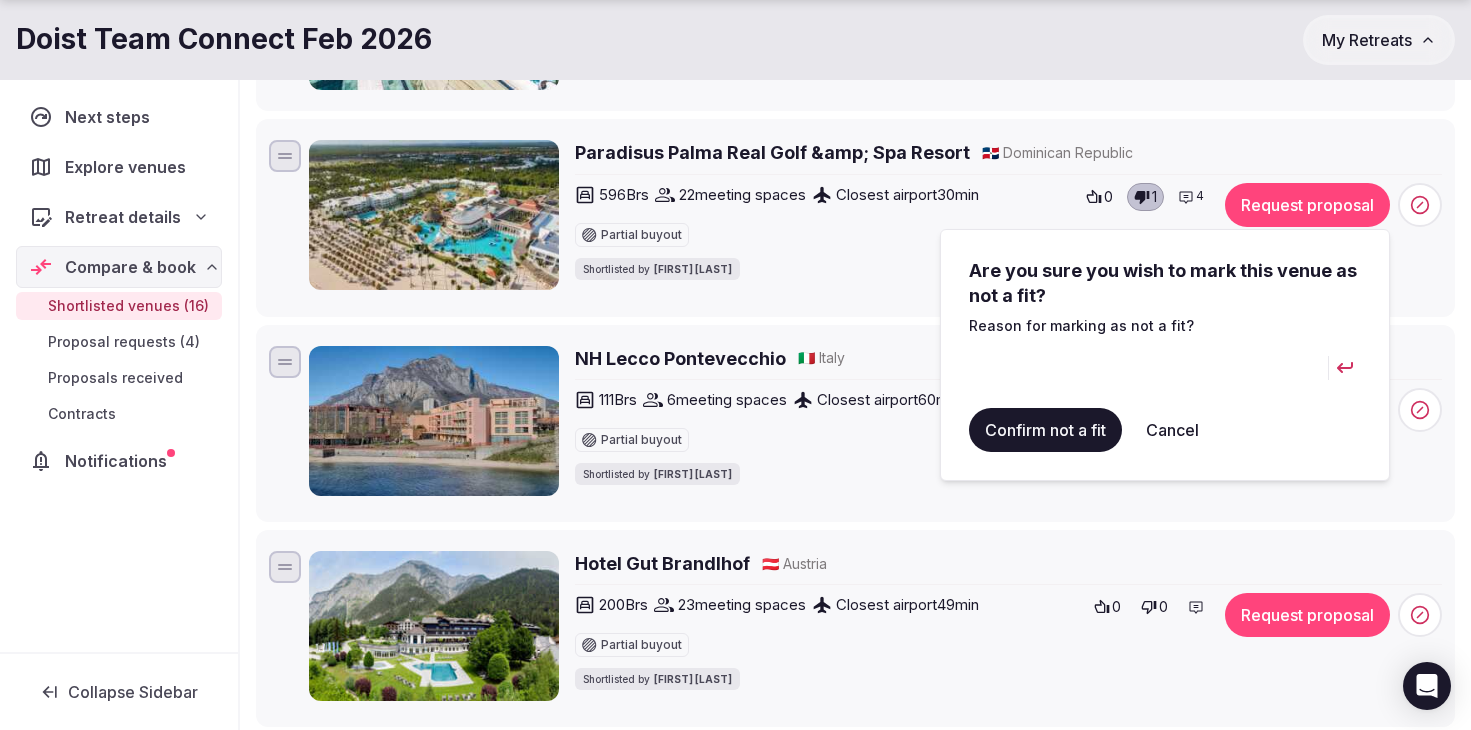 click at bounding box center (1148, 368) 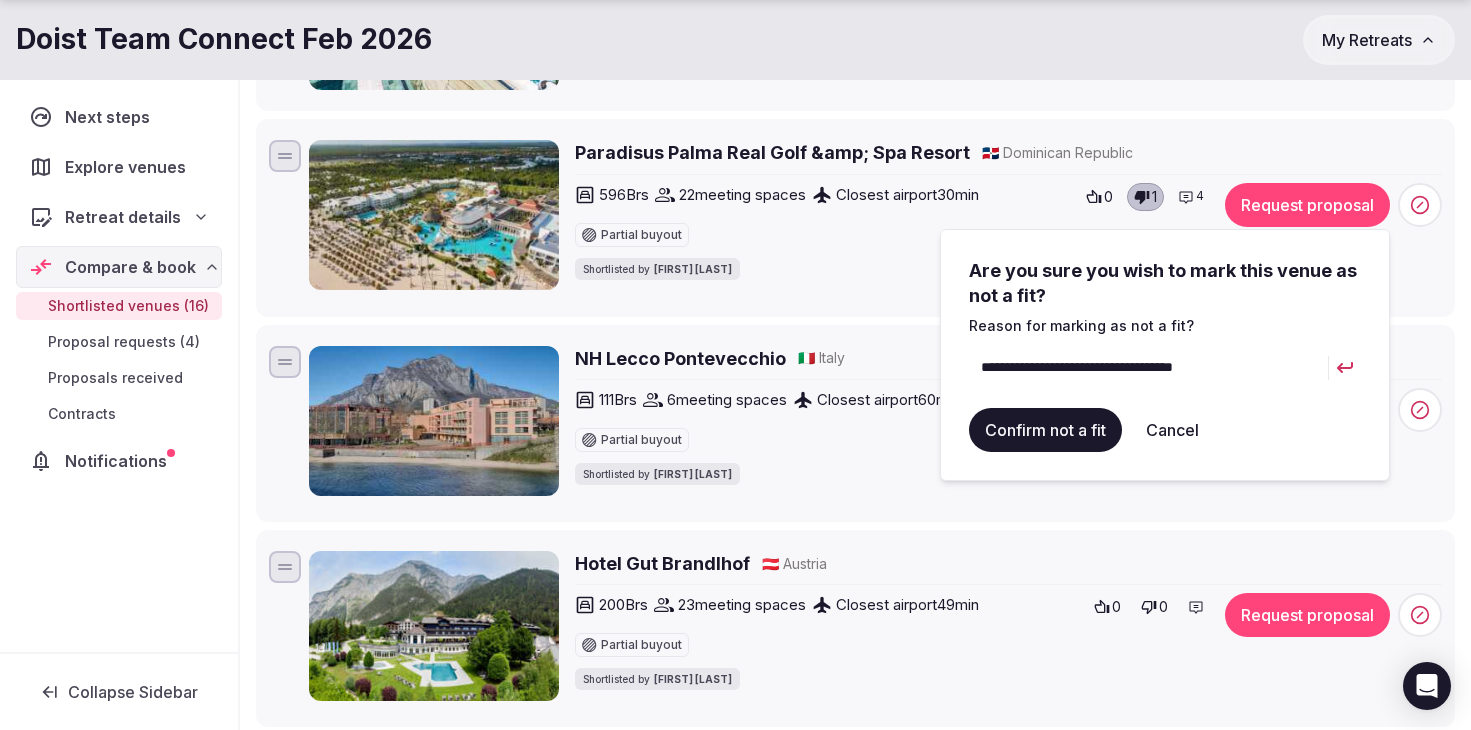 type on "**********" 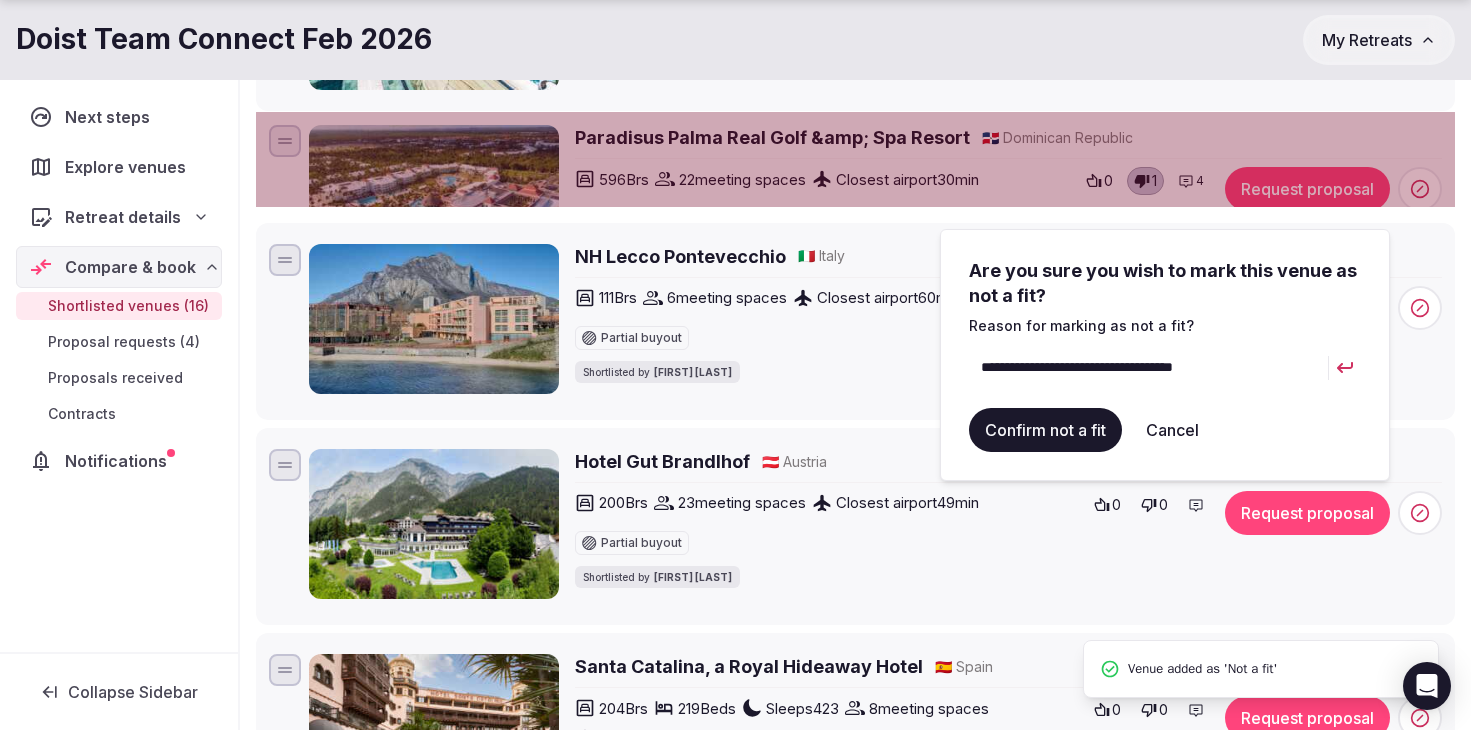 scroll, scrollTop: 0, scrollLeft: 0, axis: both 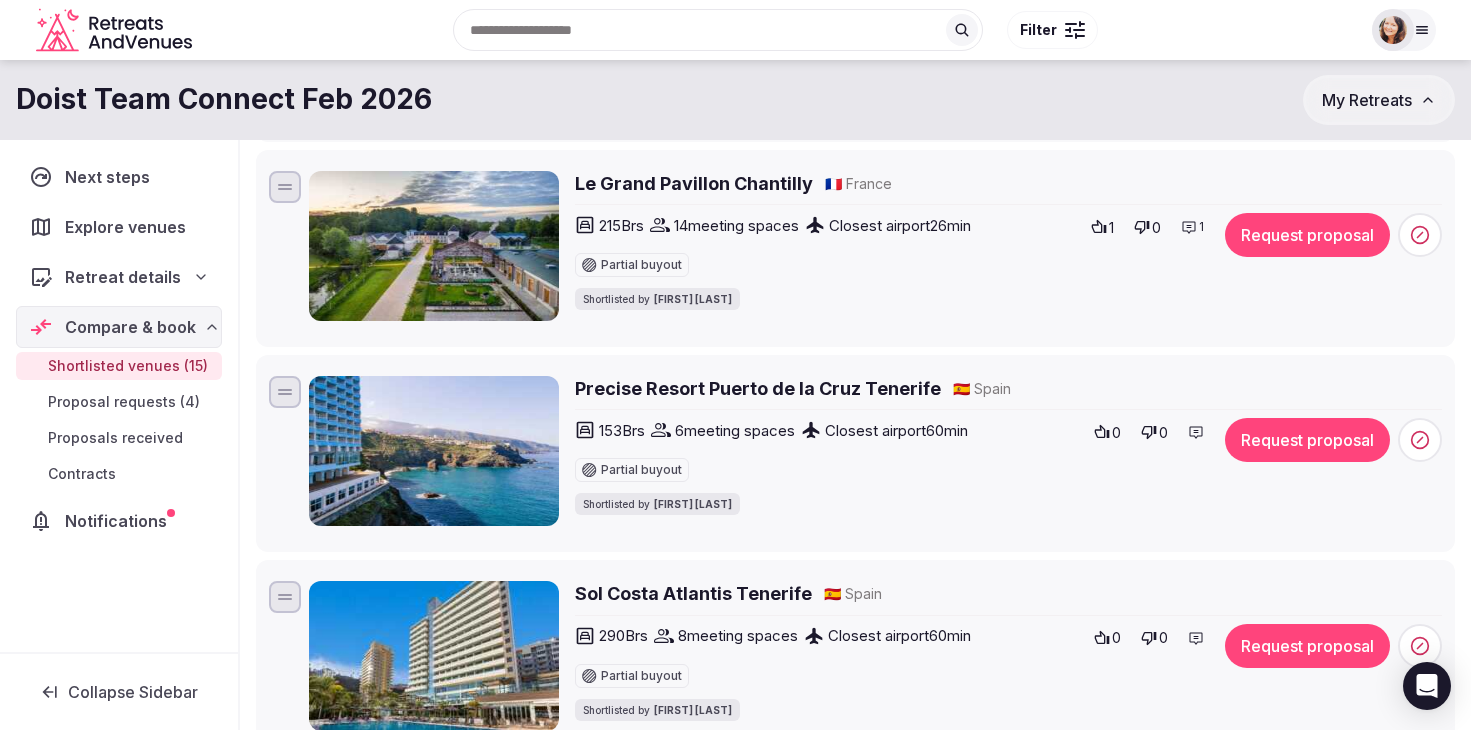 click on "1" at bounding box center [1201, 227] 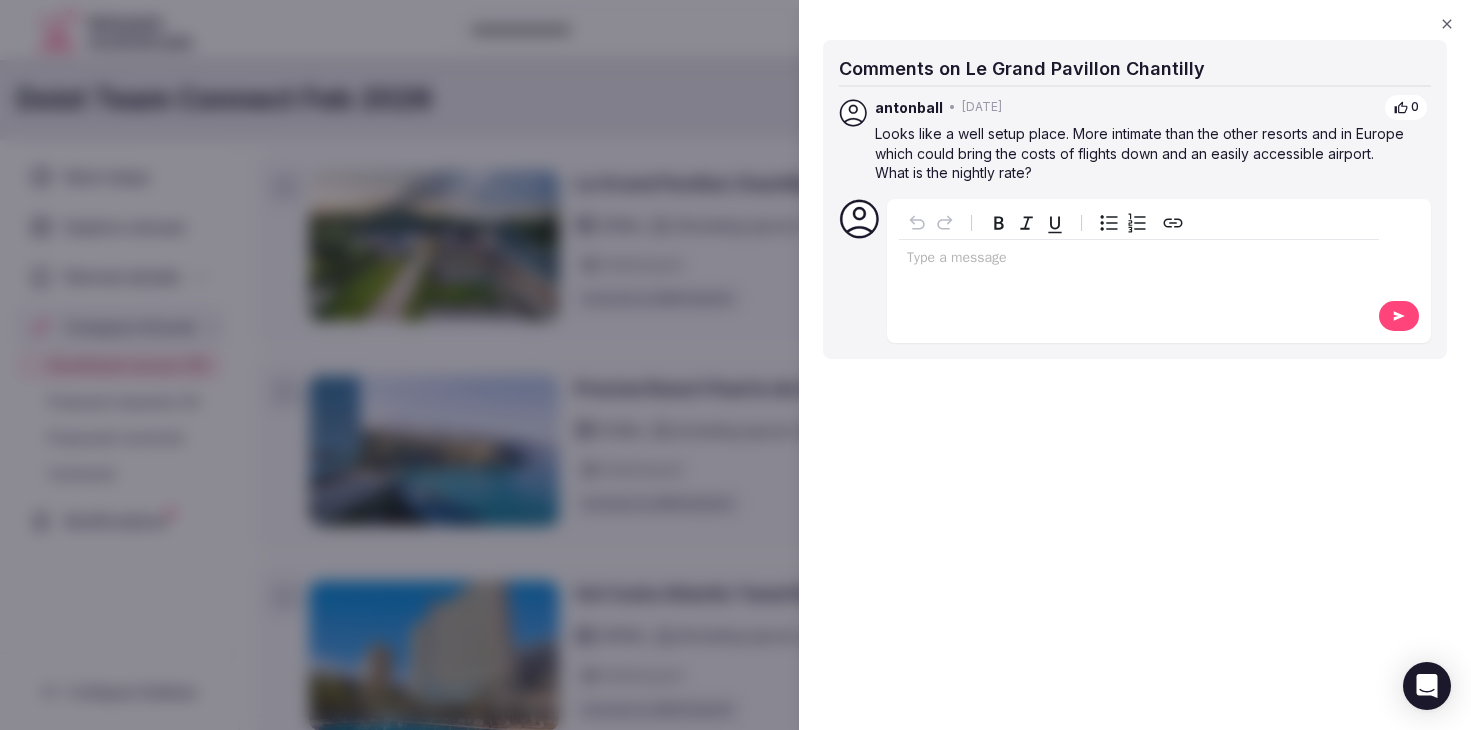 click at bounding box center (735, 365) 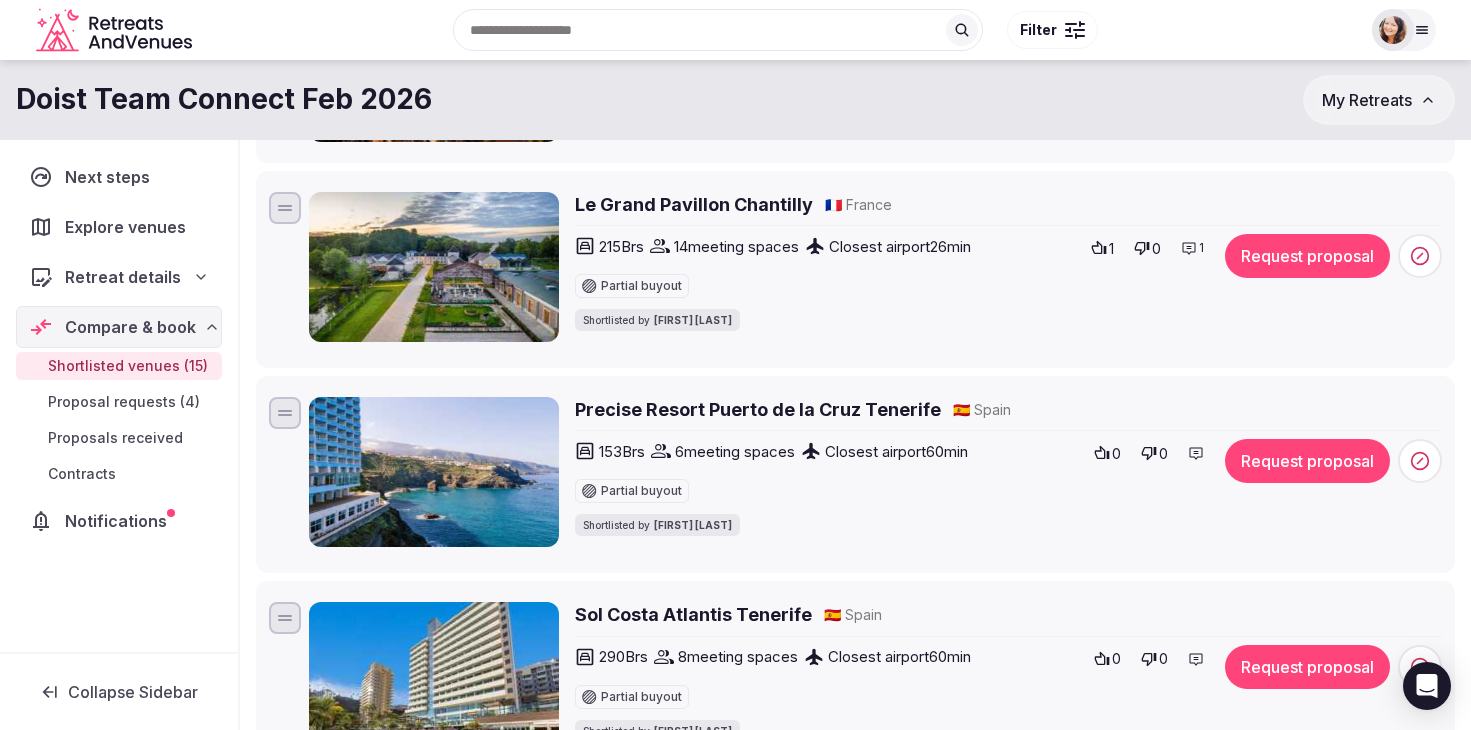 scroll, scrollTop: 2296, scrollLeft: 0, axis: vertical 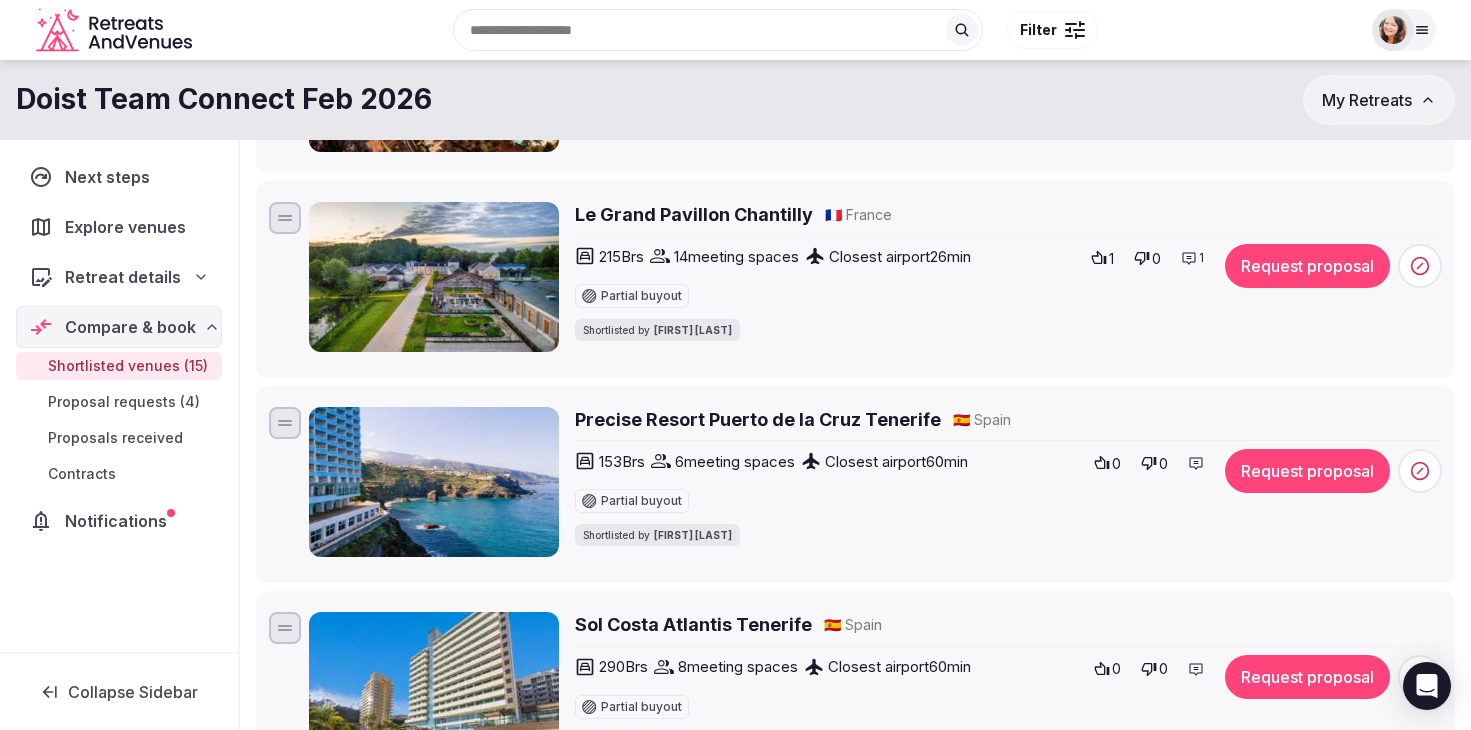 click on "Request proposal" at bounding box center [1307, 266] 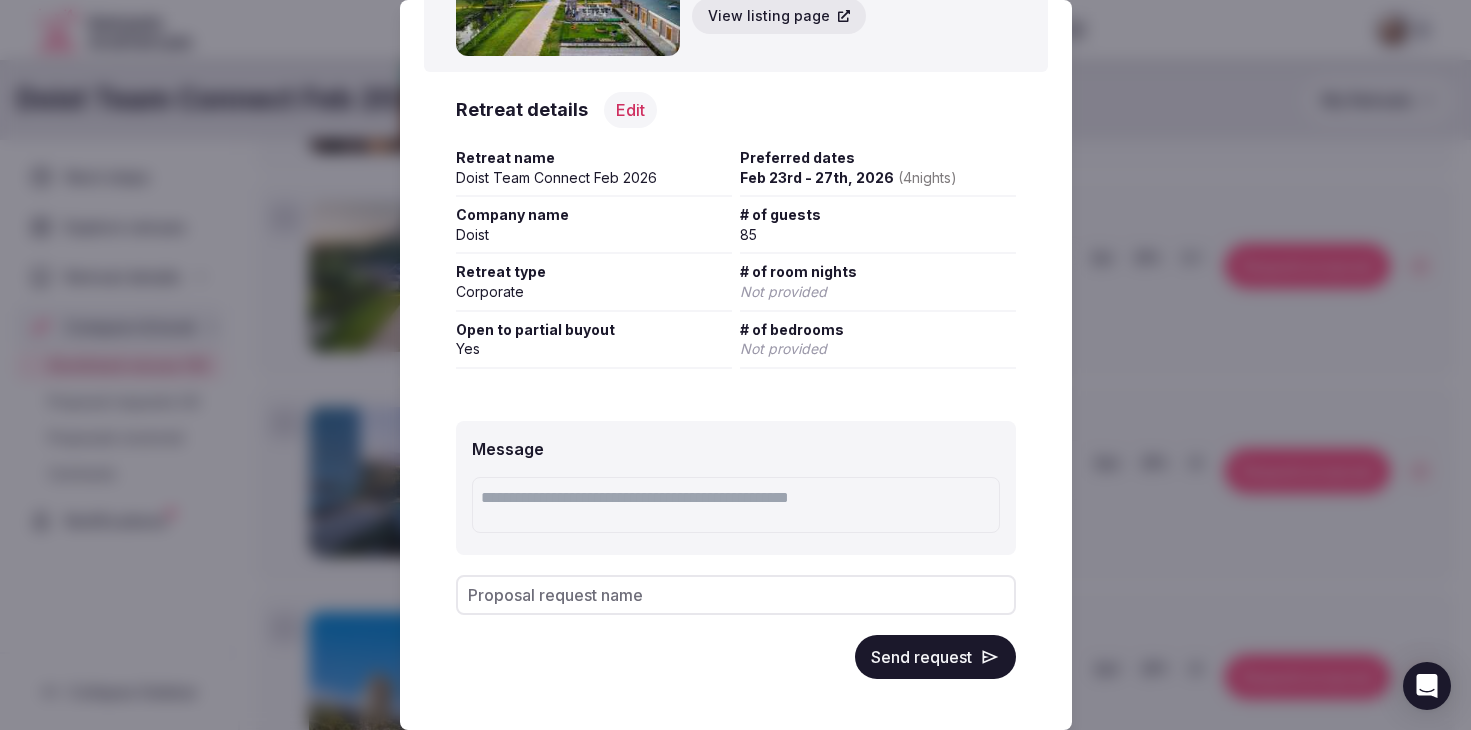 scroll, scrollTop: 171, scrollLeft: 0, axis: vertical 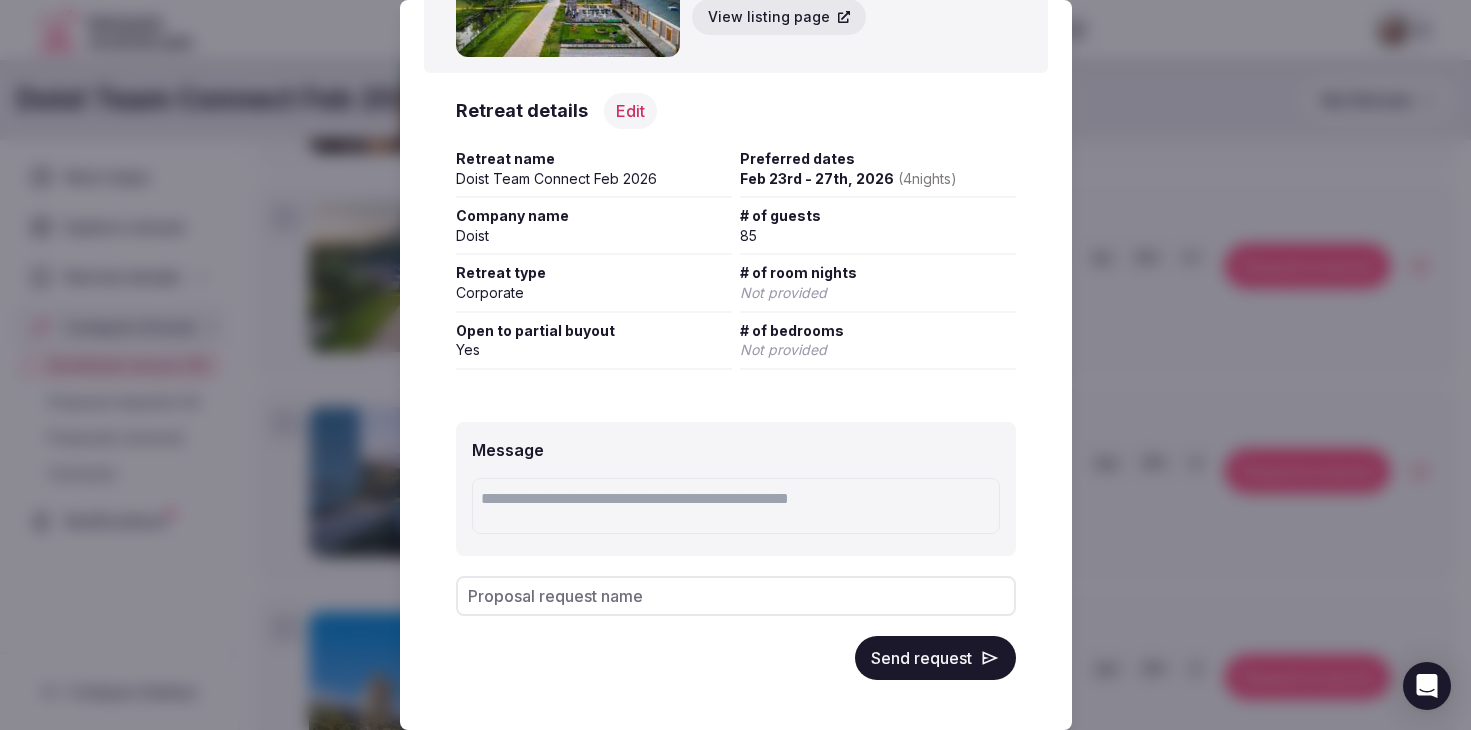 click on "Send request" at bounding box center (935, 658) 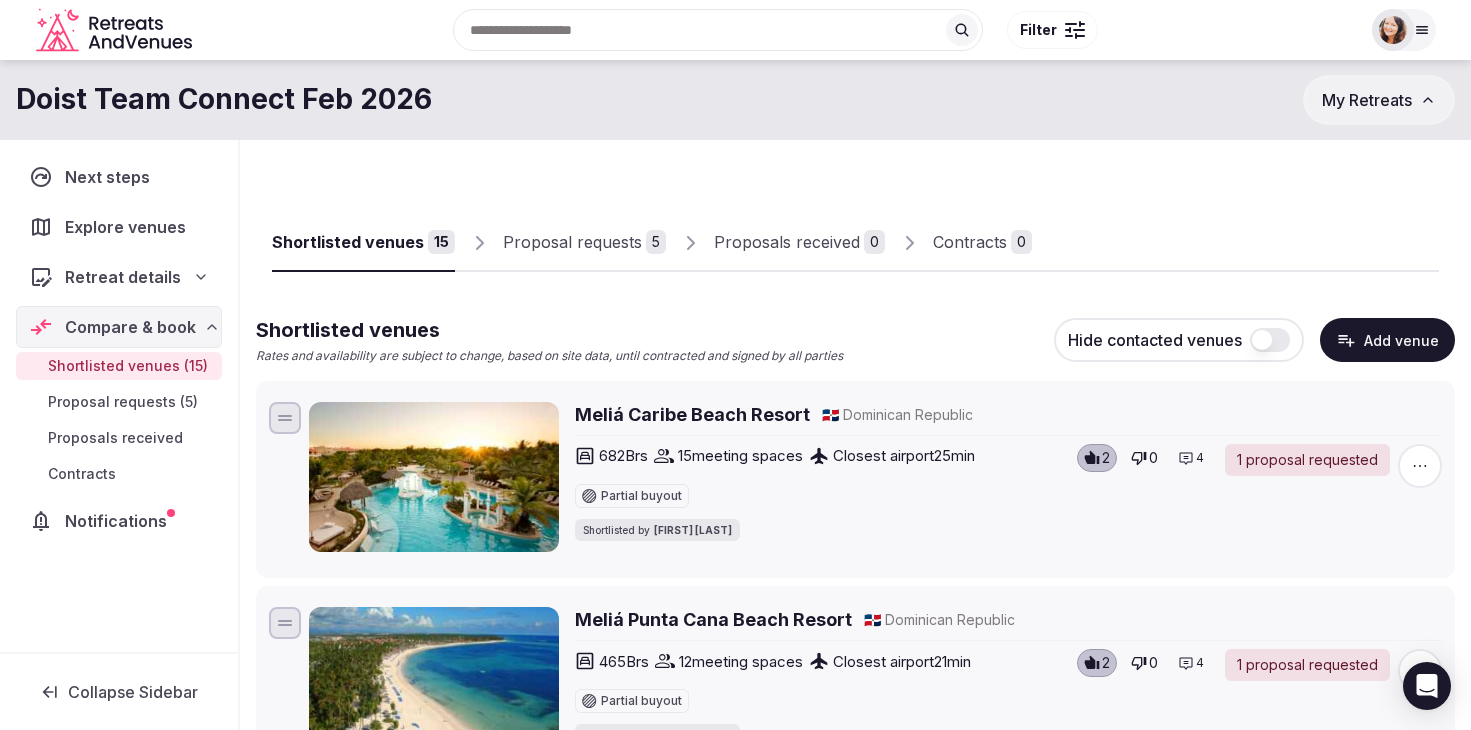 scroll, scrollTop: 0, scrollLeft: 0, axis: both 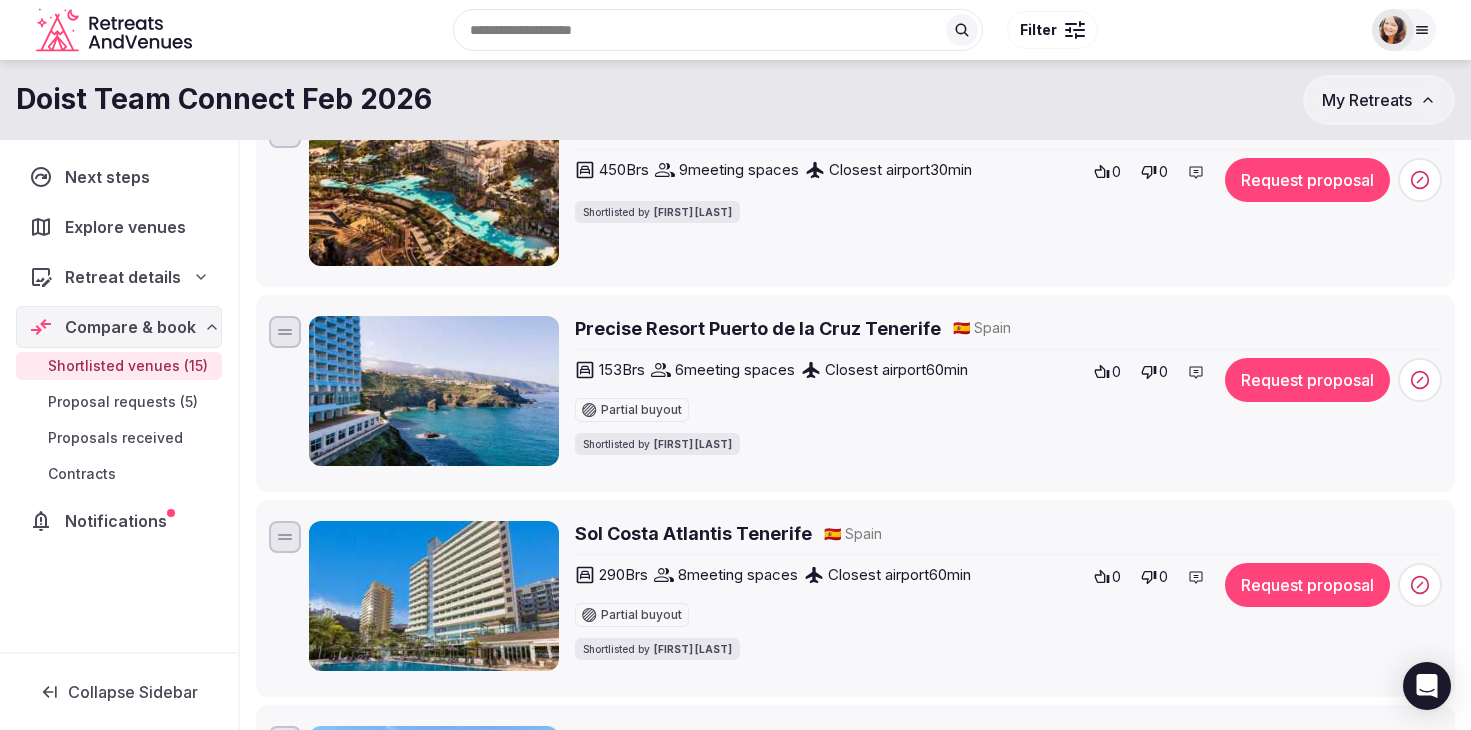 click on "Precise Resort Puerto de la Cruz Tenerife" at bounding box center [758, 328] 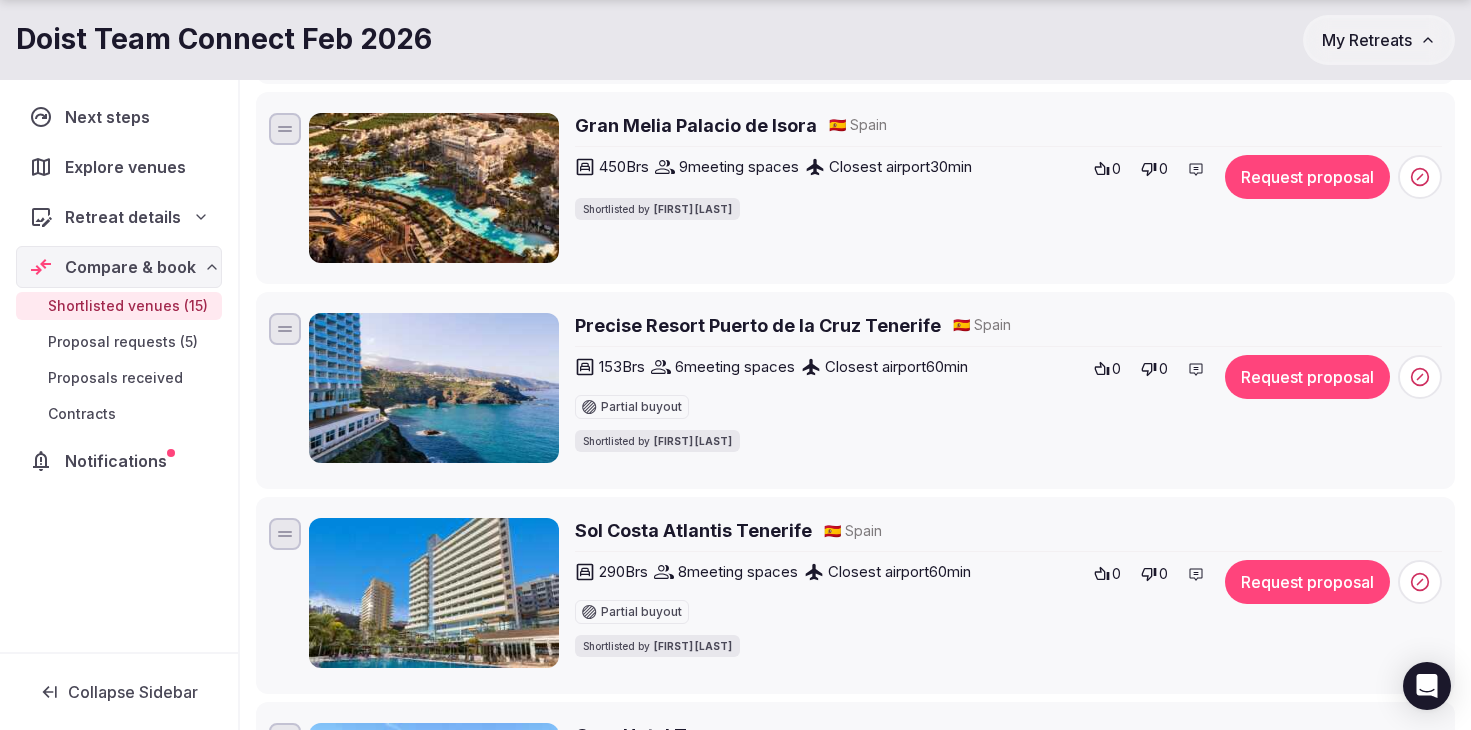 click at bounding box center [1420, 377] 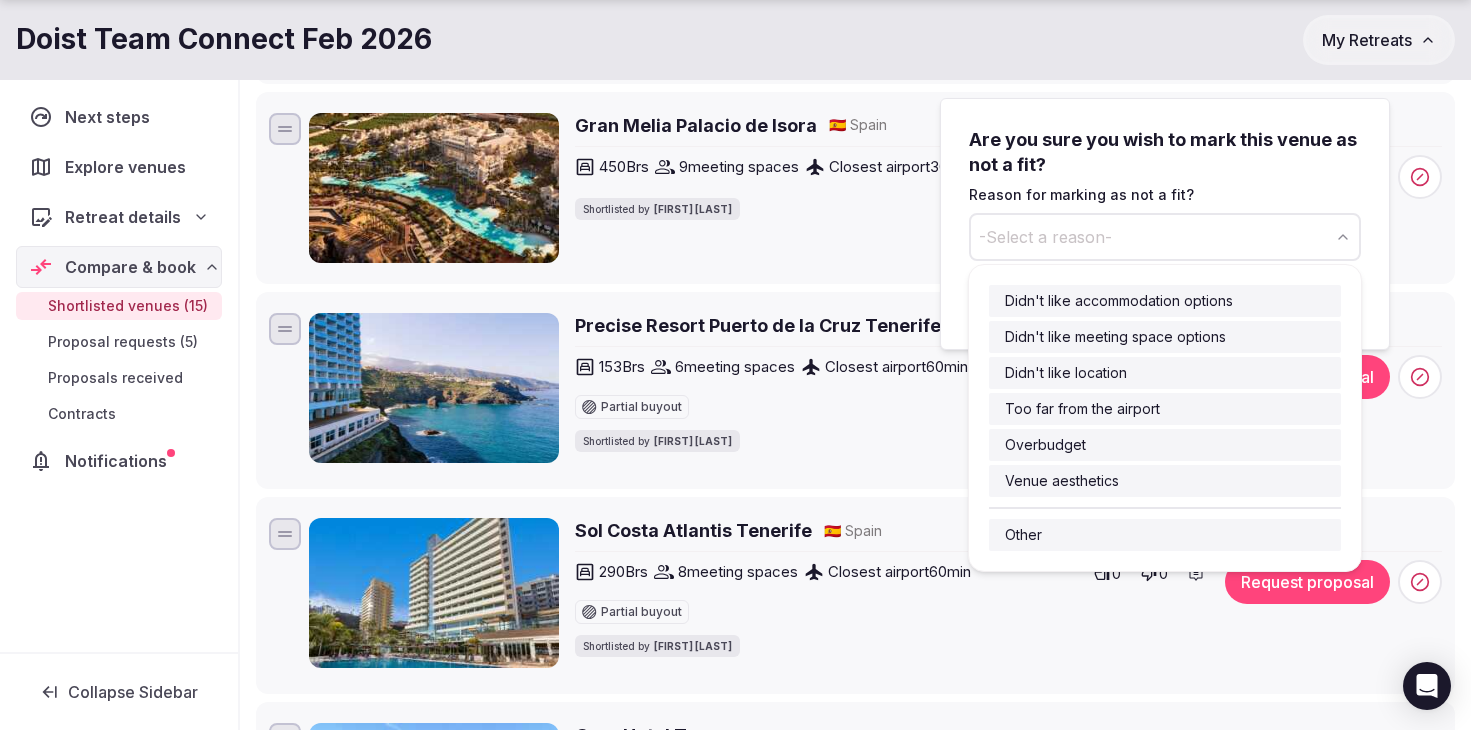 click on "-Select a reason-" at bounding box center (1165, 237) 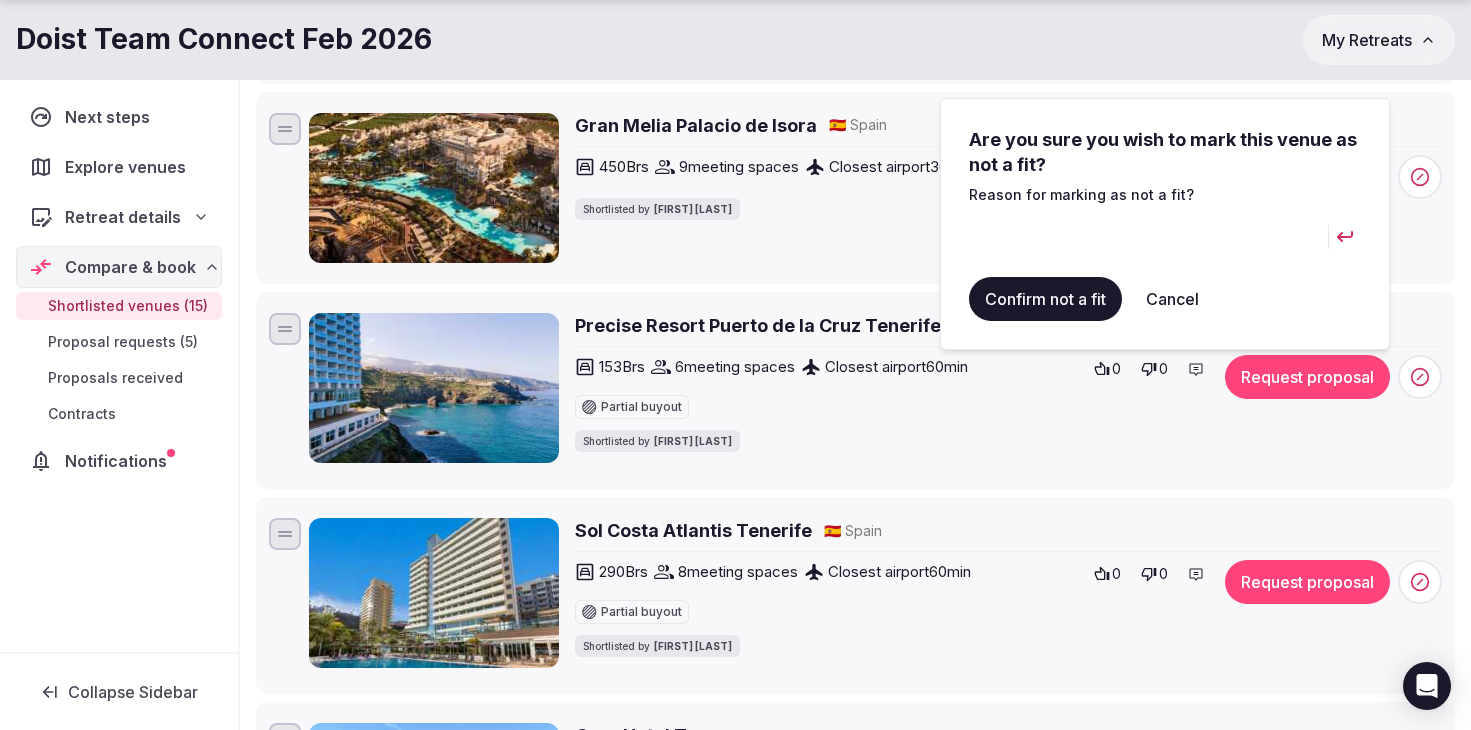 click at bounding box center (1148, 237) 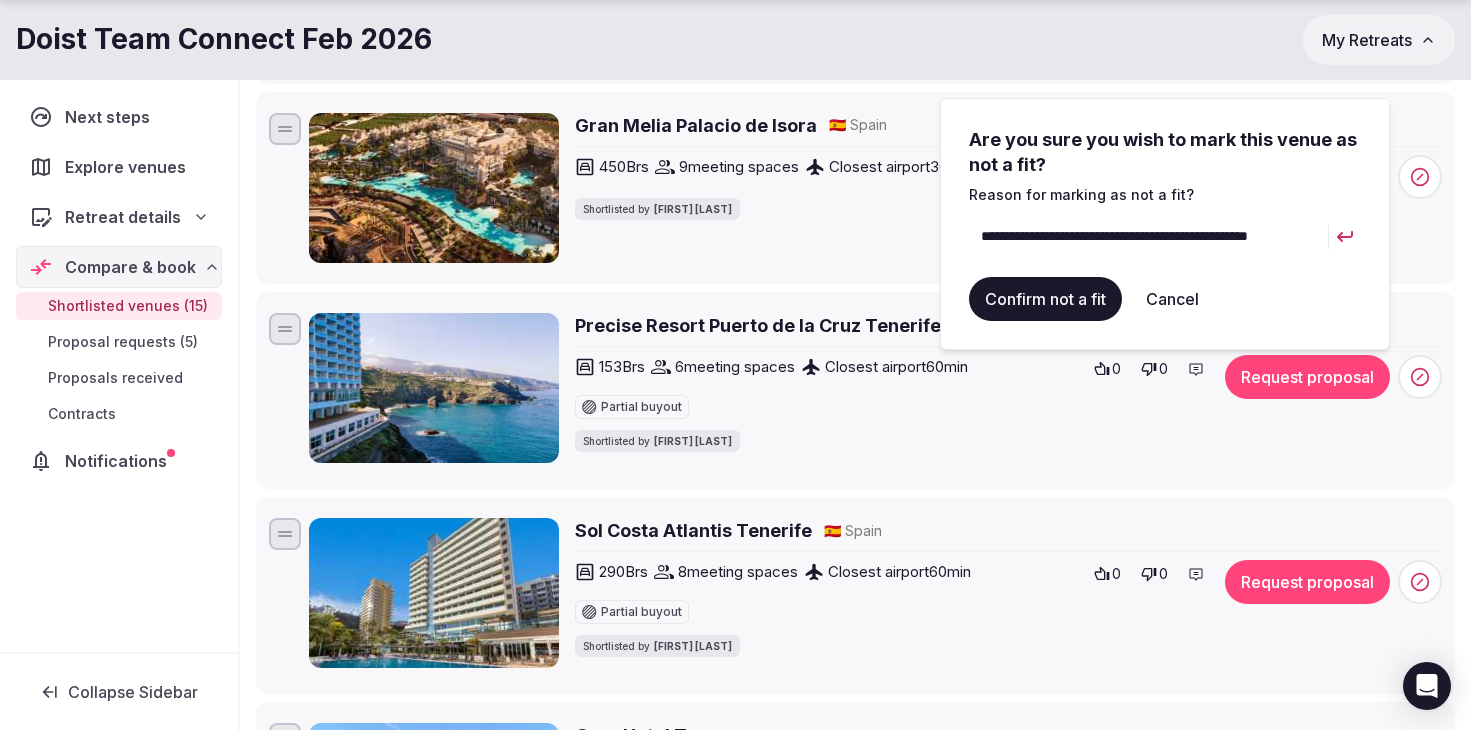 type on "**********" 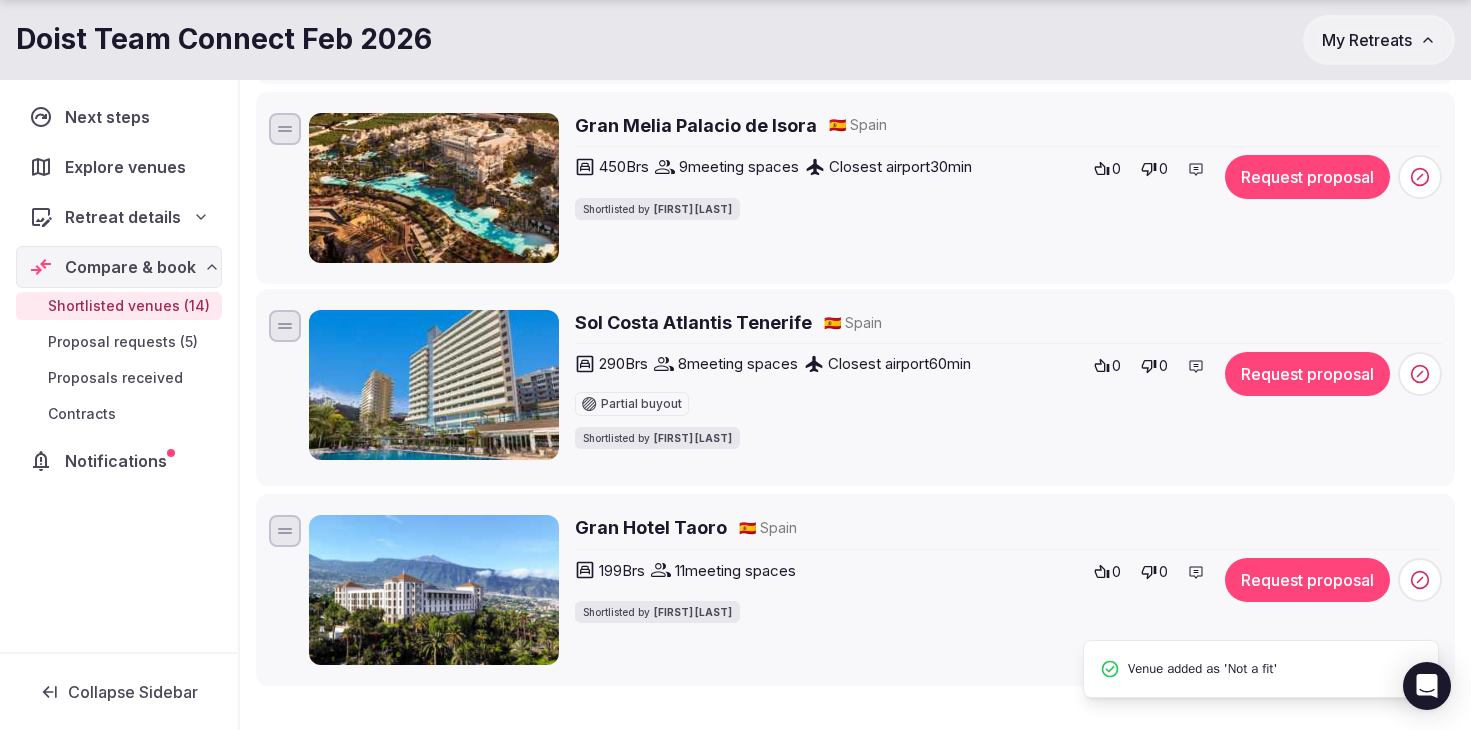 scroll, scrollTop: 75, scrollLeft: 0, axis: vertical 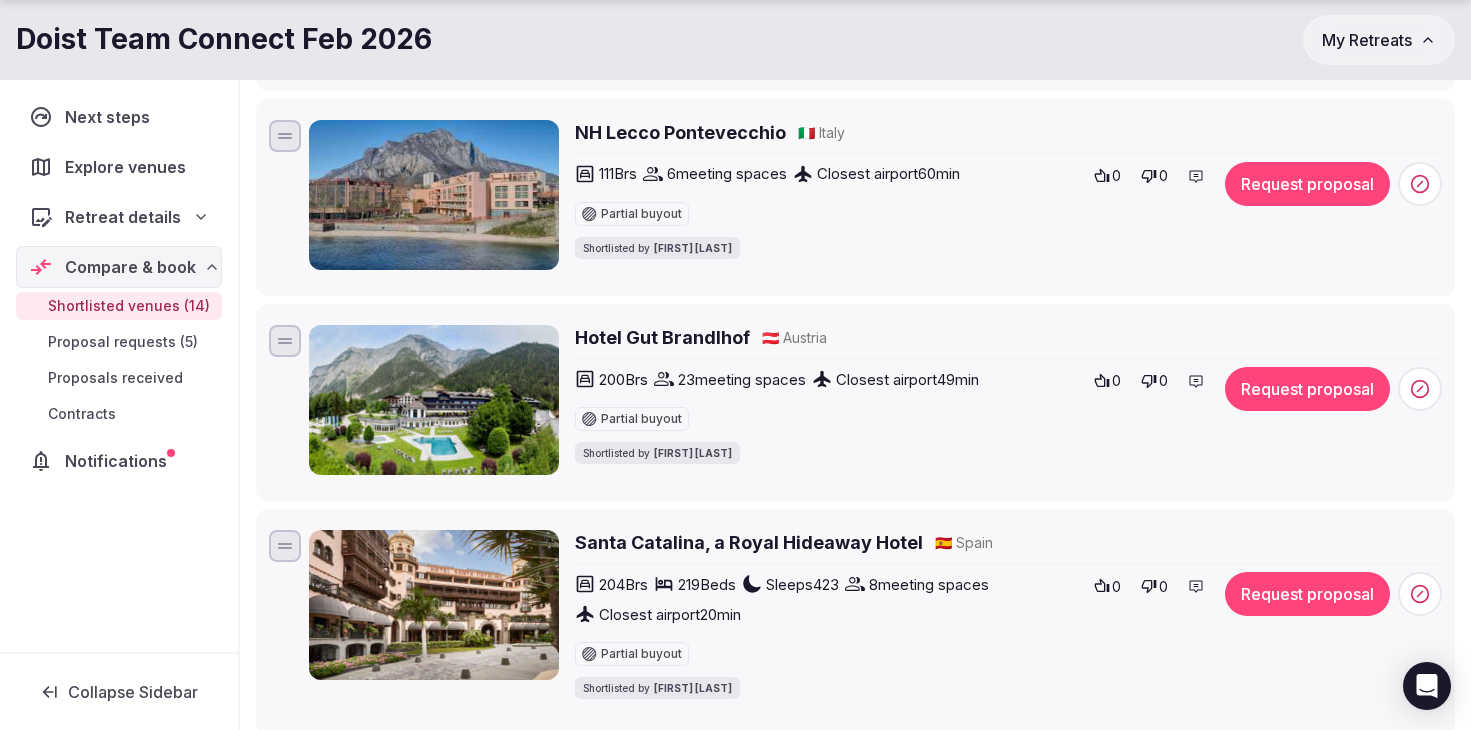 click on "Request proposal" at bounding box center [1307, 389] 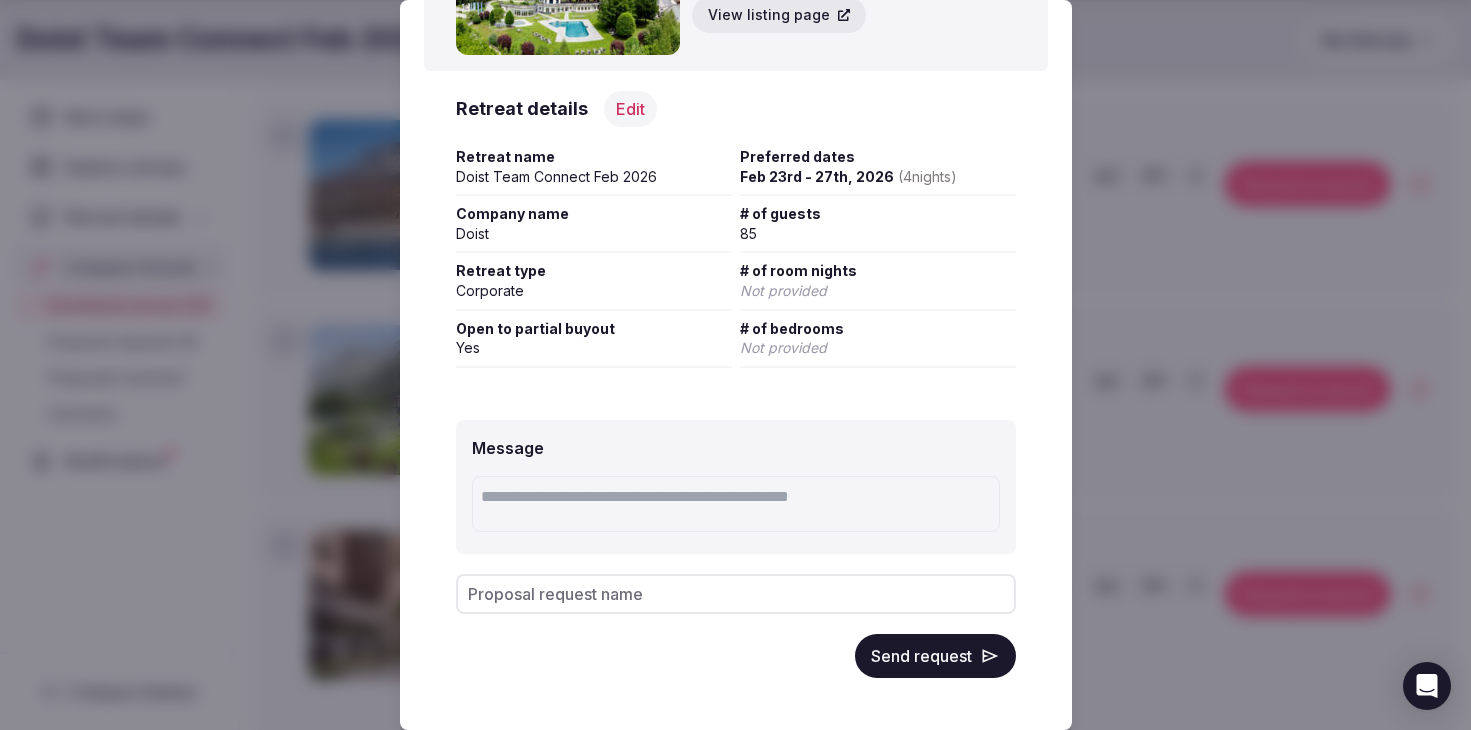 scroll, scrollTop: 171, scrollLeft: 0, axis: vertical 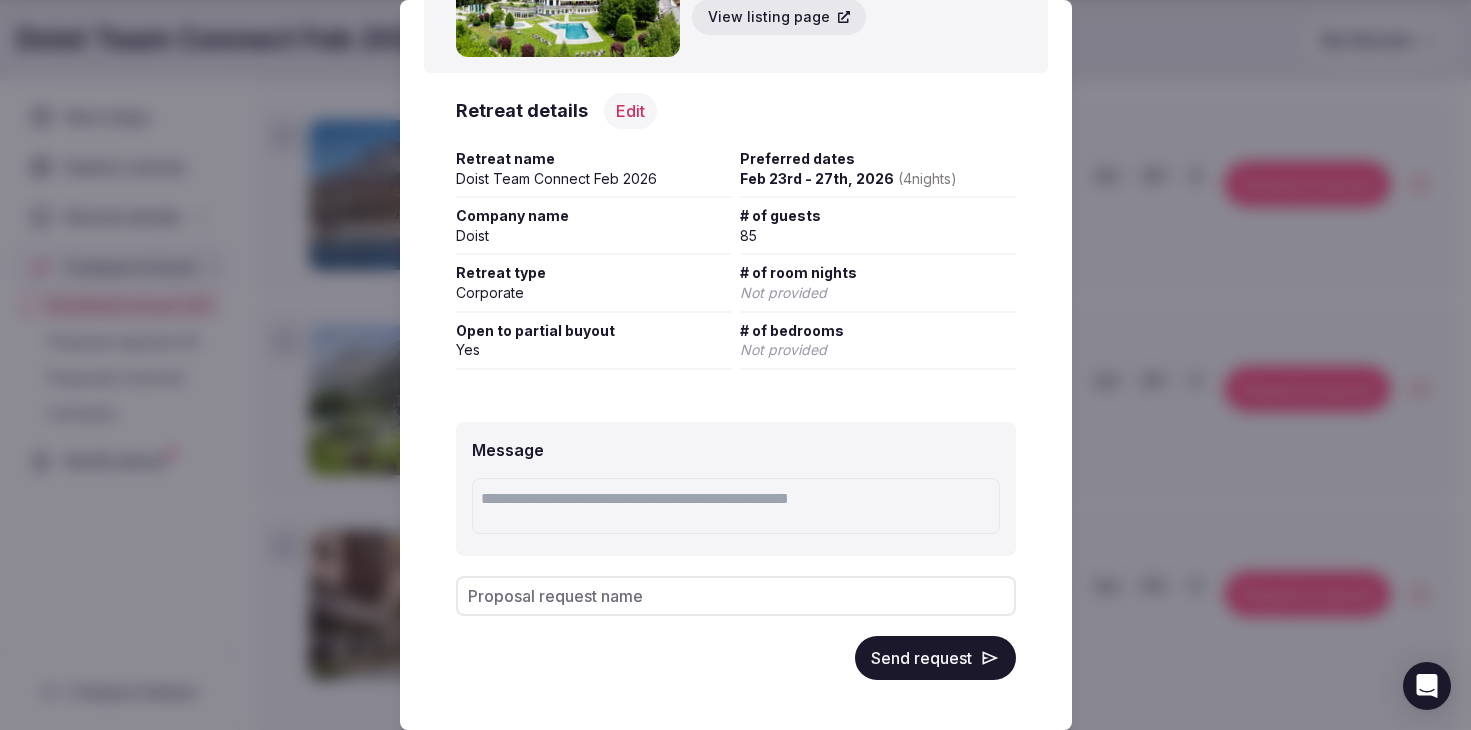 click on "Send request" at bounding box center (935, 658) 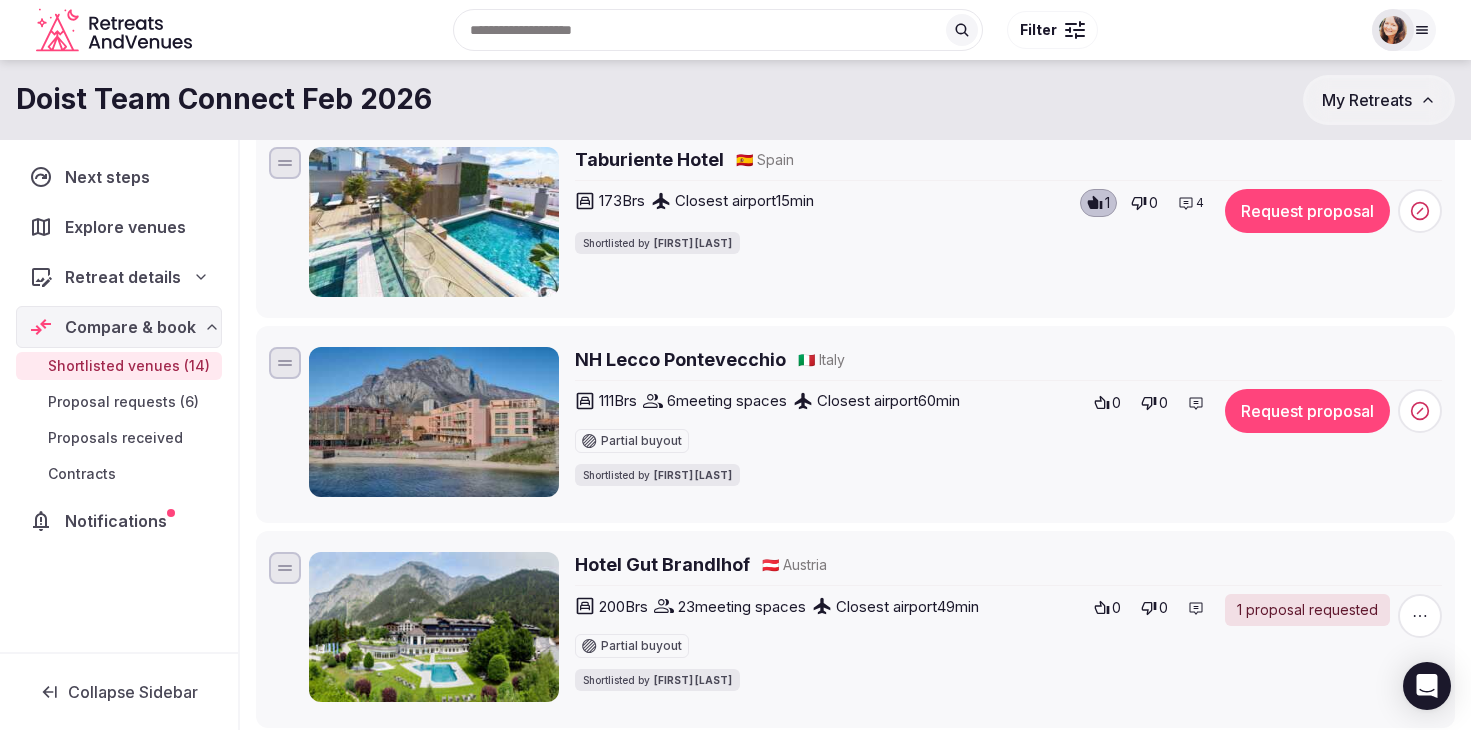 scroll, scrollTop: 216, scrollLeft: 0, axis: vertical 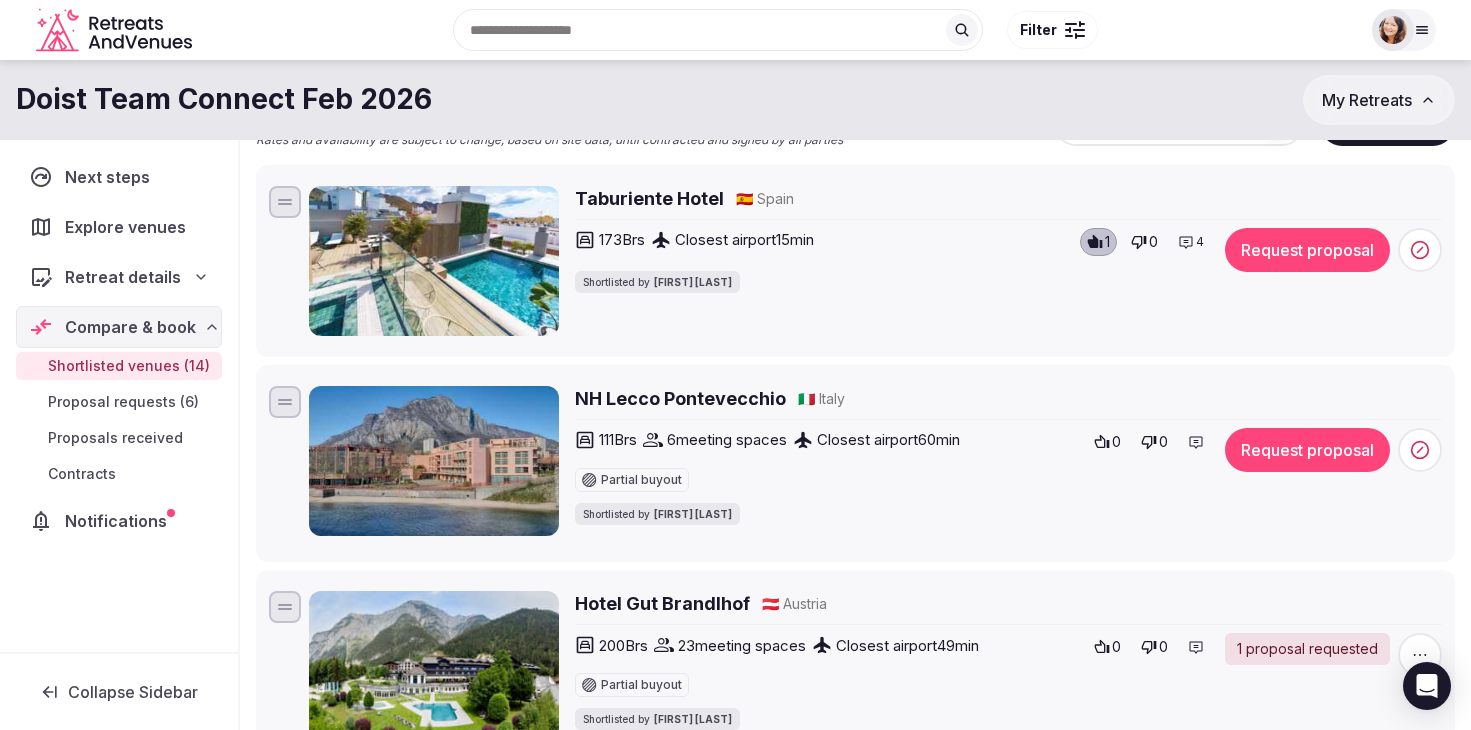 click on "NH Lecco Pontevecchio" at bounding box center (680, 398) 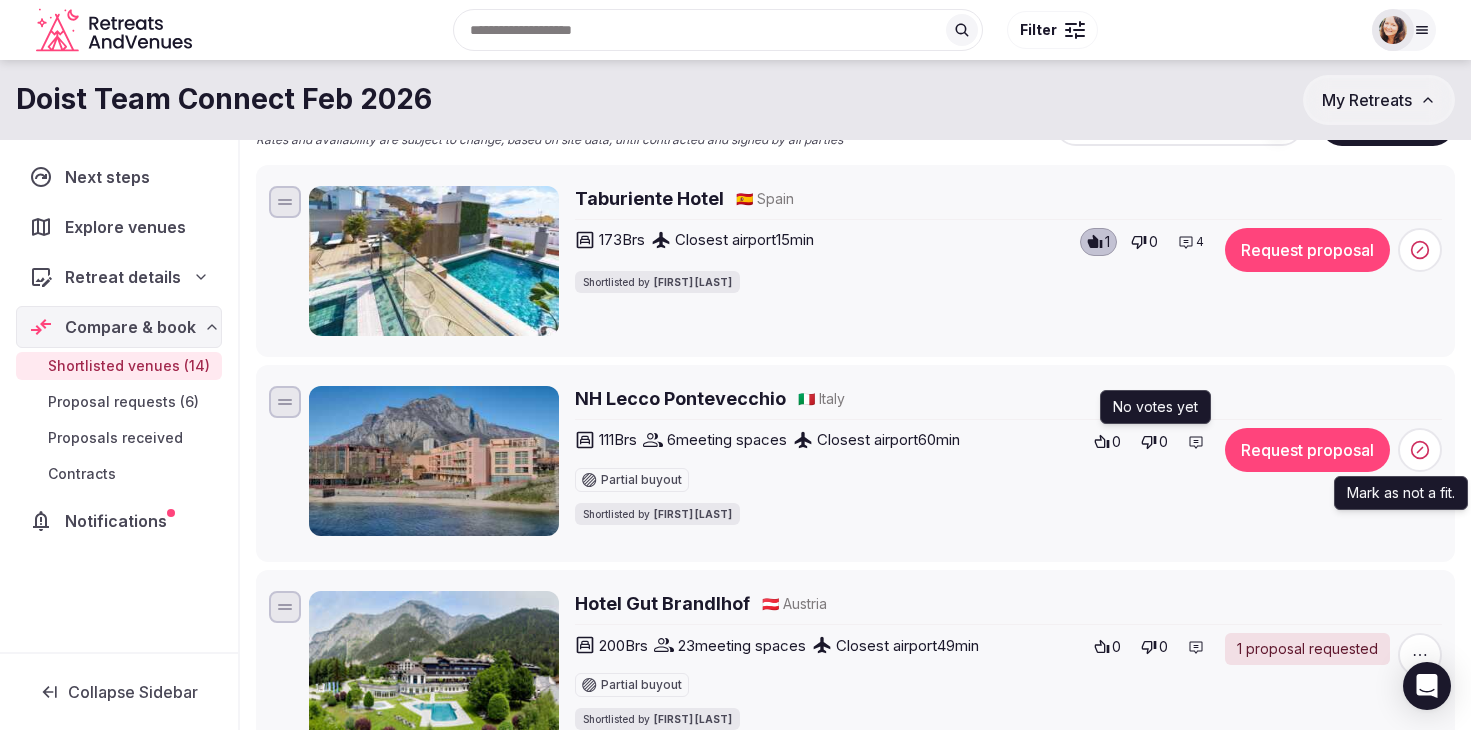 click 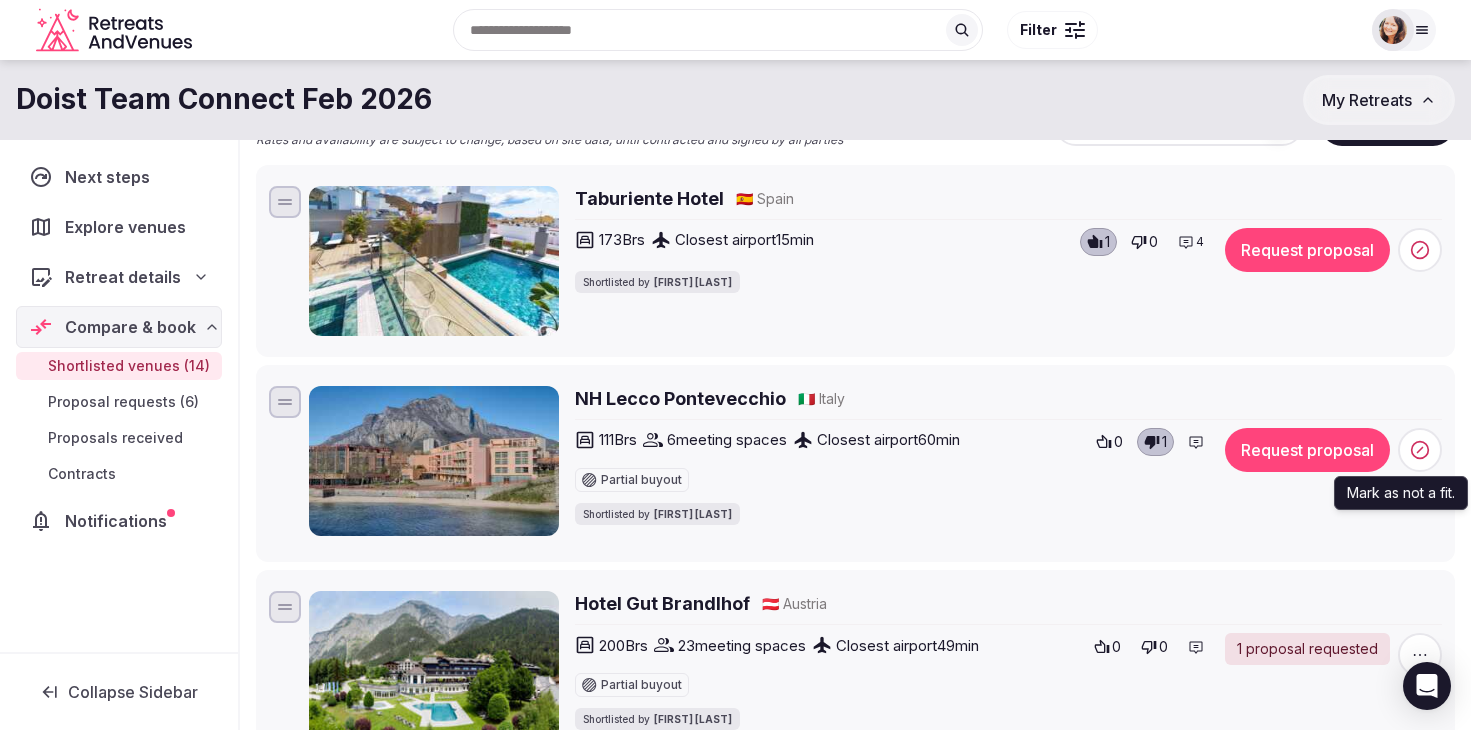 click 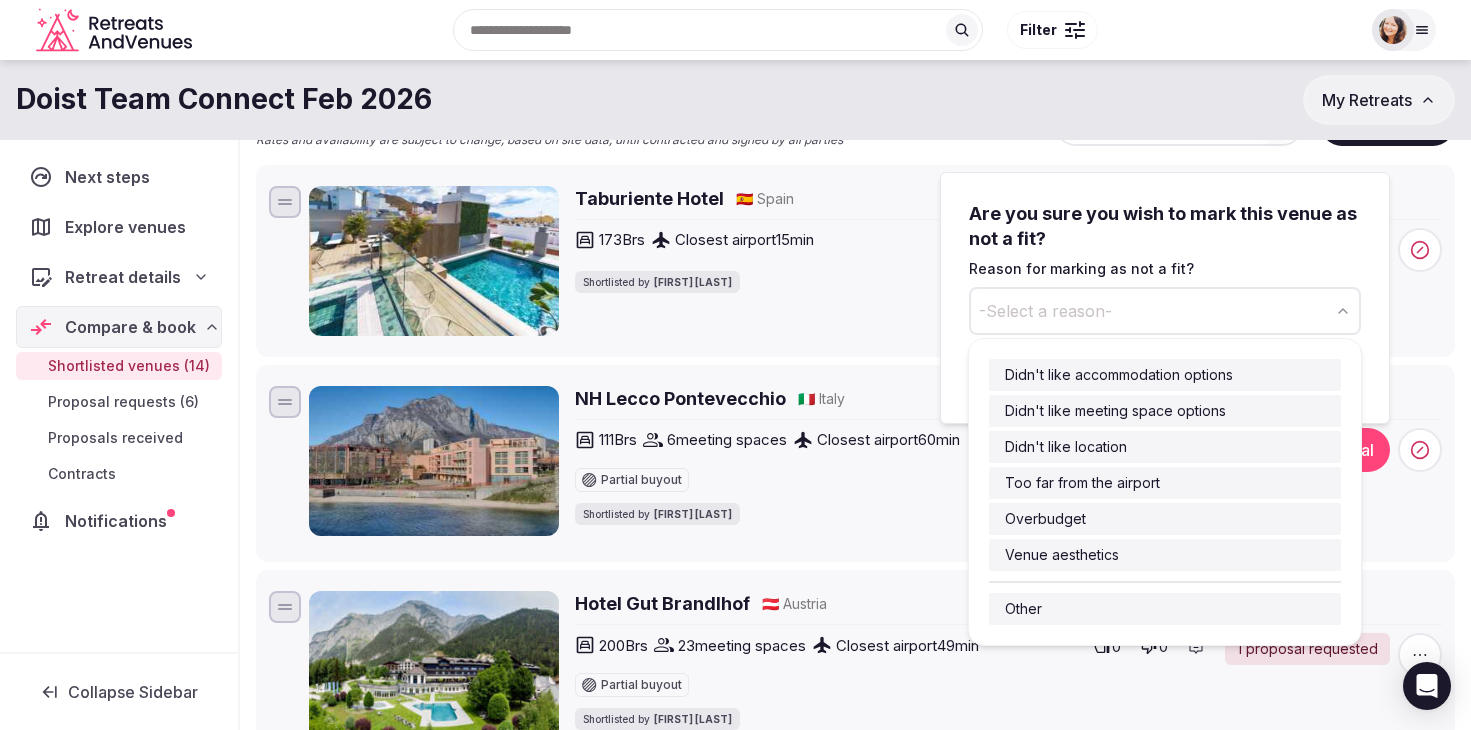 click on "-Select a reason-" at bounding box center [1165, 311] 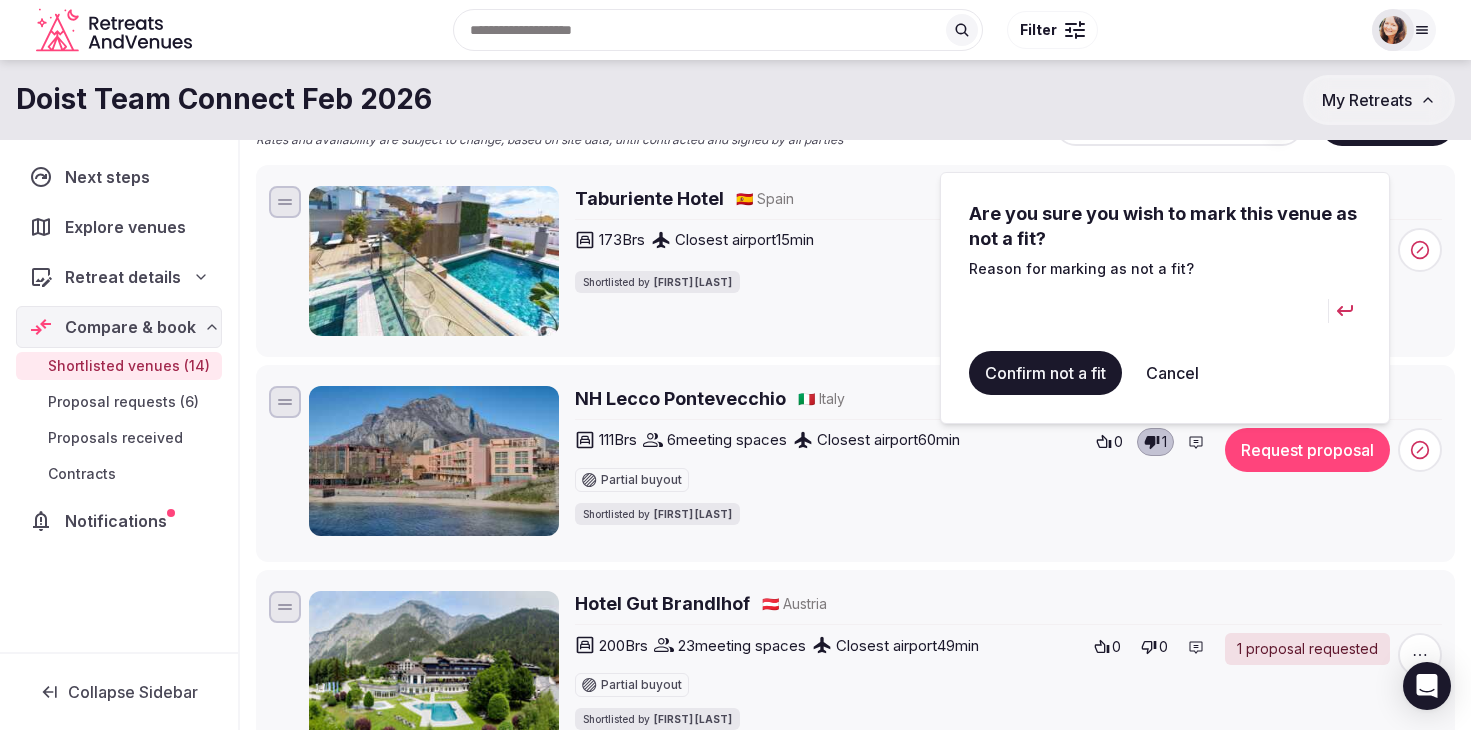 click at bounding box center [1148, 311] 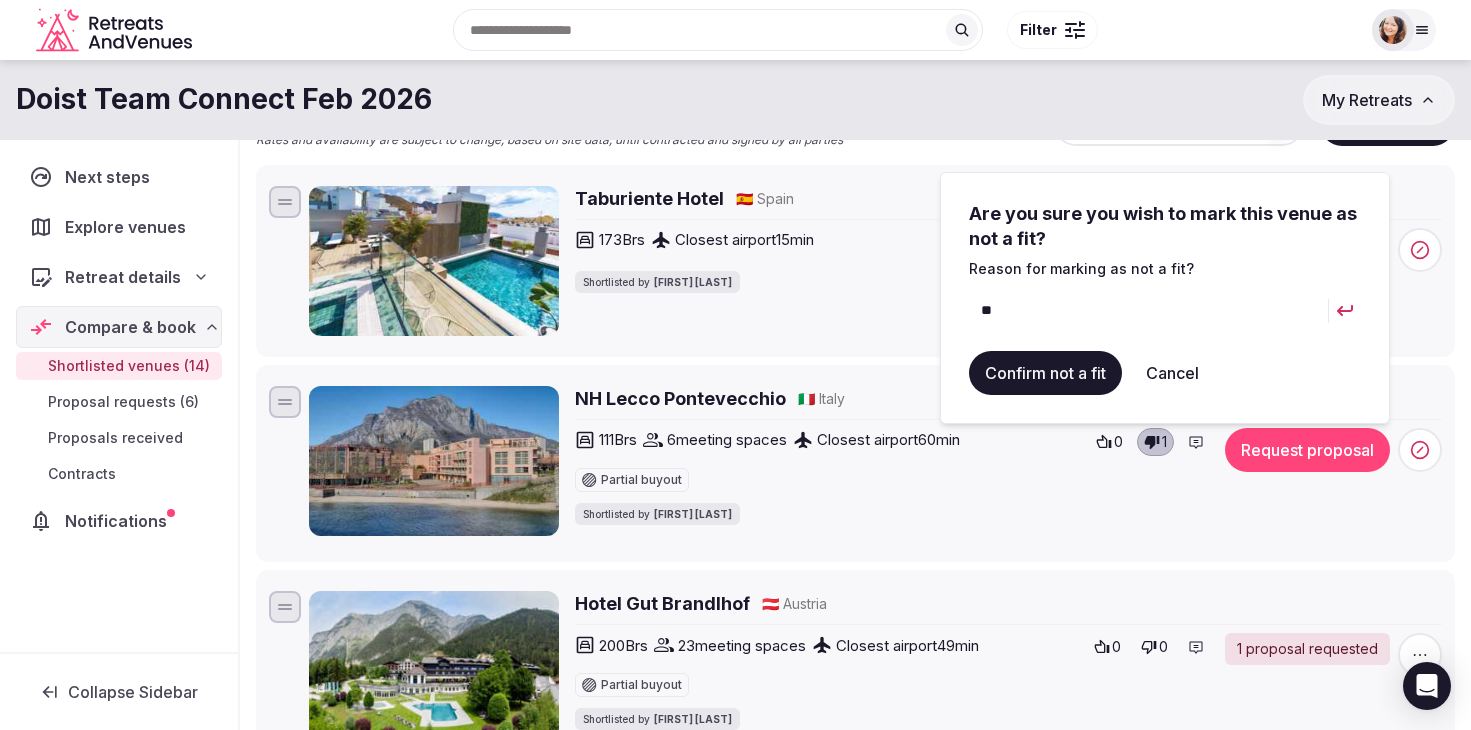 type on "*" 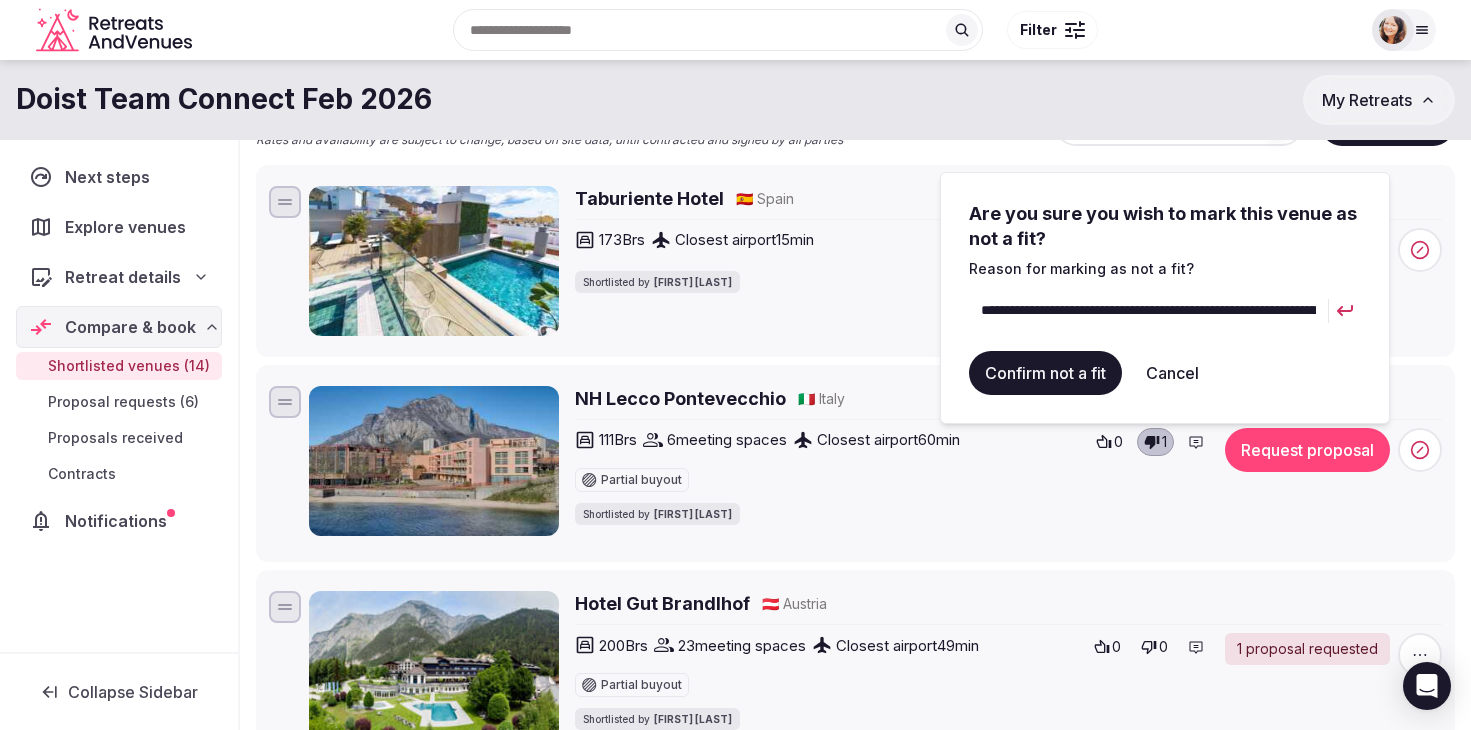 type on "**********" 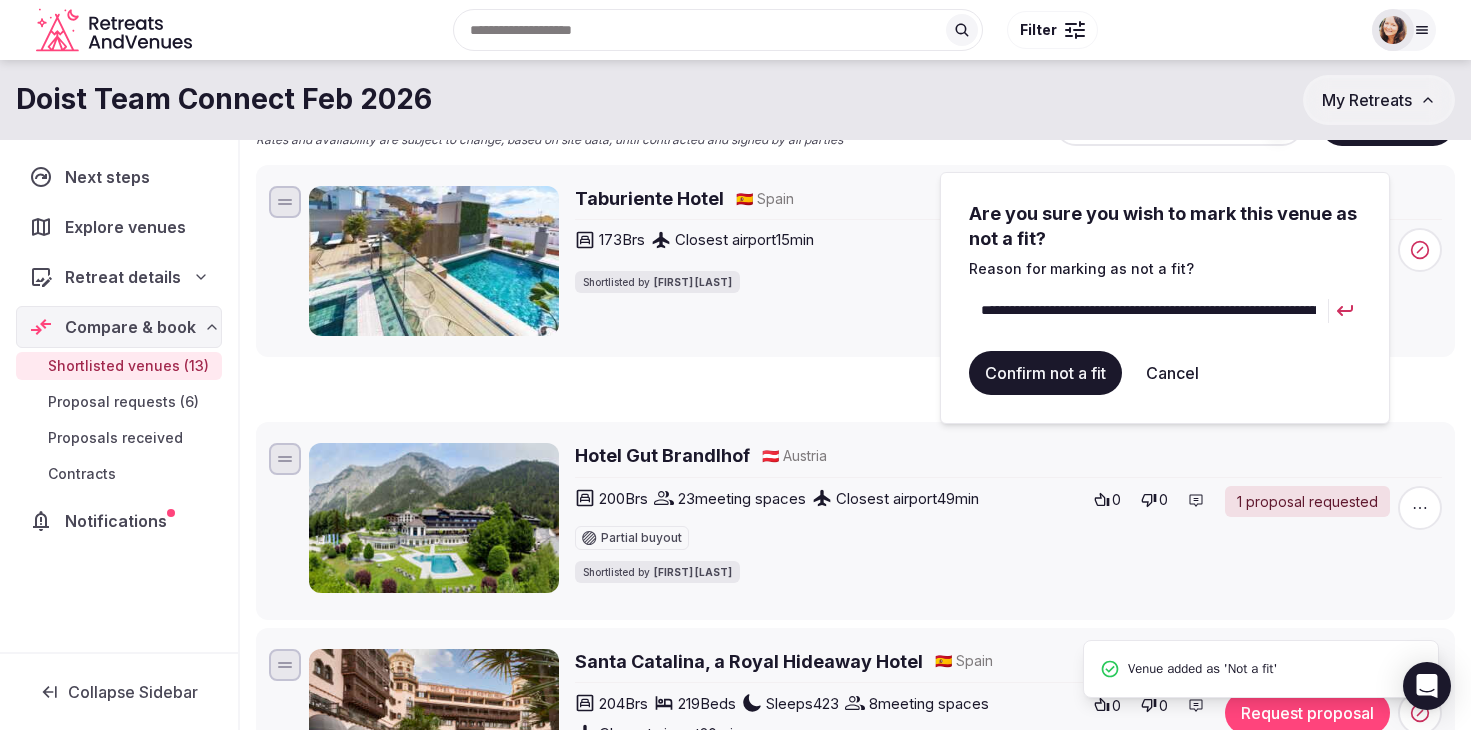 scroll, scrollTop: 62, scrollLeft: 0, axis: vertical 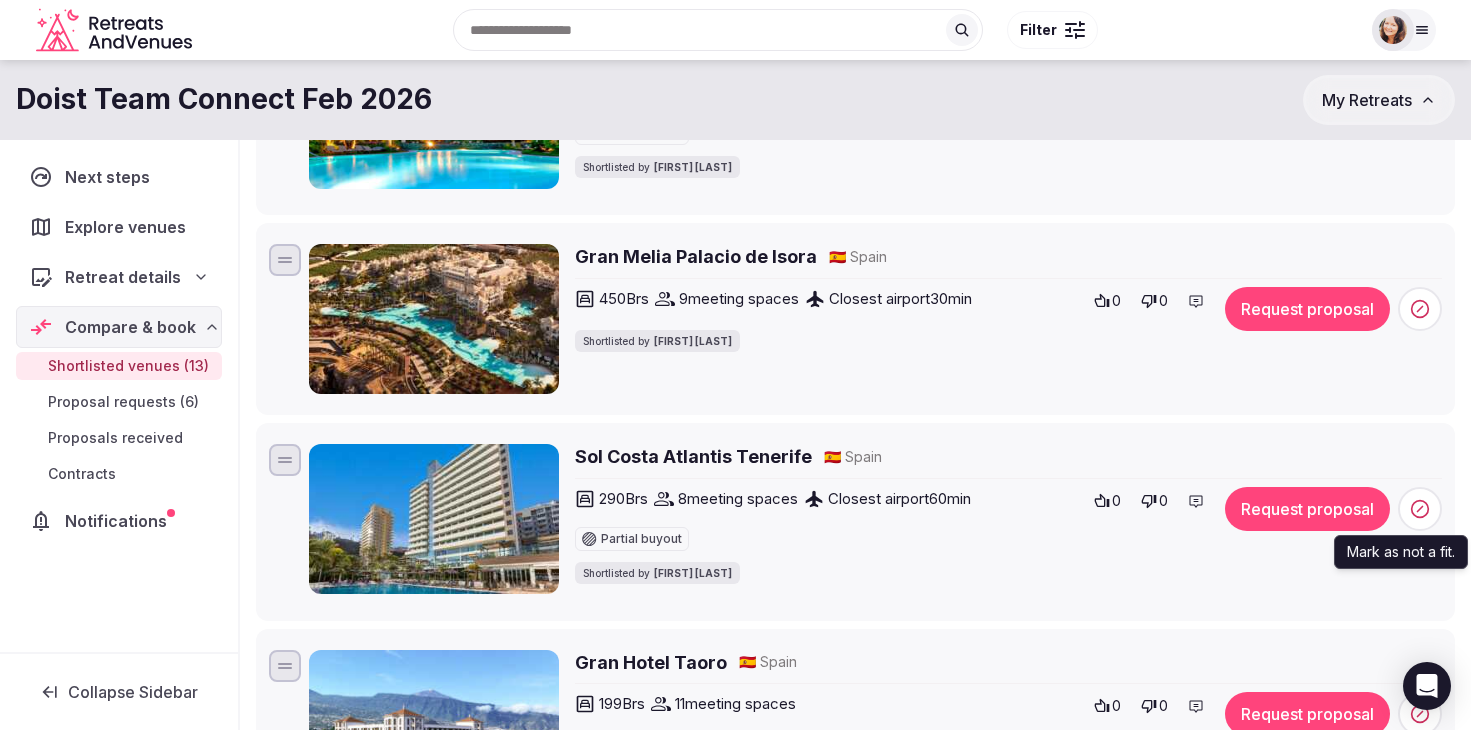 click 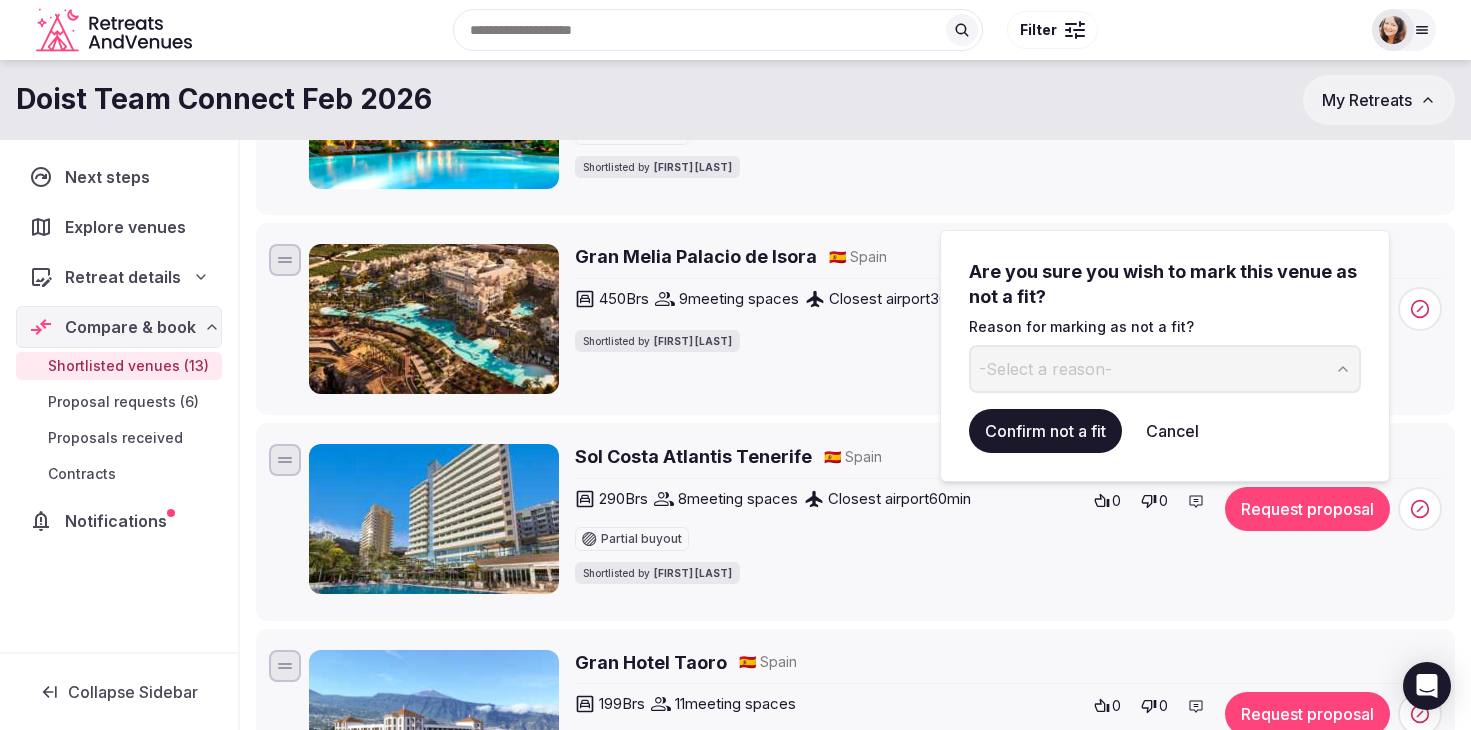 click on "Sol Costa Atlantis Tenerife 🇪🇸 Spain 290  Brs 8  meeting spaces Closest airport  60  min Partial buyout Shortlisted by   Nathalia Bilotti 0 0 Request proposal" at bounding box center [1008, 521] 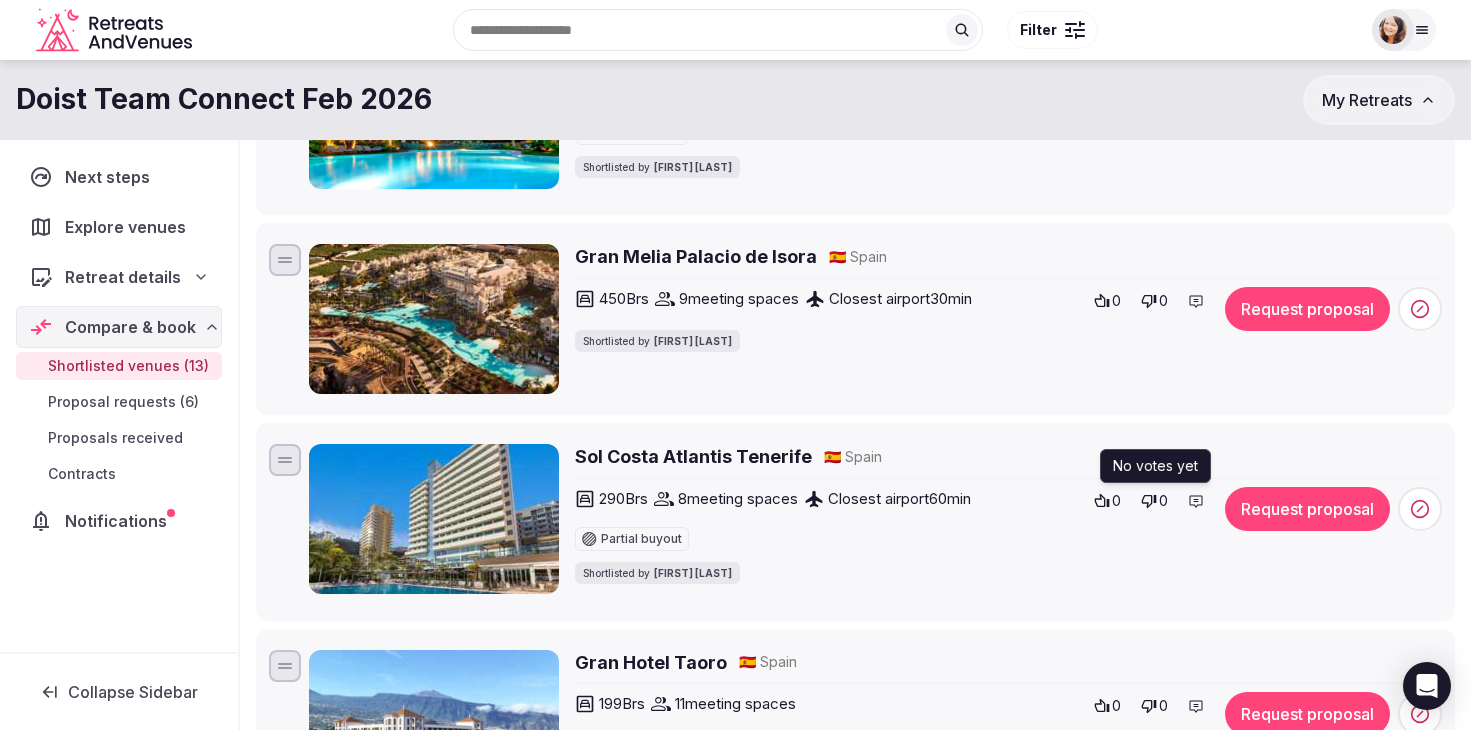 click 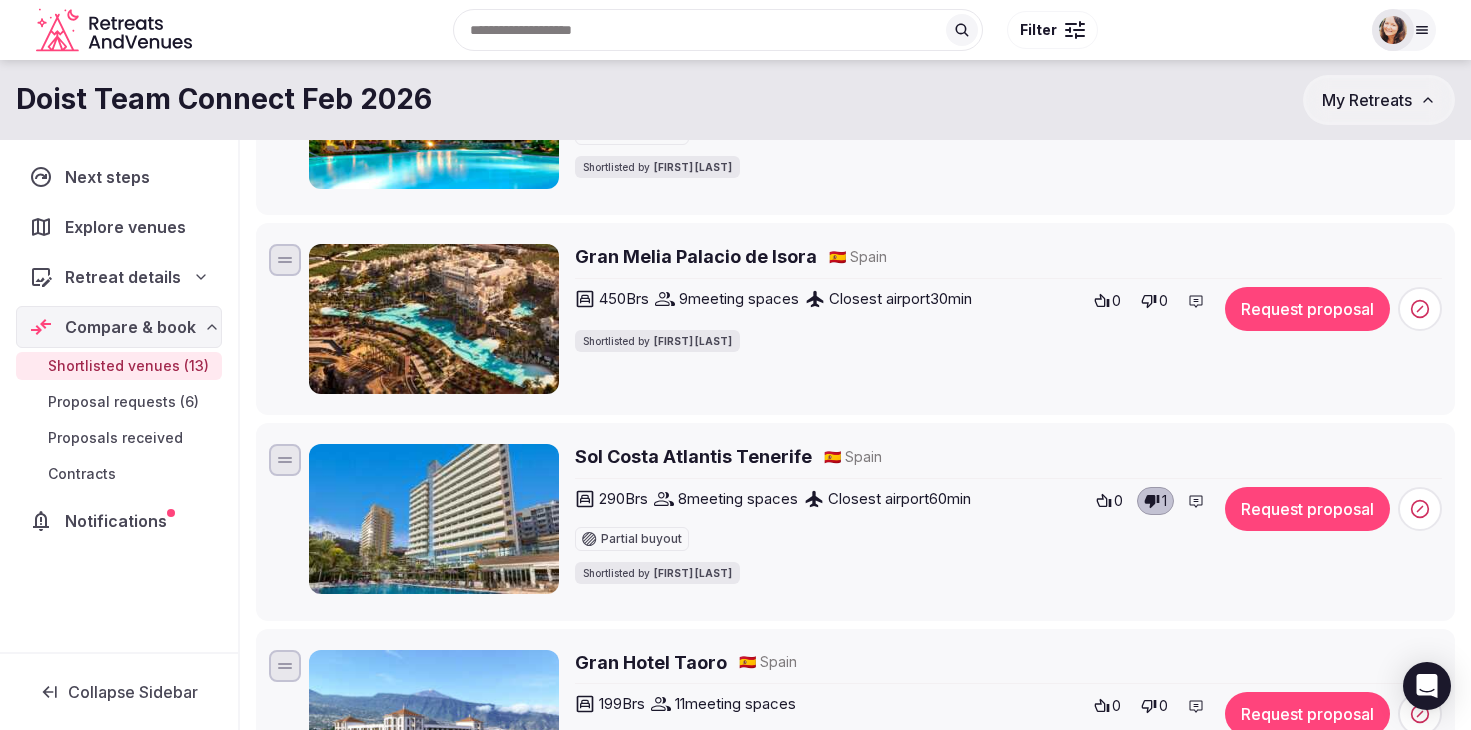 click 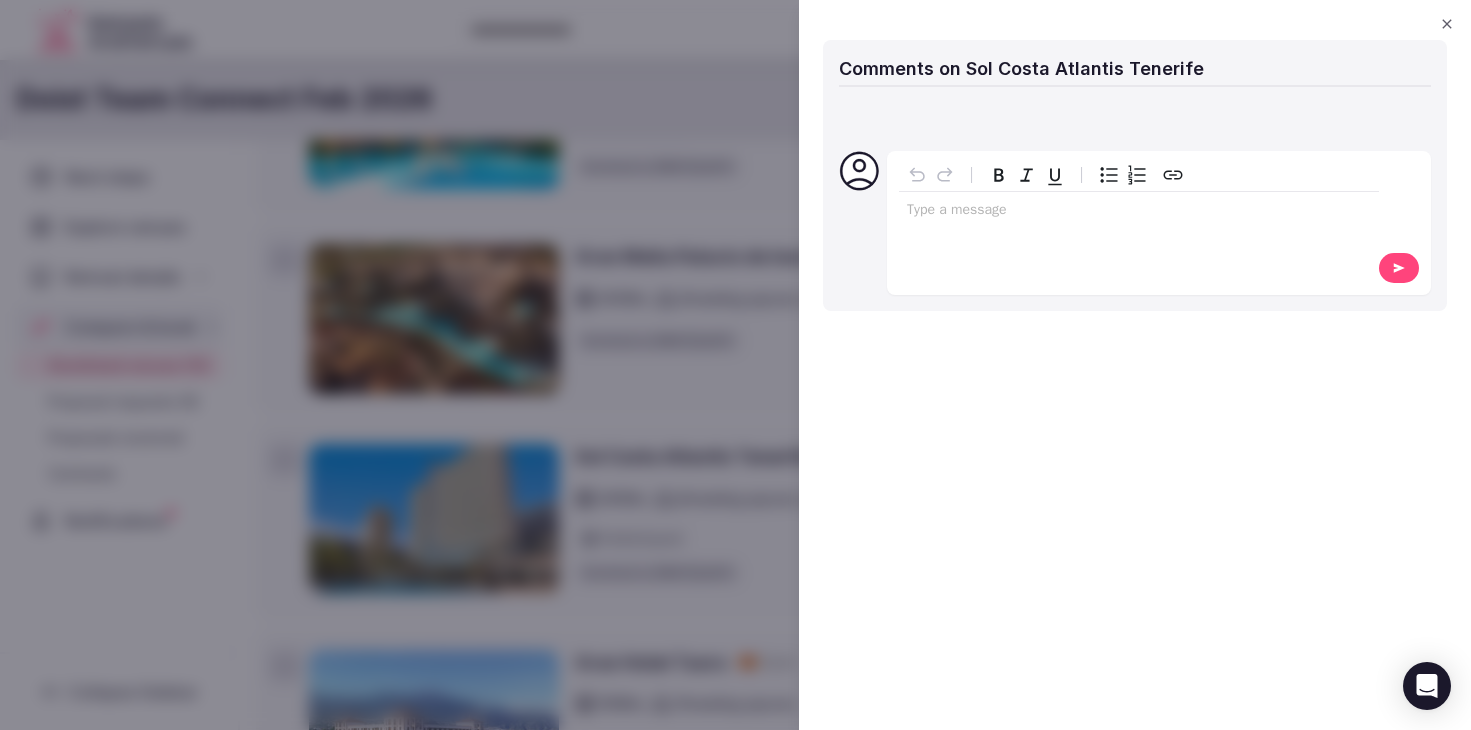 click at bounding box center [1139, 210] 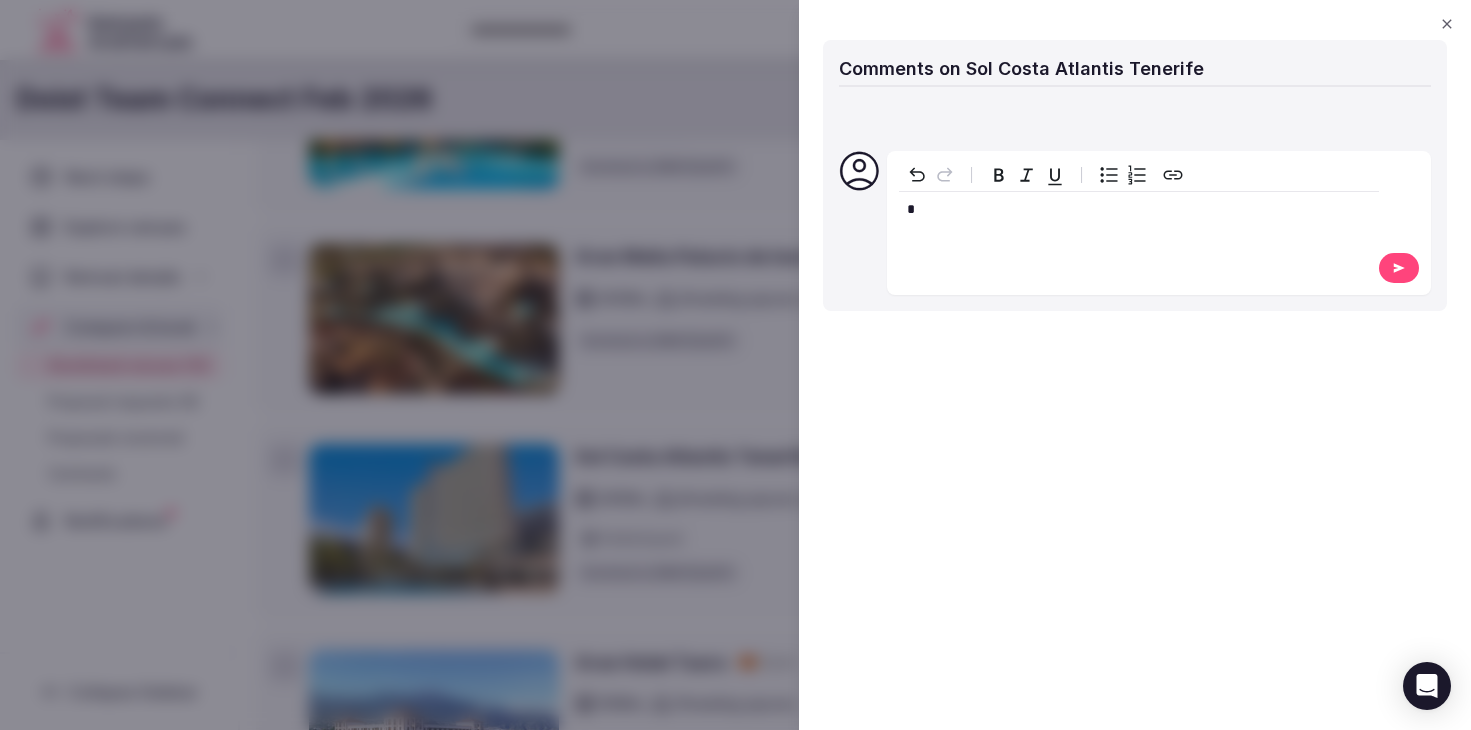 type 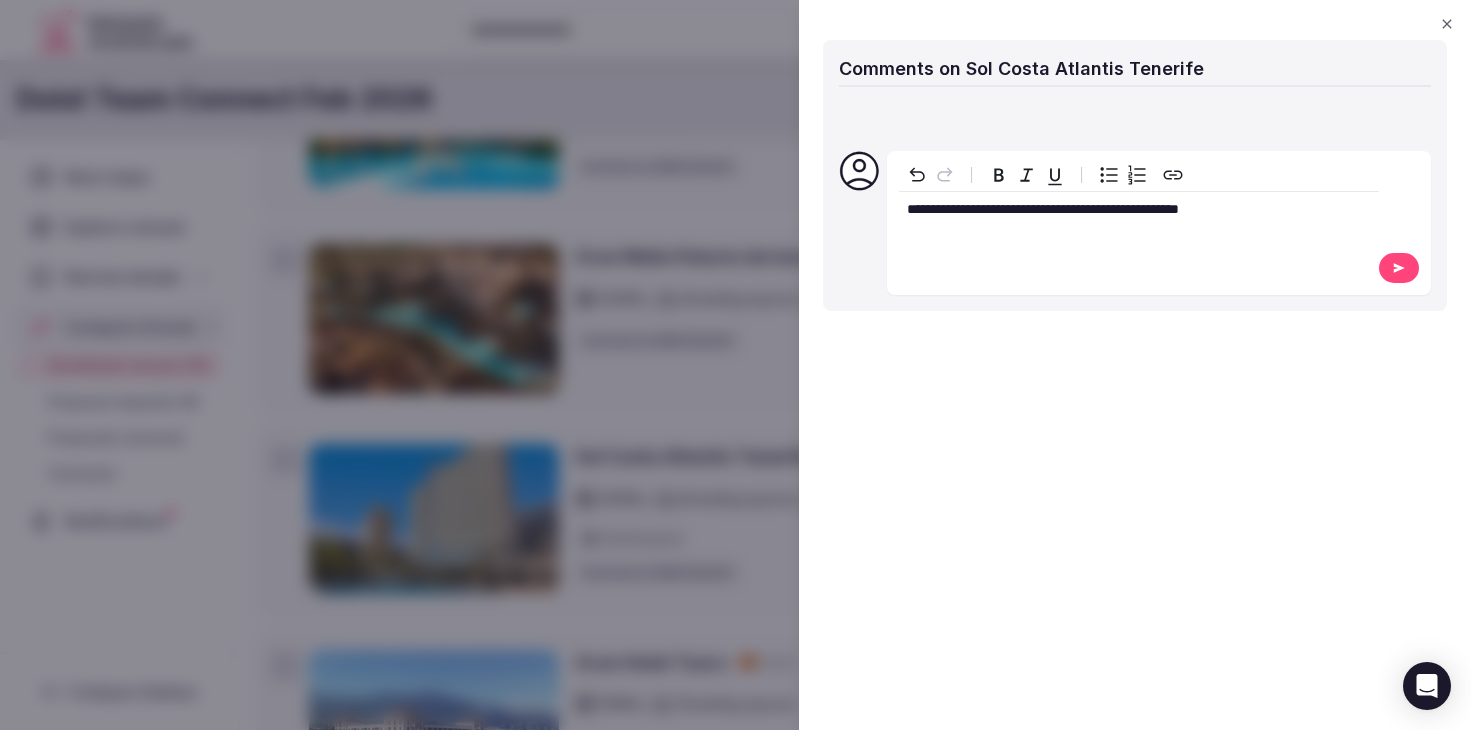 click at bounding box center [1399, 268] 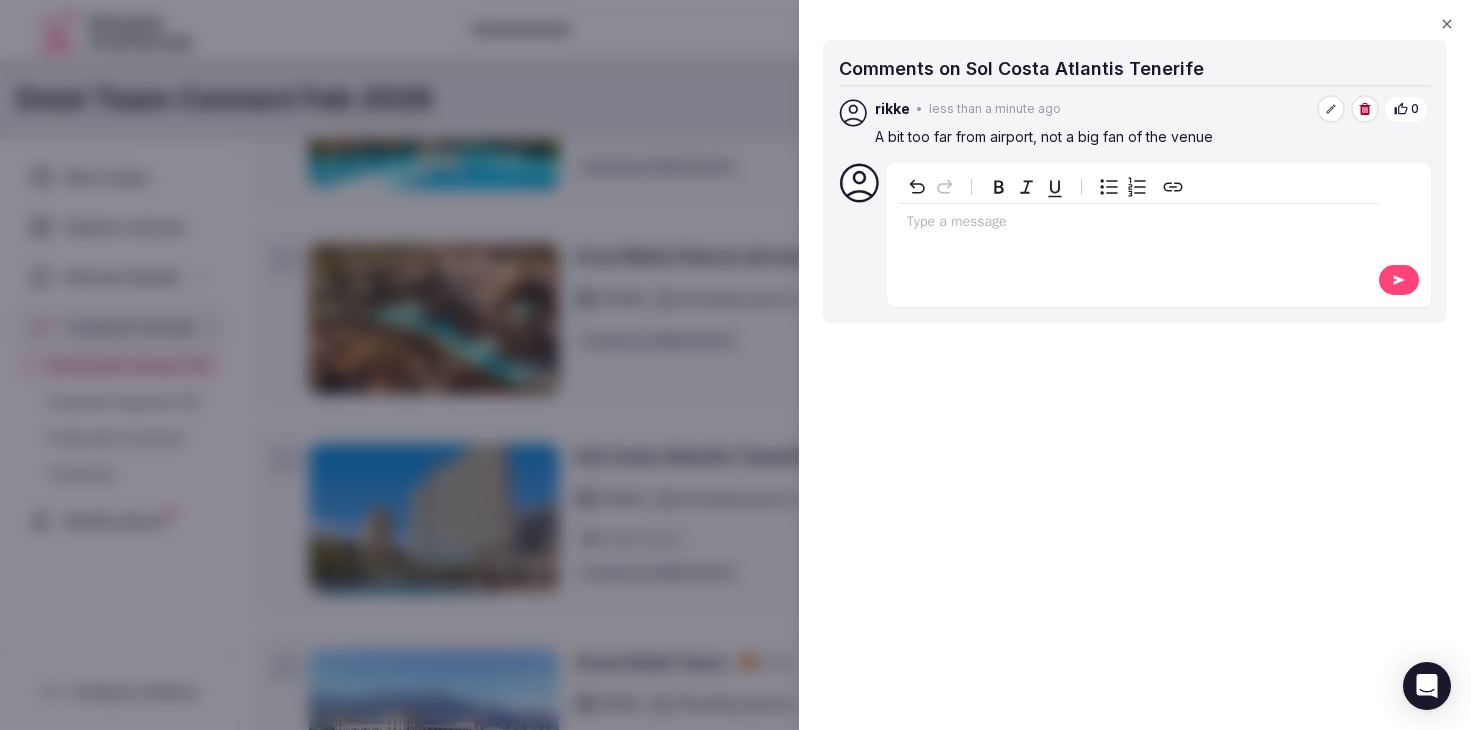 click at bounding box center (735, 365) 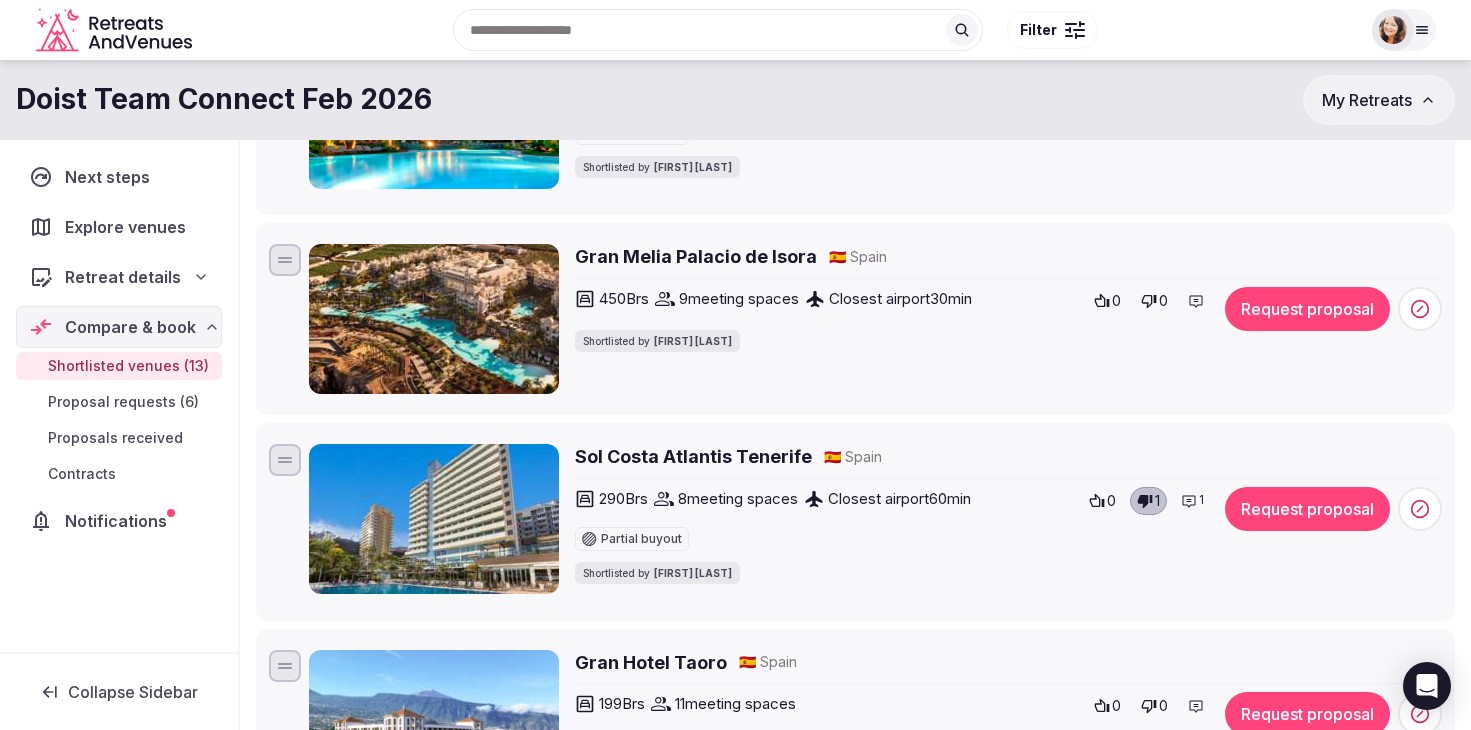click at bounding box center [1420, 509] 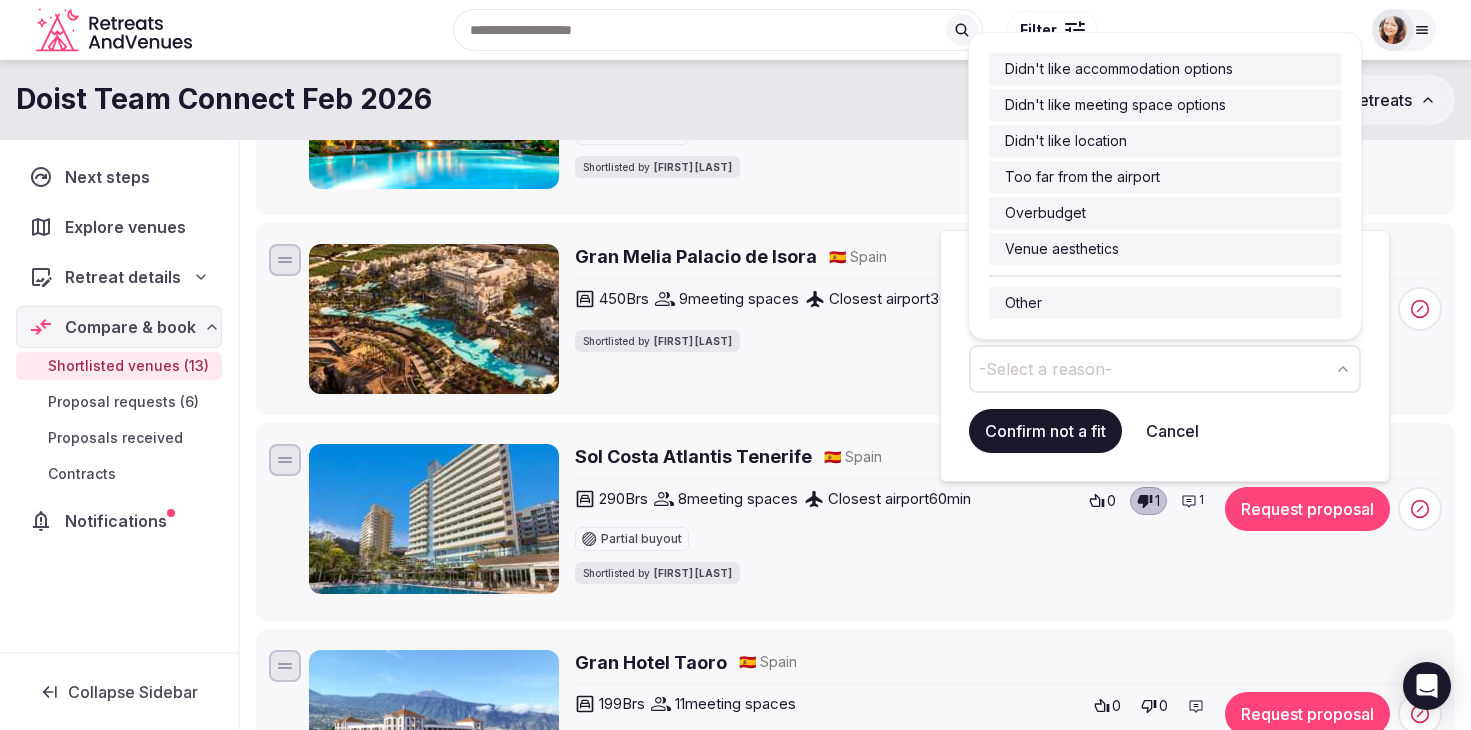 click on "-Select a reason-" at bounding box center (1165, 369) 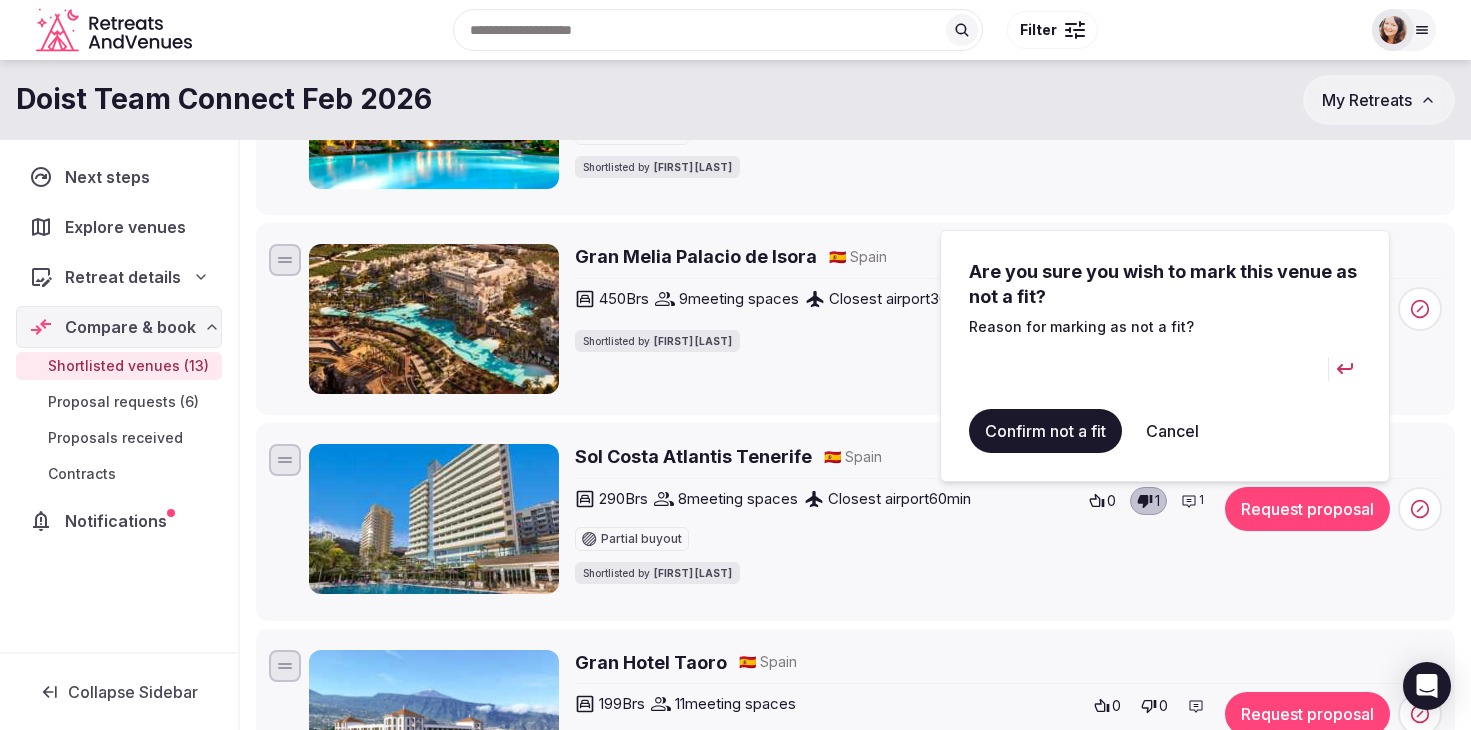 click at bounding box center [1148, 369] 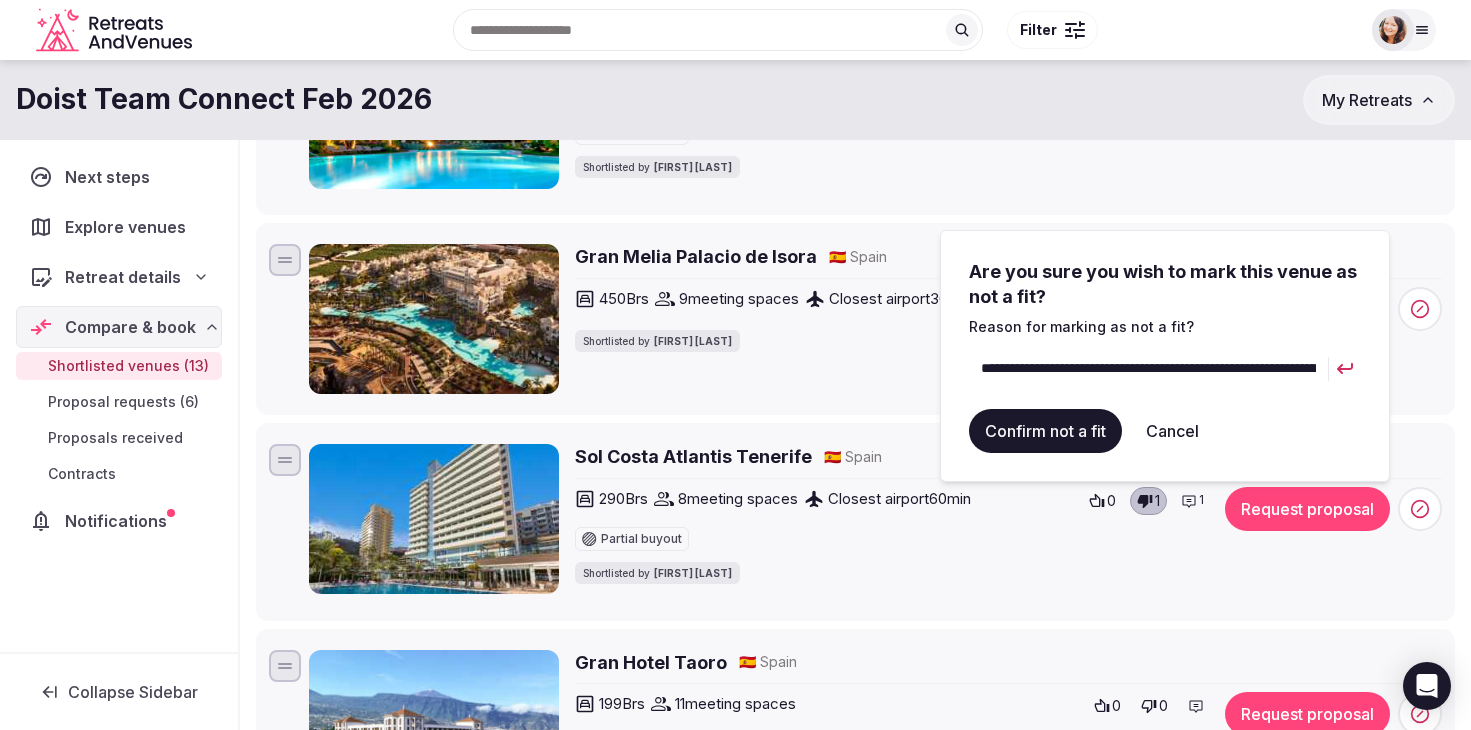 type on "**********" 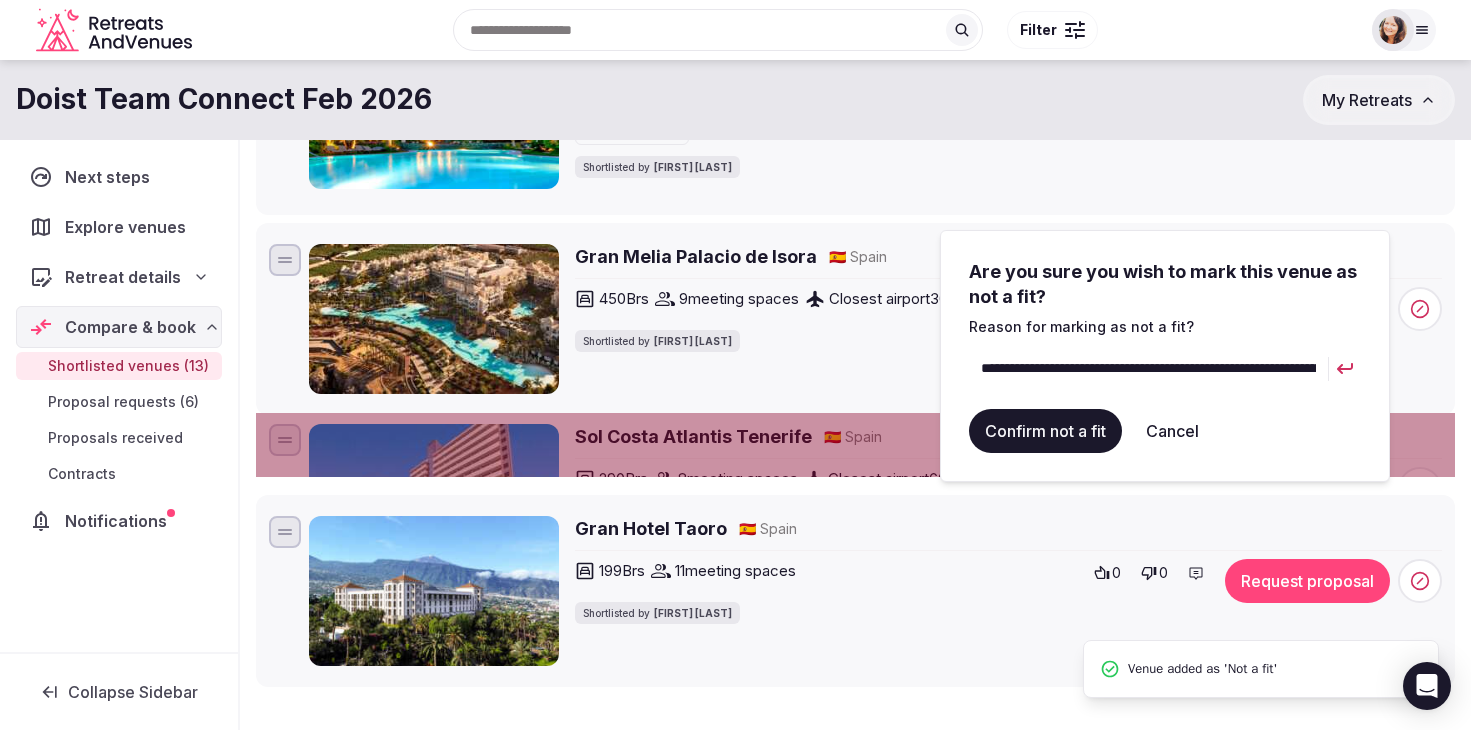scroll, scrollTop: 0, scrollLeft: 0, axis: both 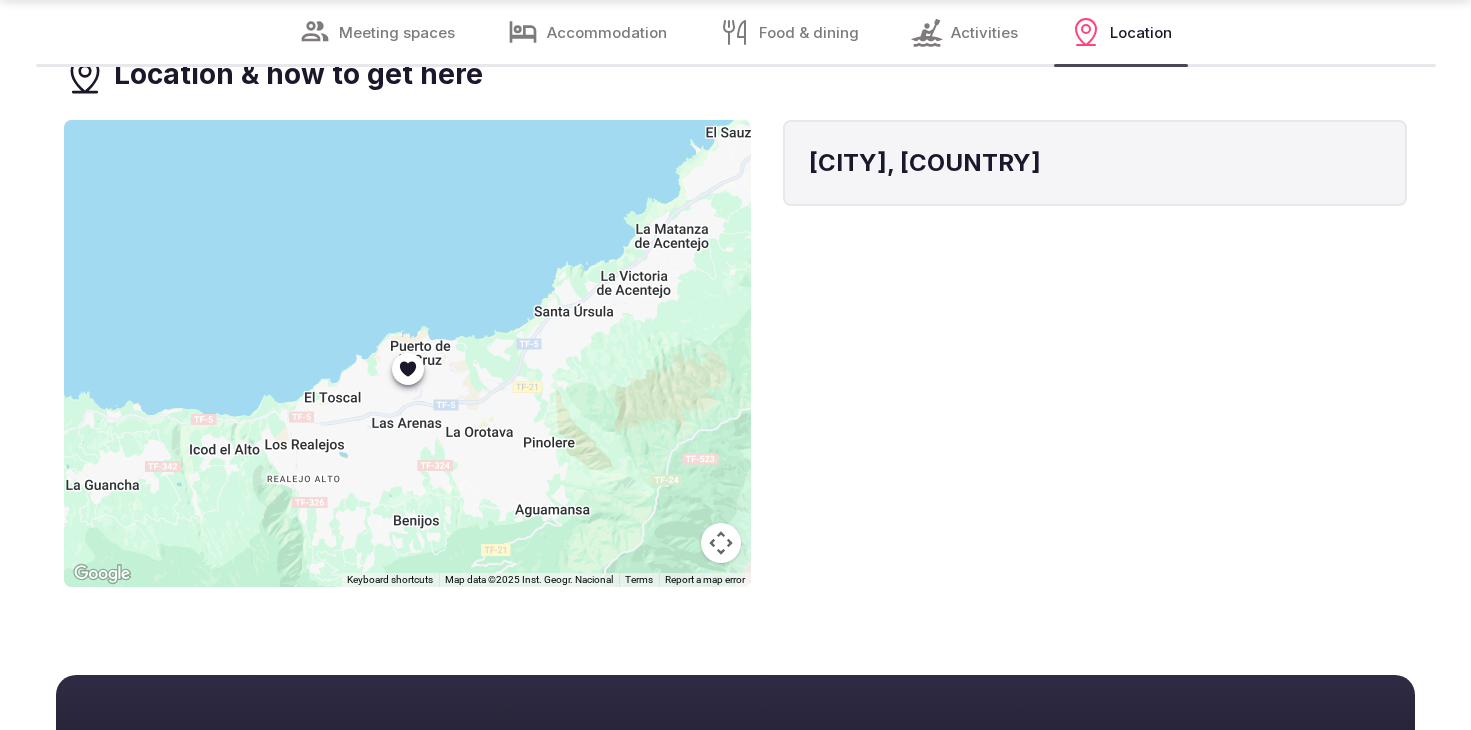 click at bounding box center (407, 353) 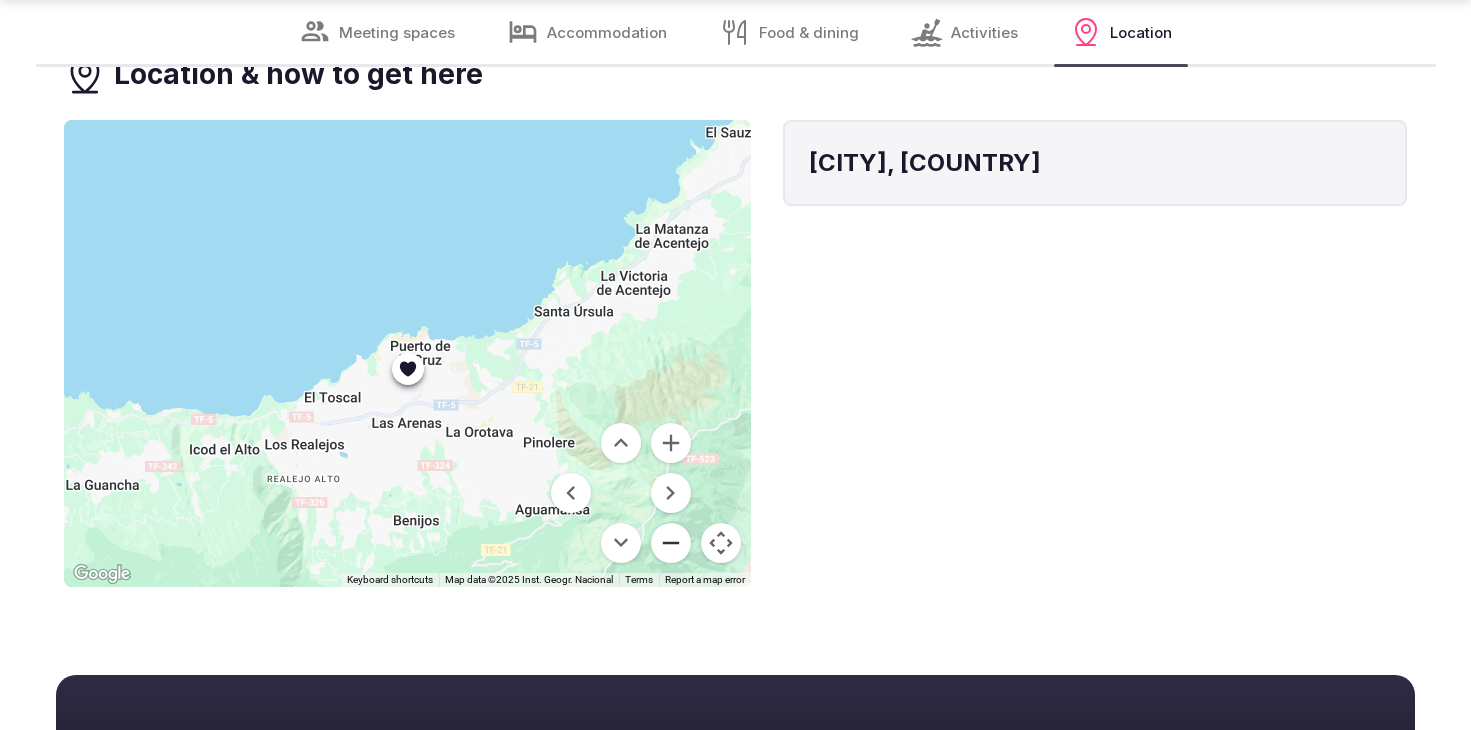 click at bounding box center [671, 543] 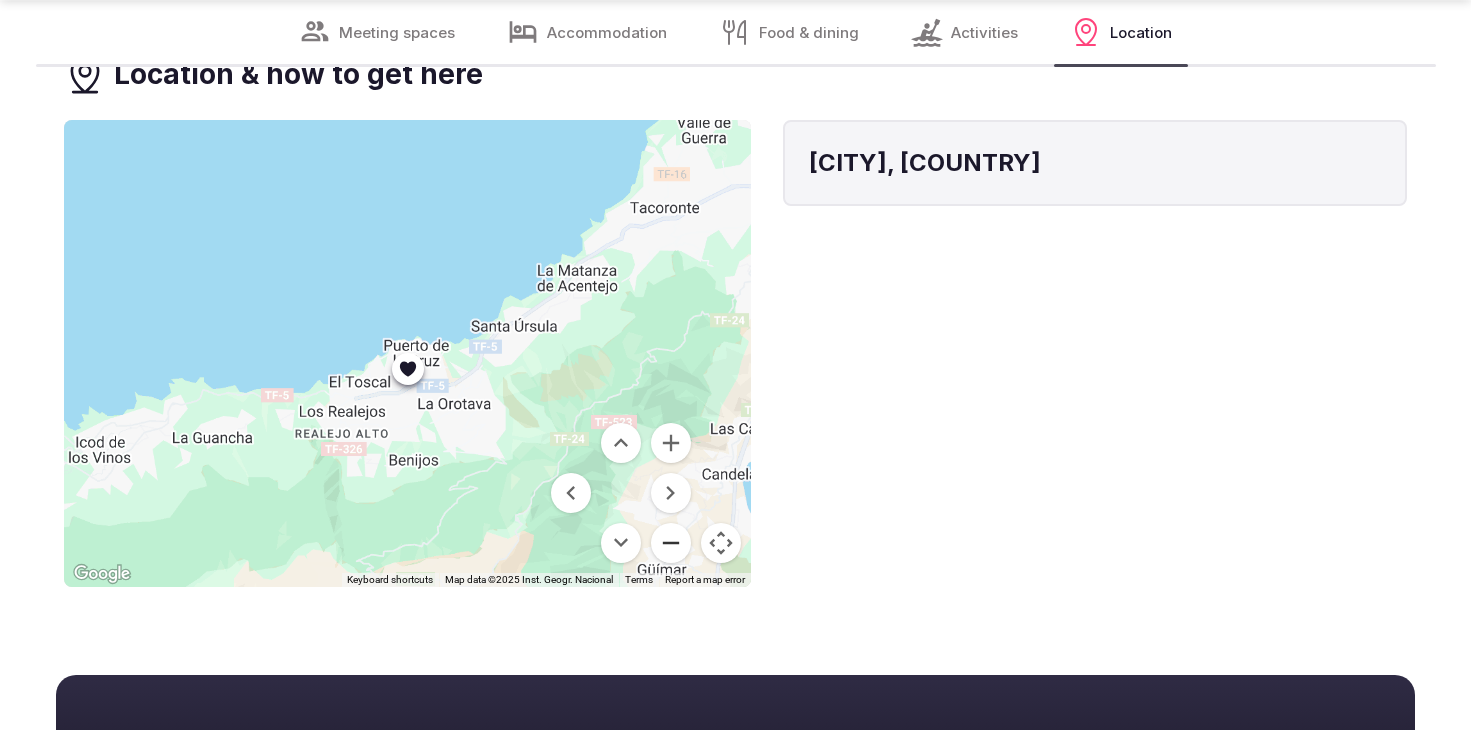 click at bounding box center (671, 543) 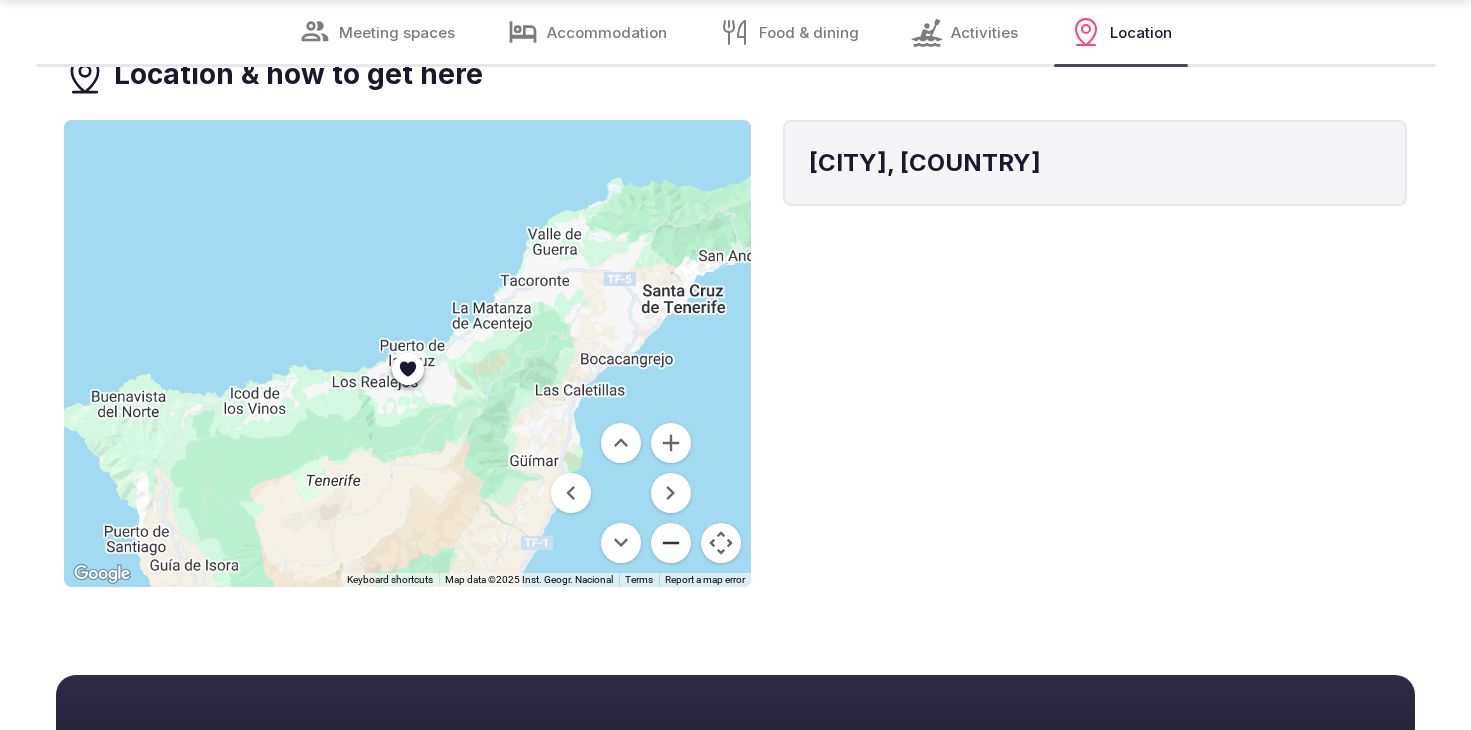 click at bounding box center (671, 543) 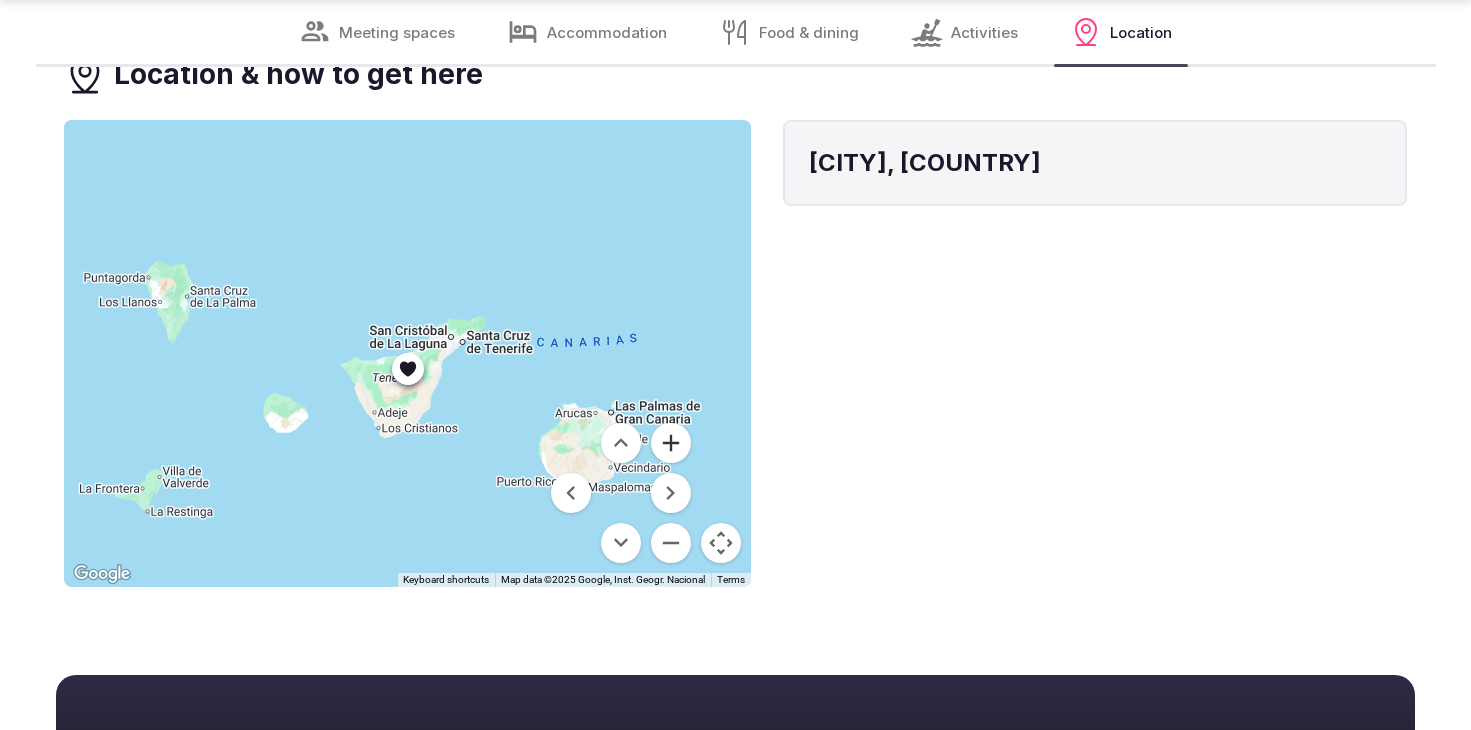 click at bounding box center [671, 443] 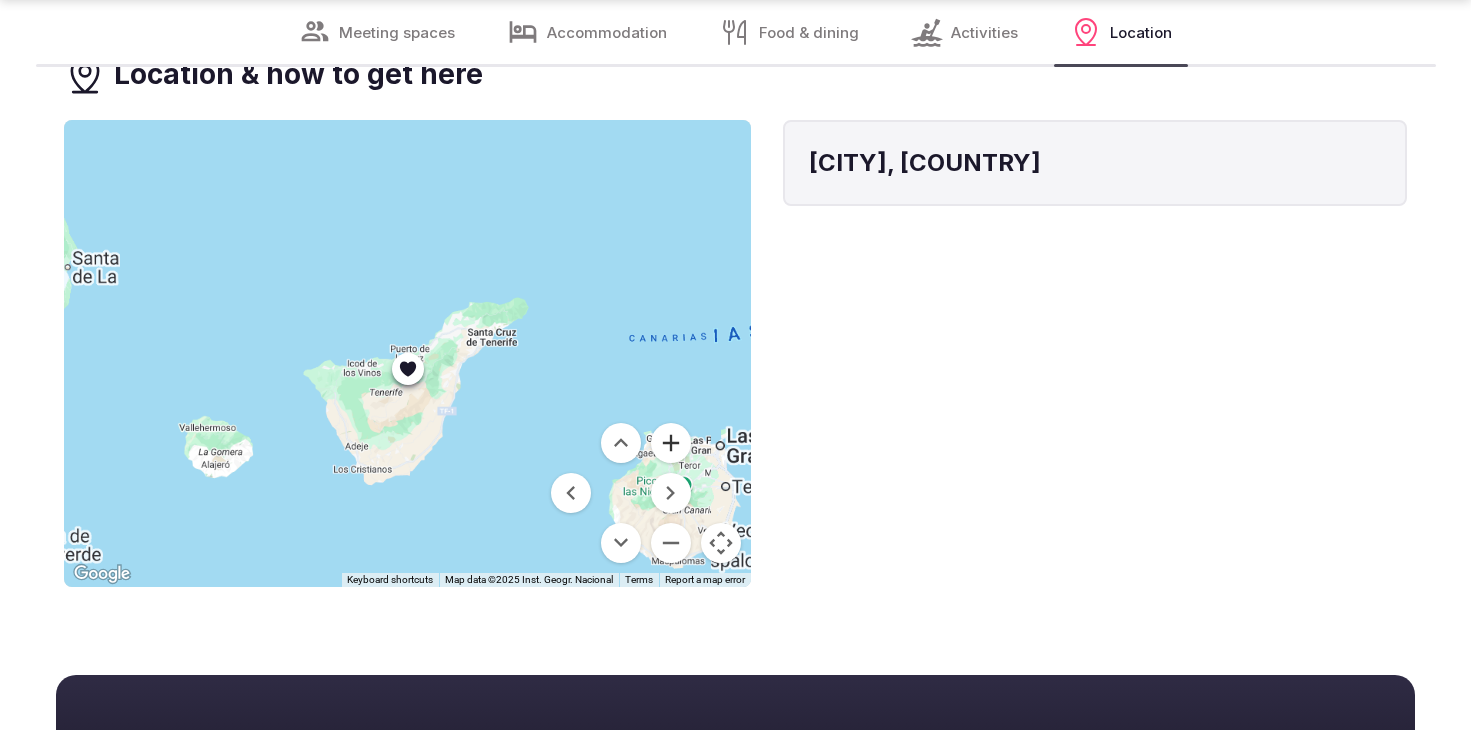 click at bounding box center [671, 443] 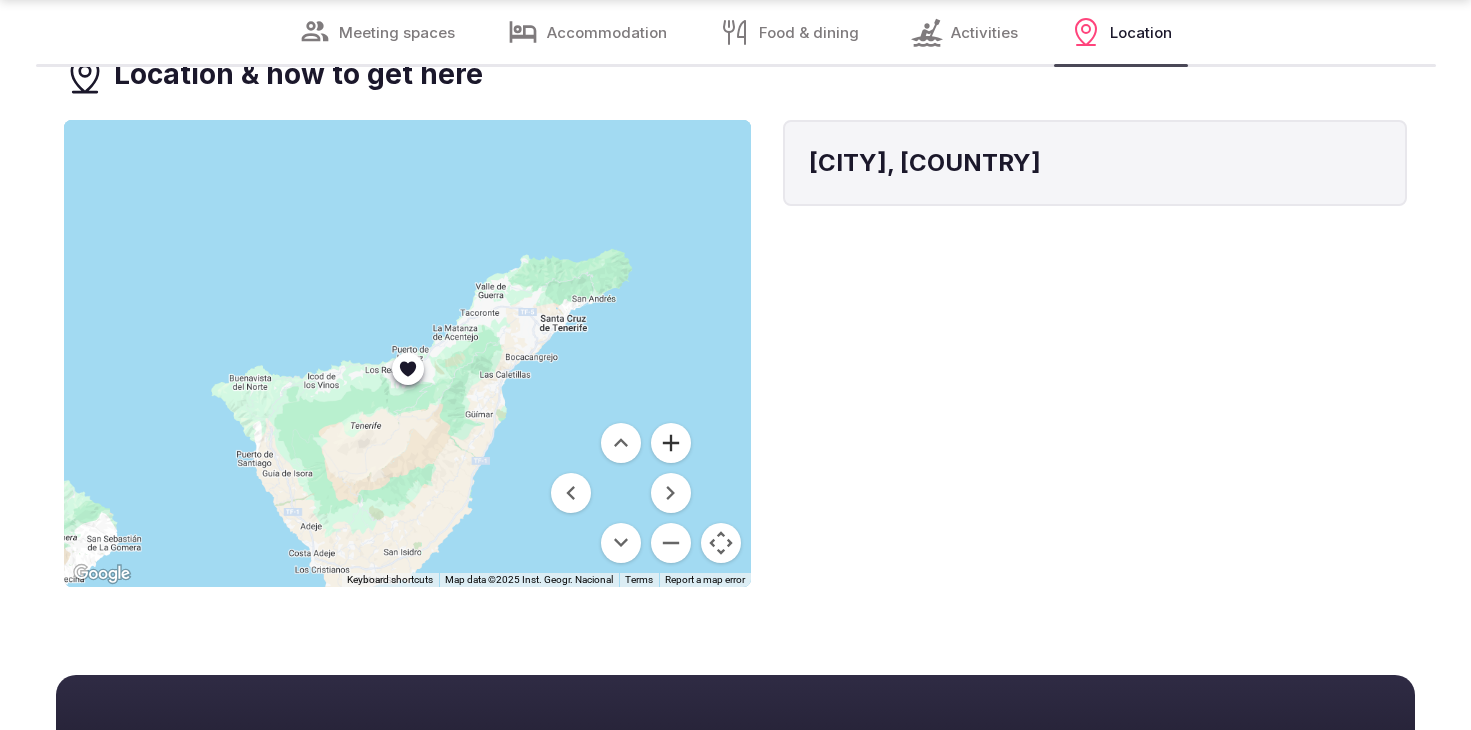click at bounding box center (671, 443) 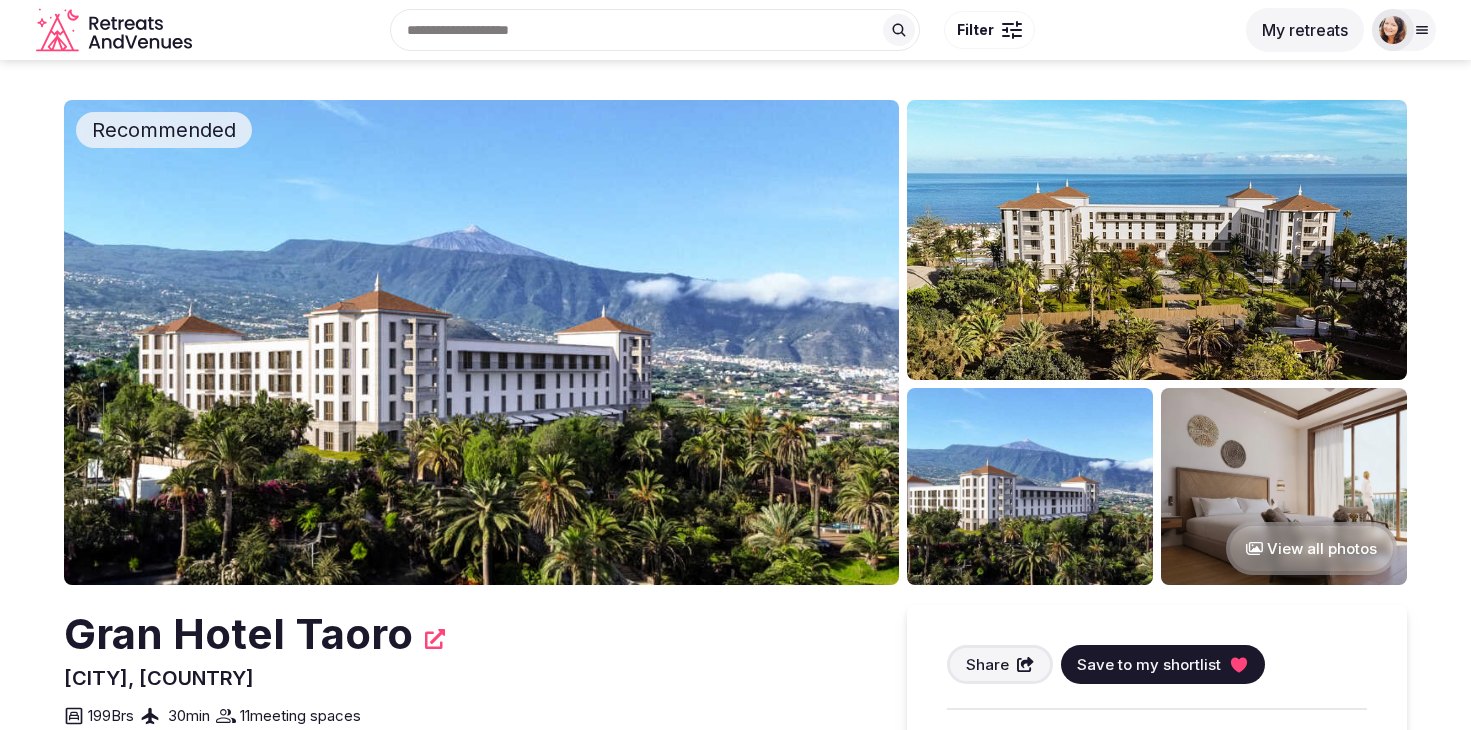 scroll, scrollTop: 0, scrollLeft: 0, axis: both 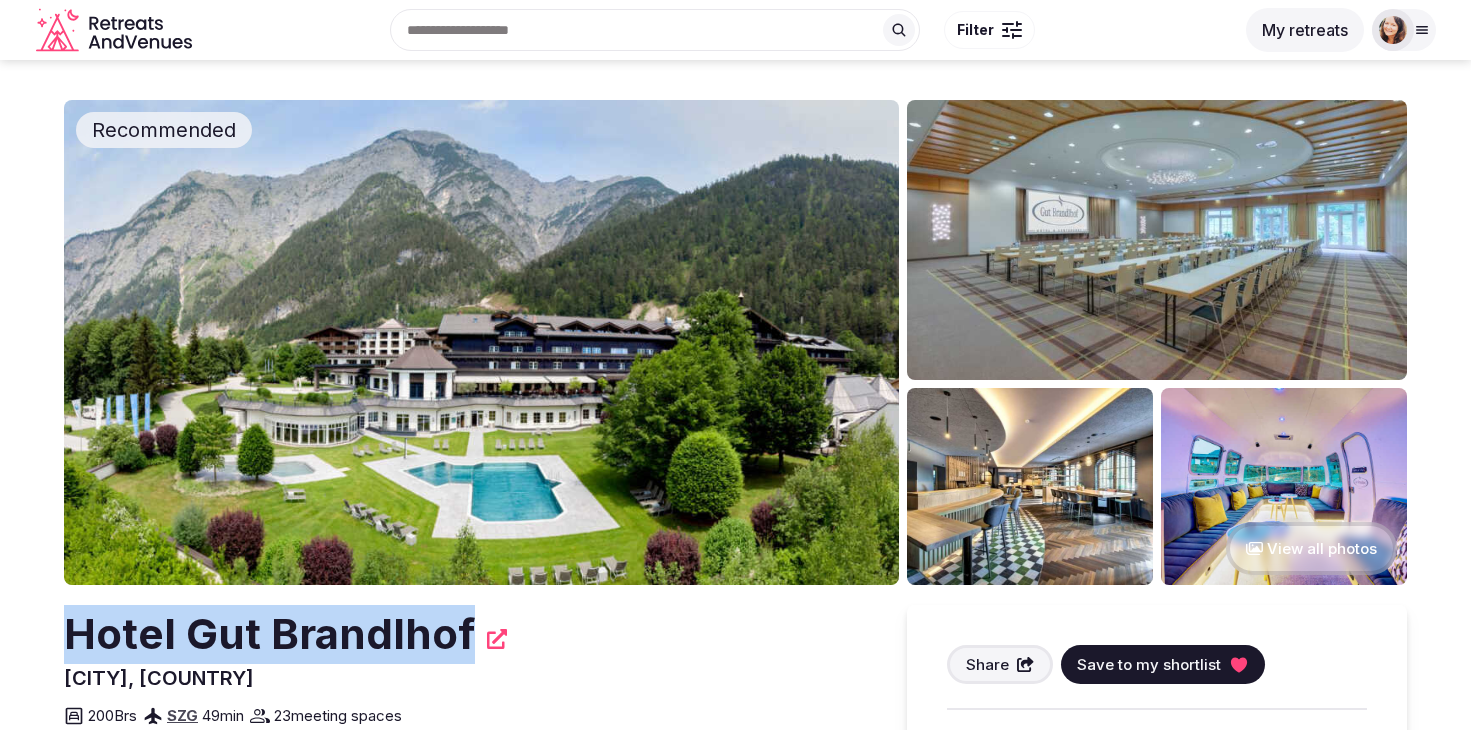 drag, startPoint x: 463, startPoint y: 631, endPoint x: 67, endPoint y: 624, distance: 396.06186 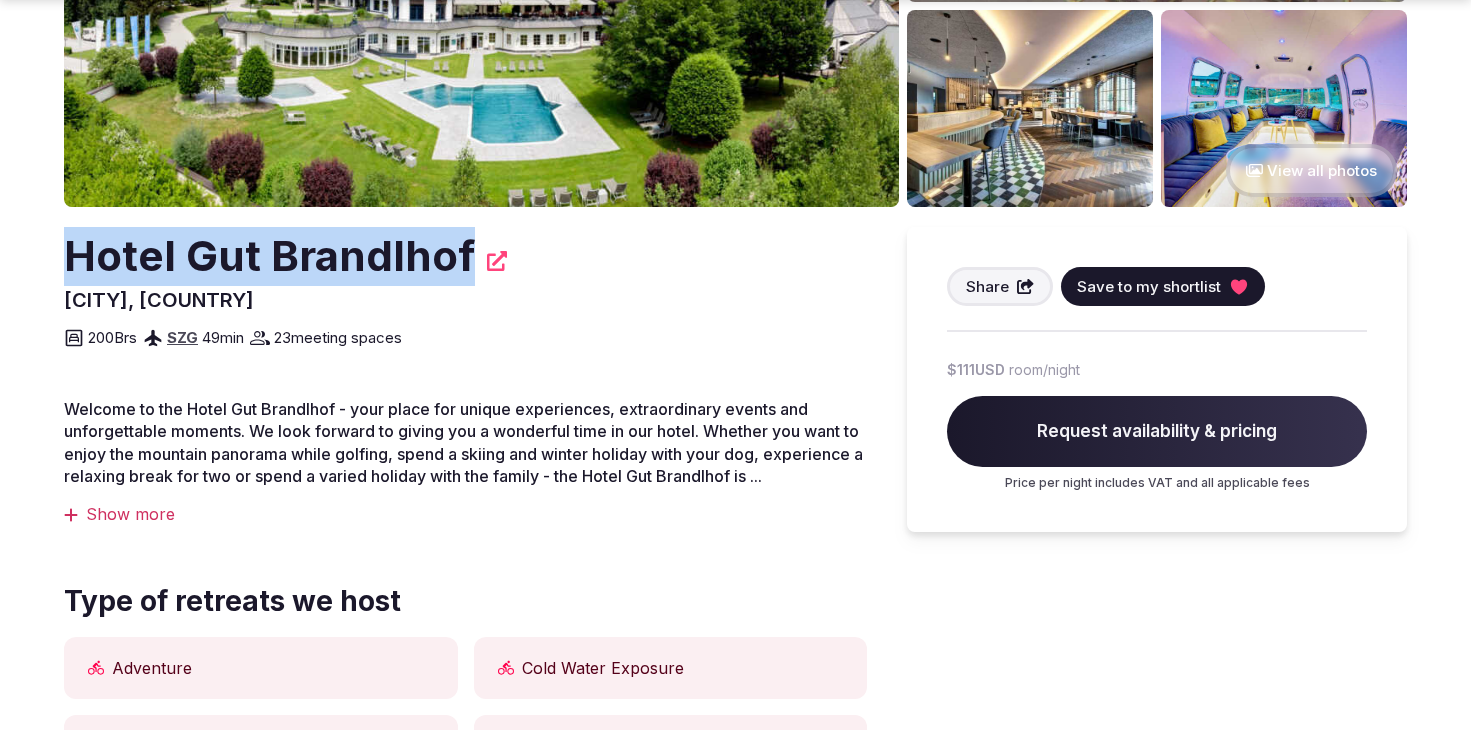 scroll, scrollTop: 401, scrollLeft: 0, axis: vertical 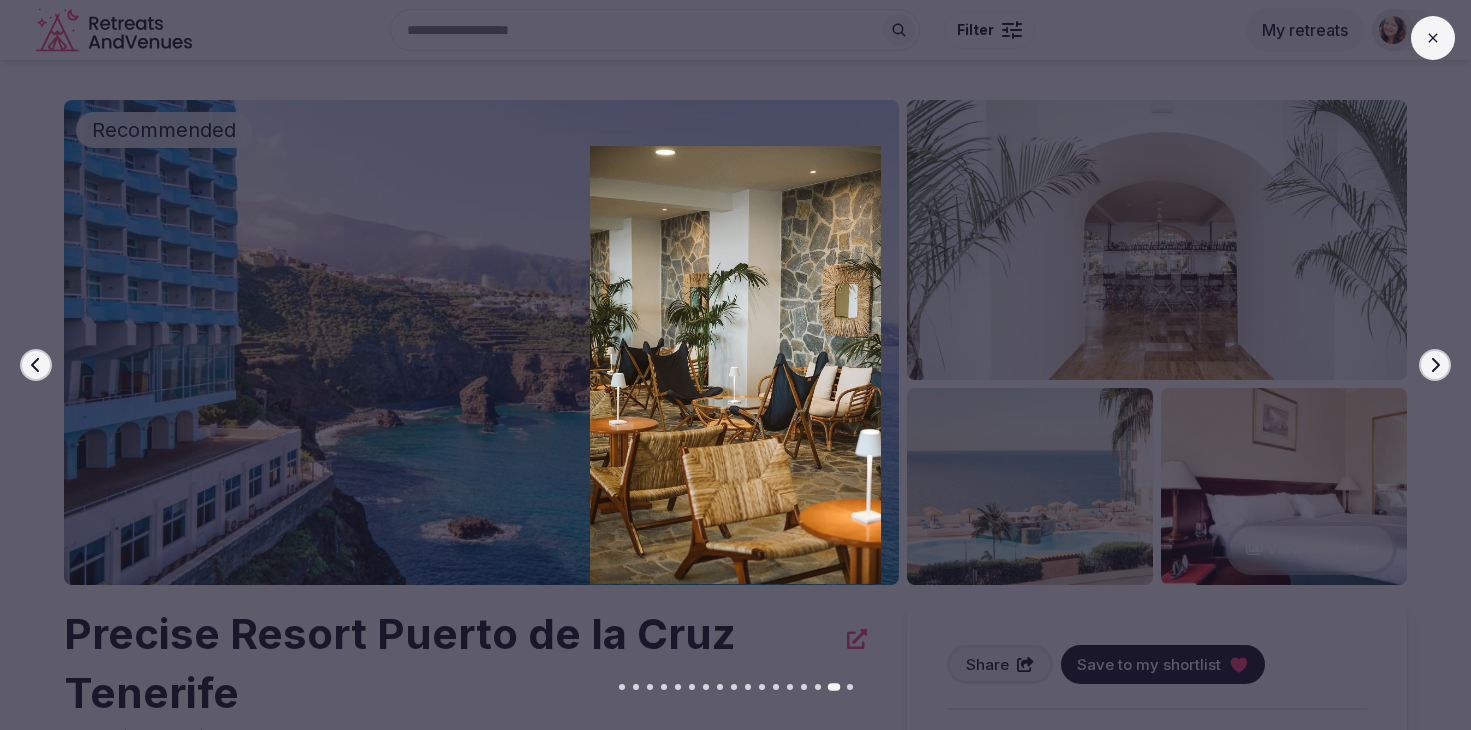click at bounding box center [736, 365] 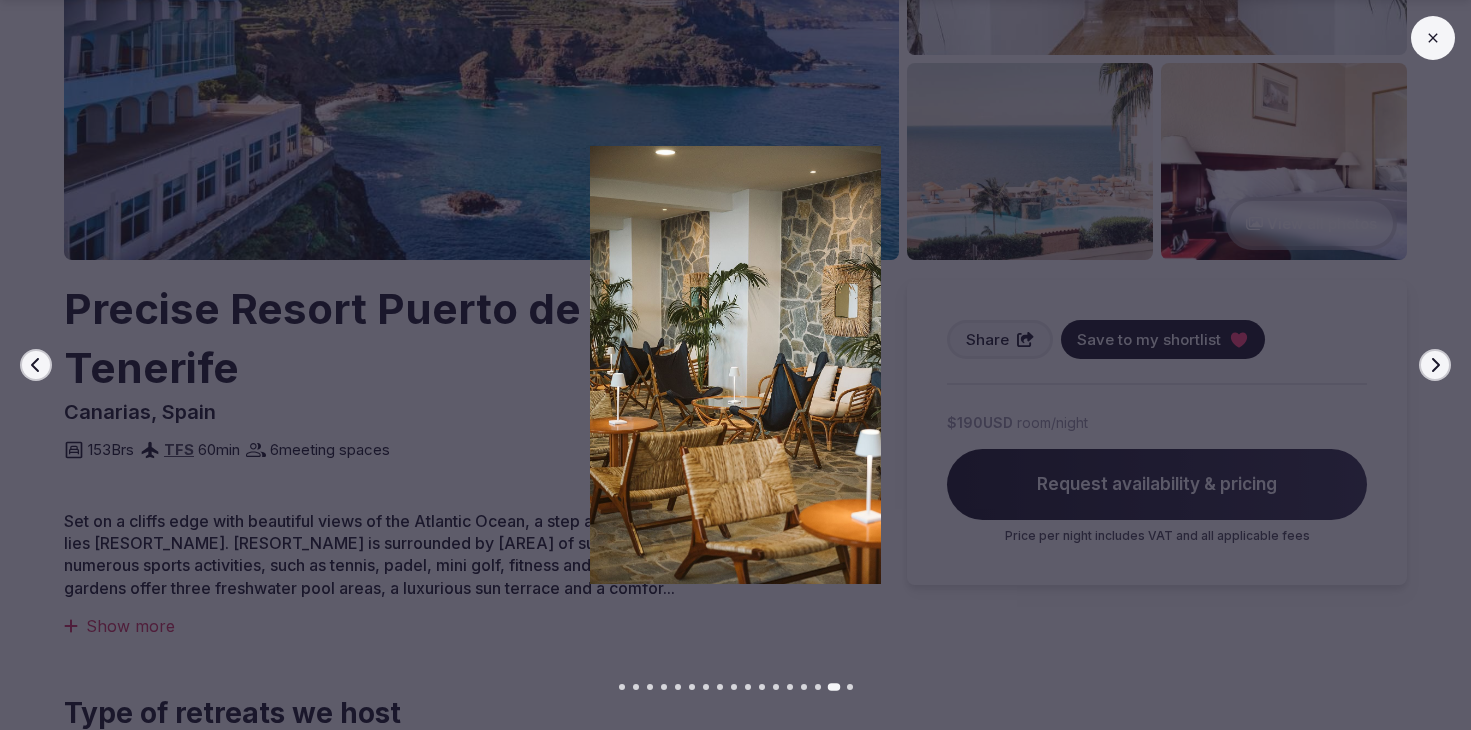 scroll, scrollTop: 613, scrollLeft: 0, axis: vertical 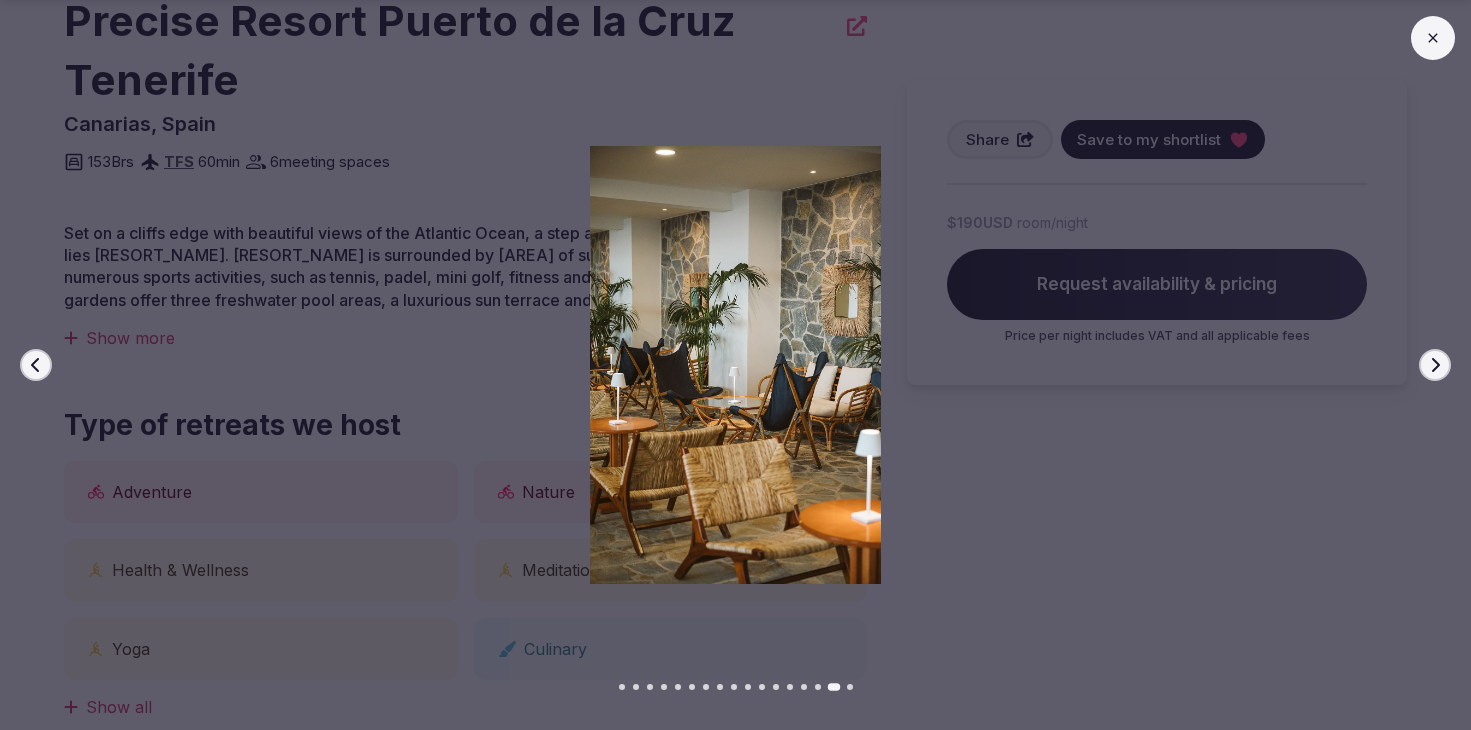 click 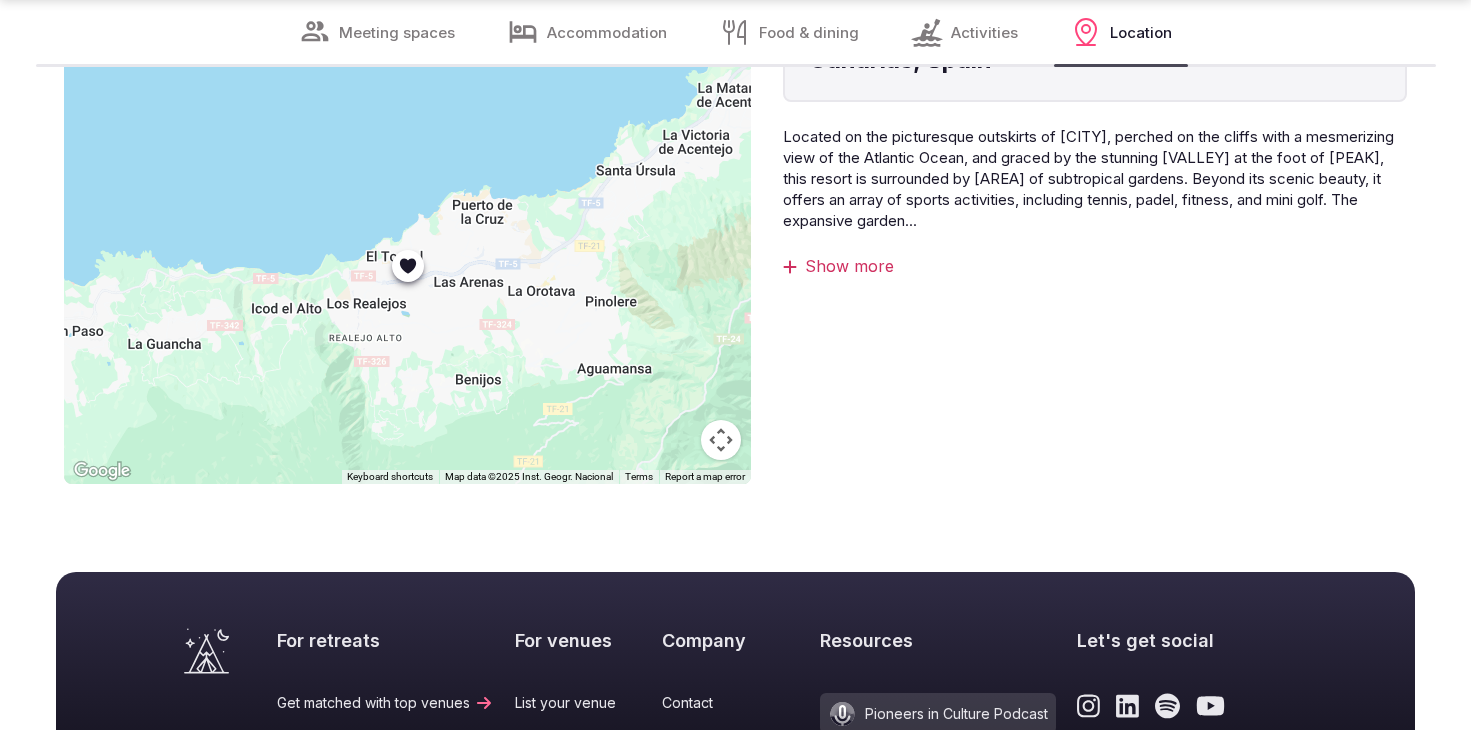scroll, scrollTop: 8756, scrollLeft: 0, axis: vertical 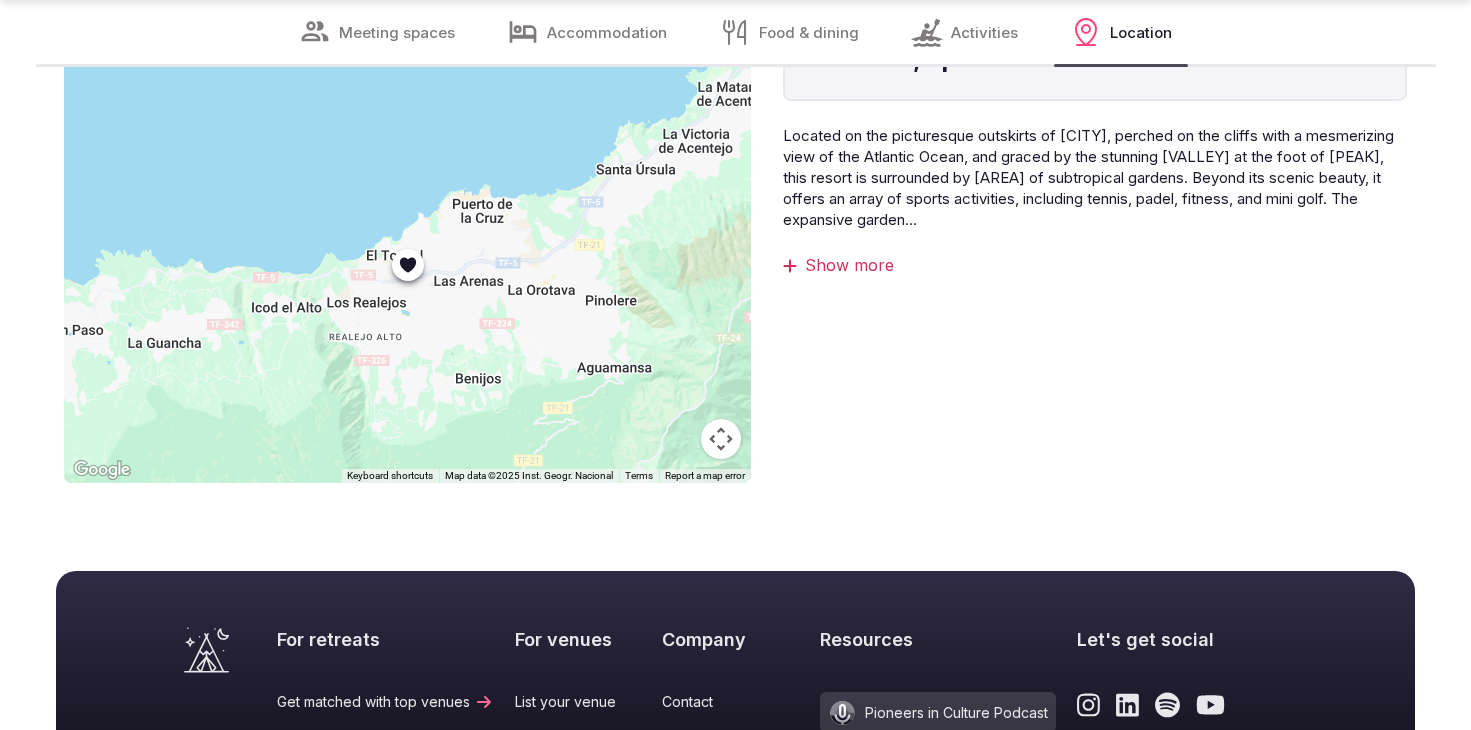 click at bounding box center (721, 439) 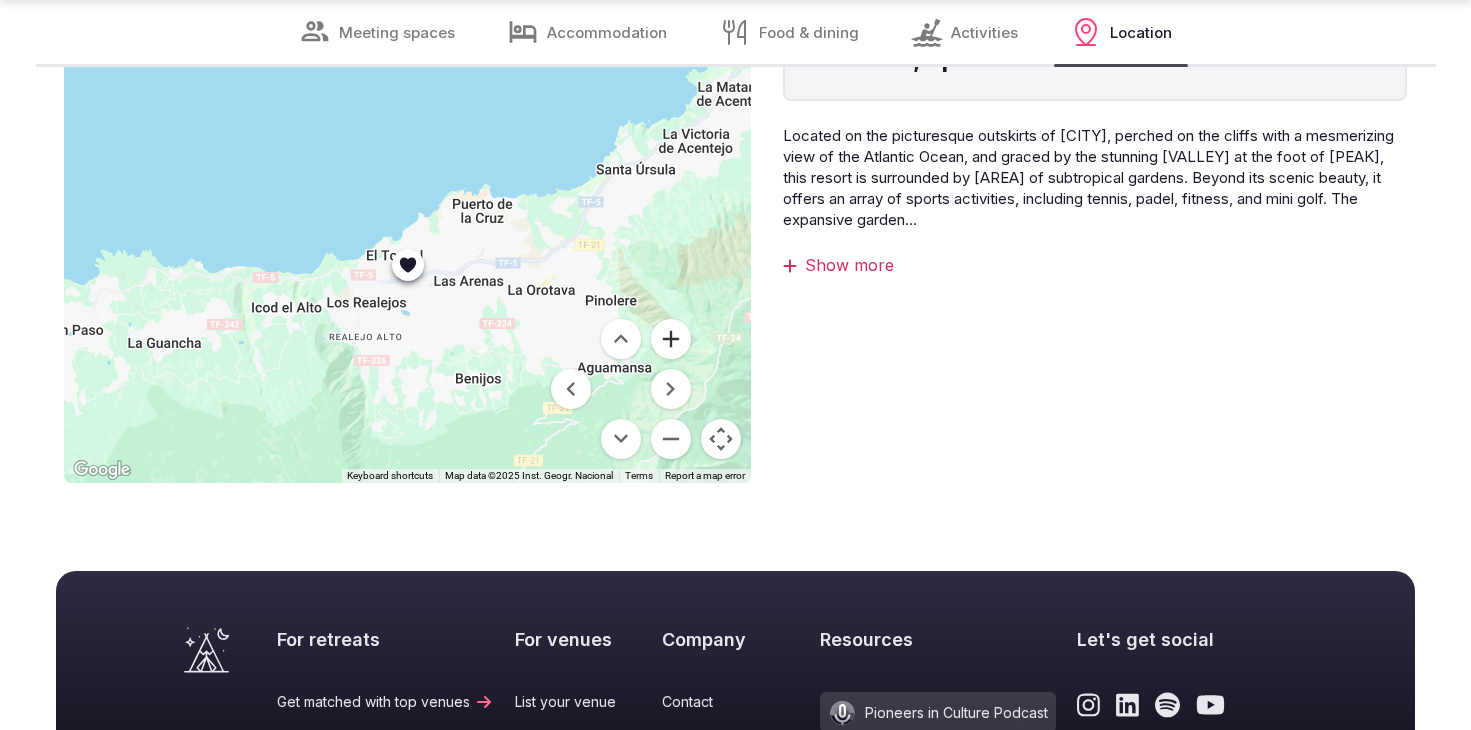 click at bounding box center (671, 339) 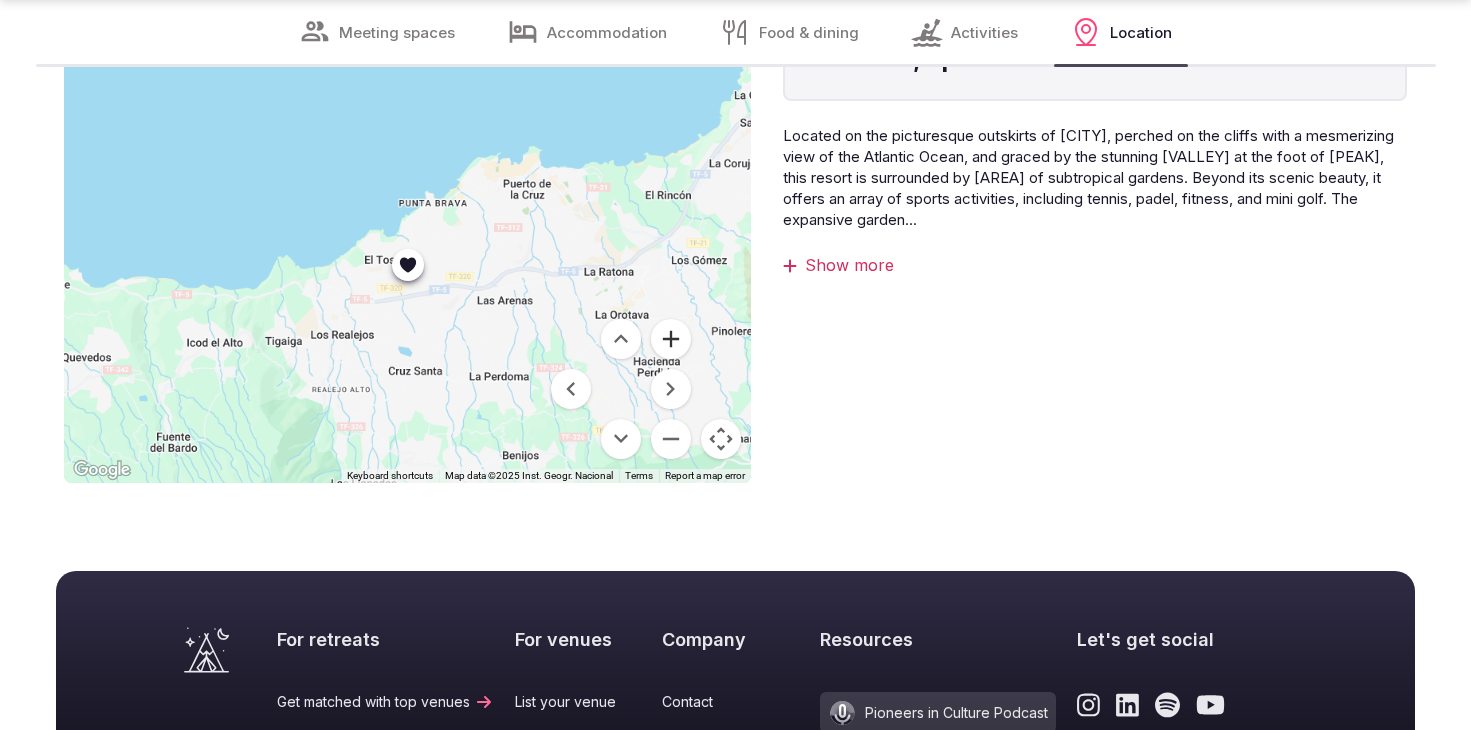 click at bounding box center [671, 339] 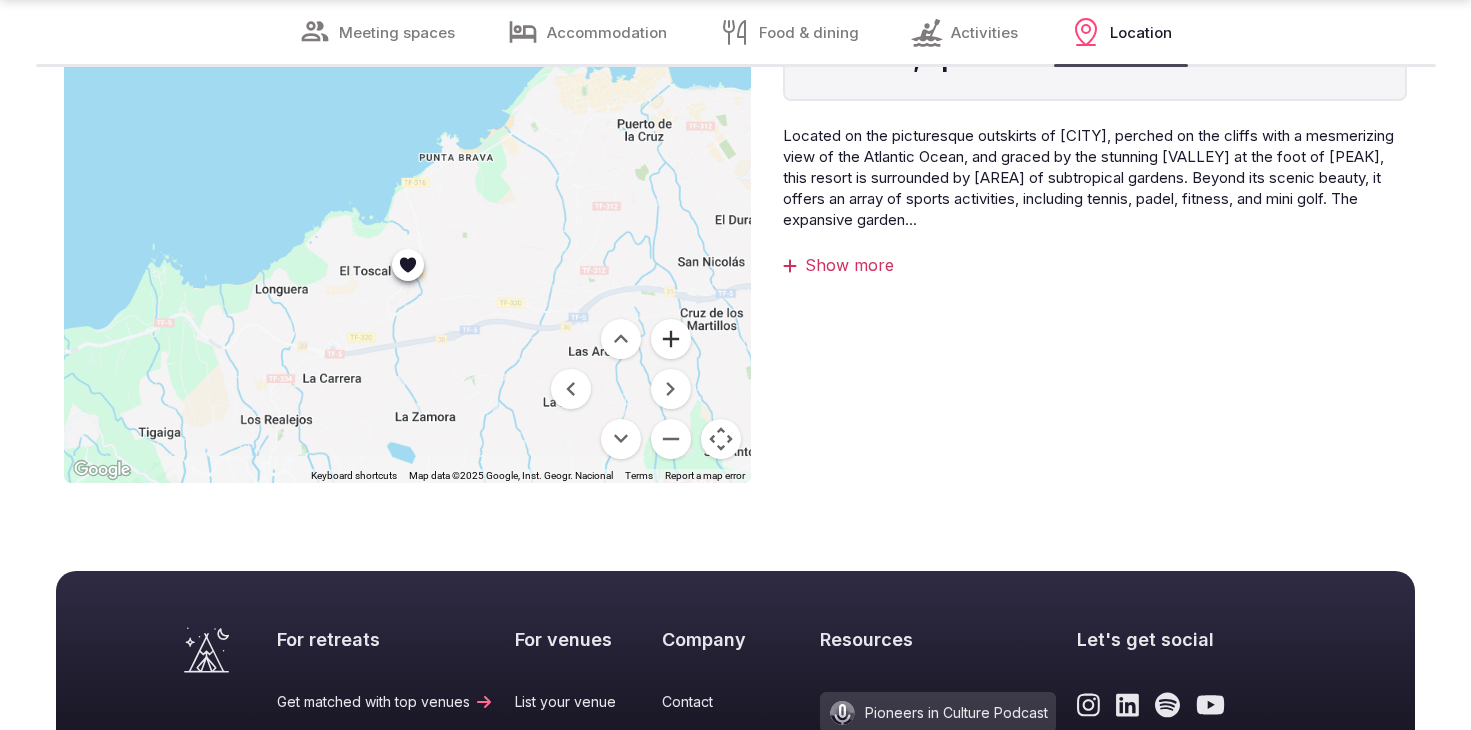 click at bounding box center [671, 339] 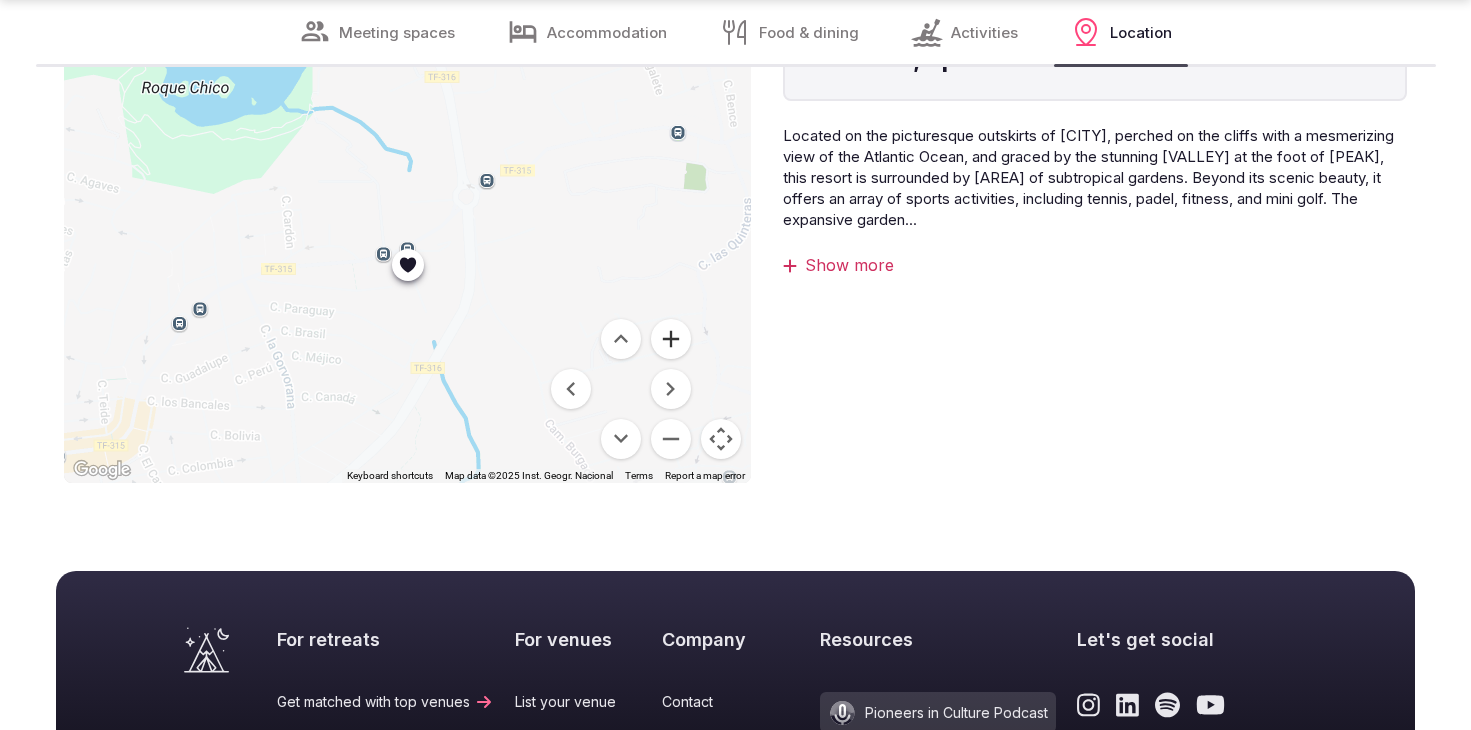 click at bounding box center [671, 339] 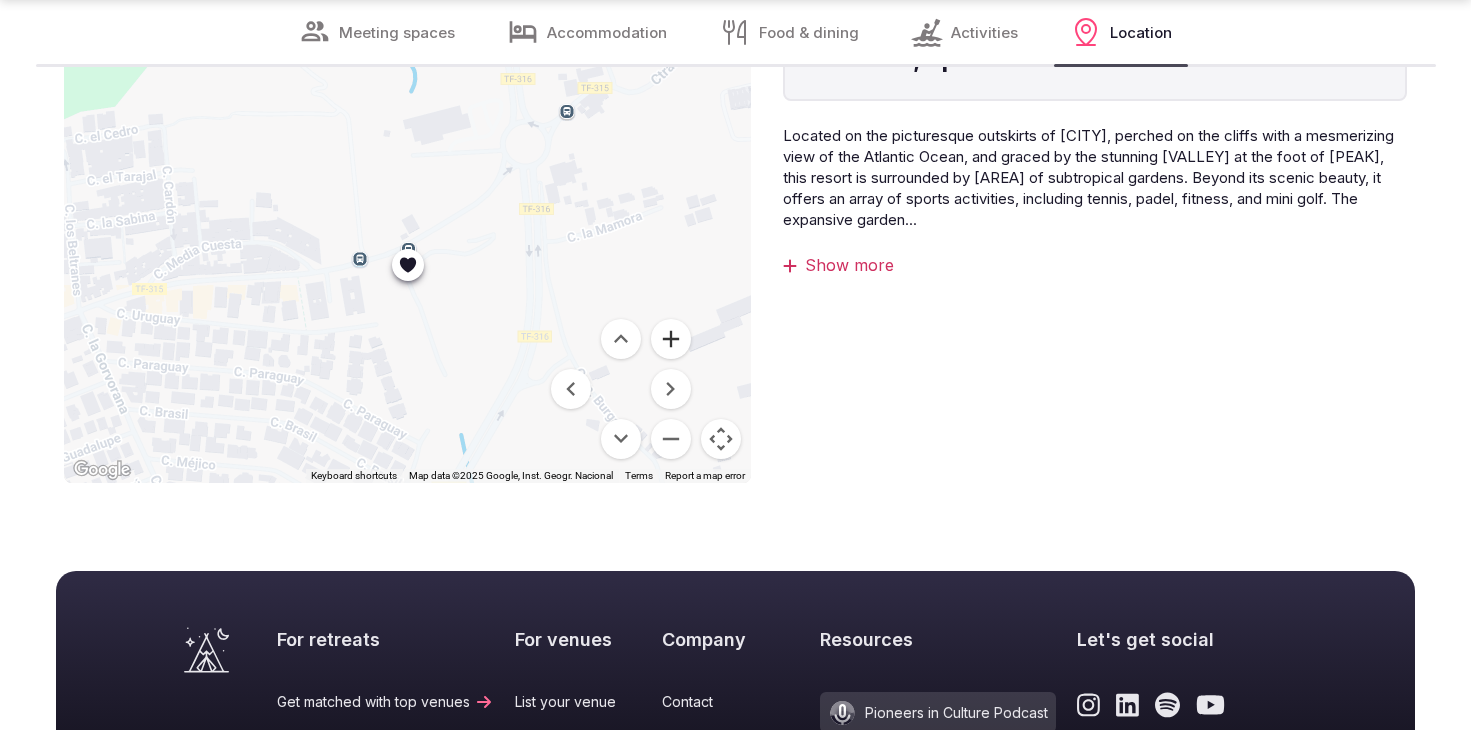 click at bounding box center (671, 339) 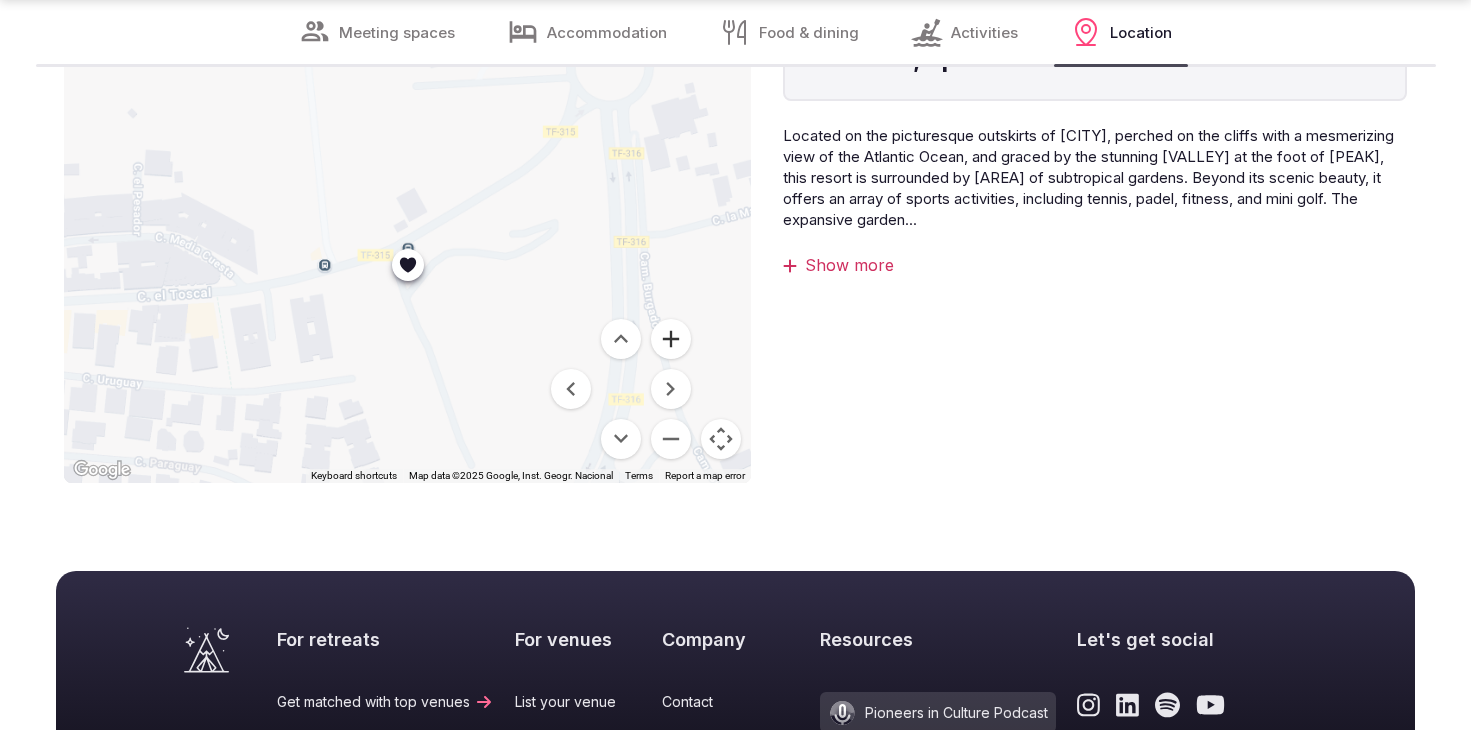 click at bounding box center (671, 339) 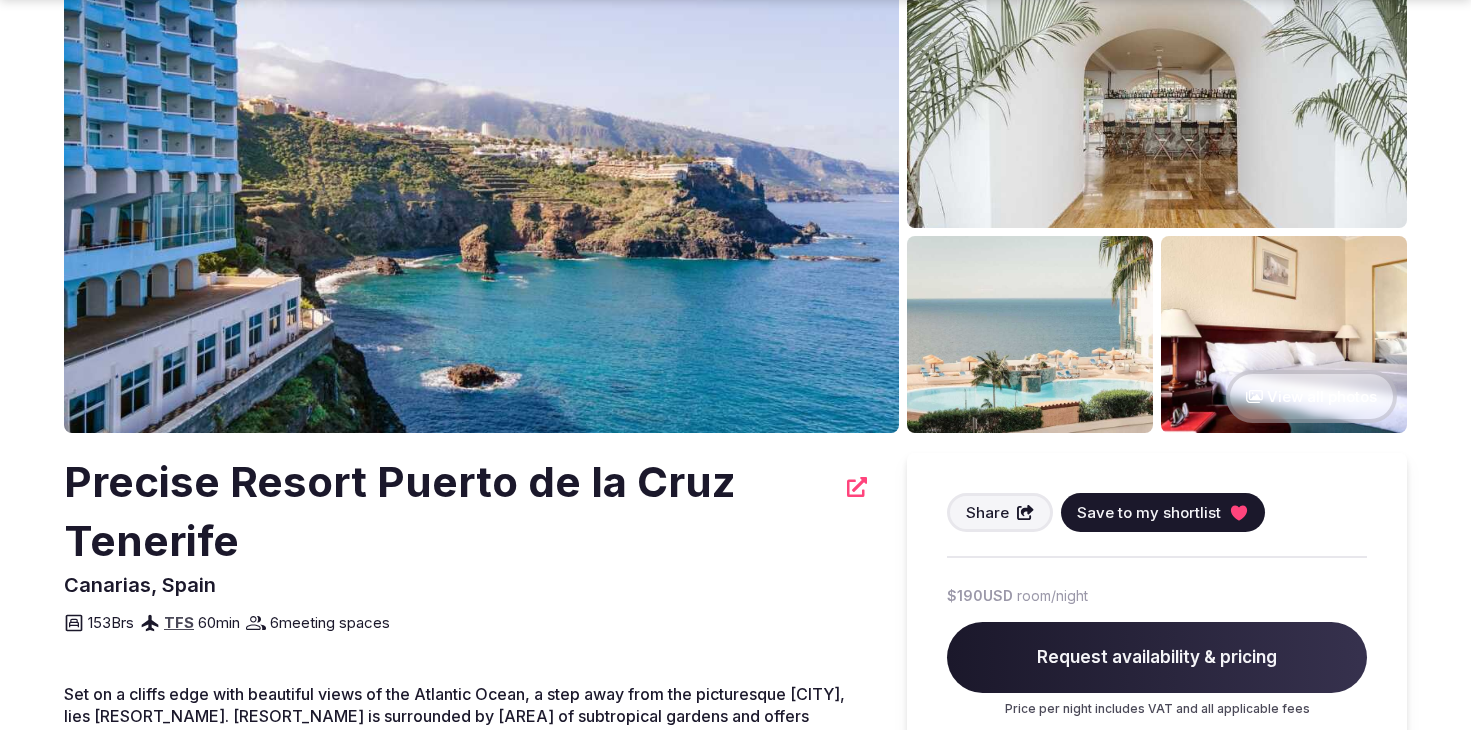 scroll, scrollTop: 154, scrollLeft: 0, axis: vertical 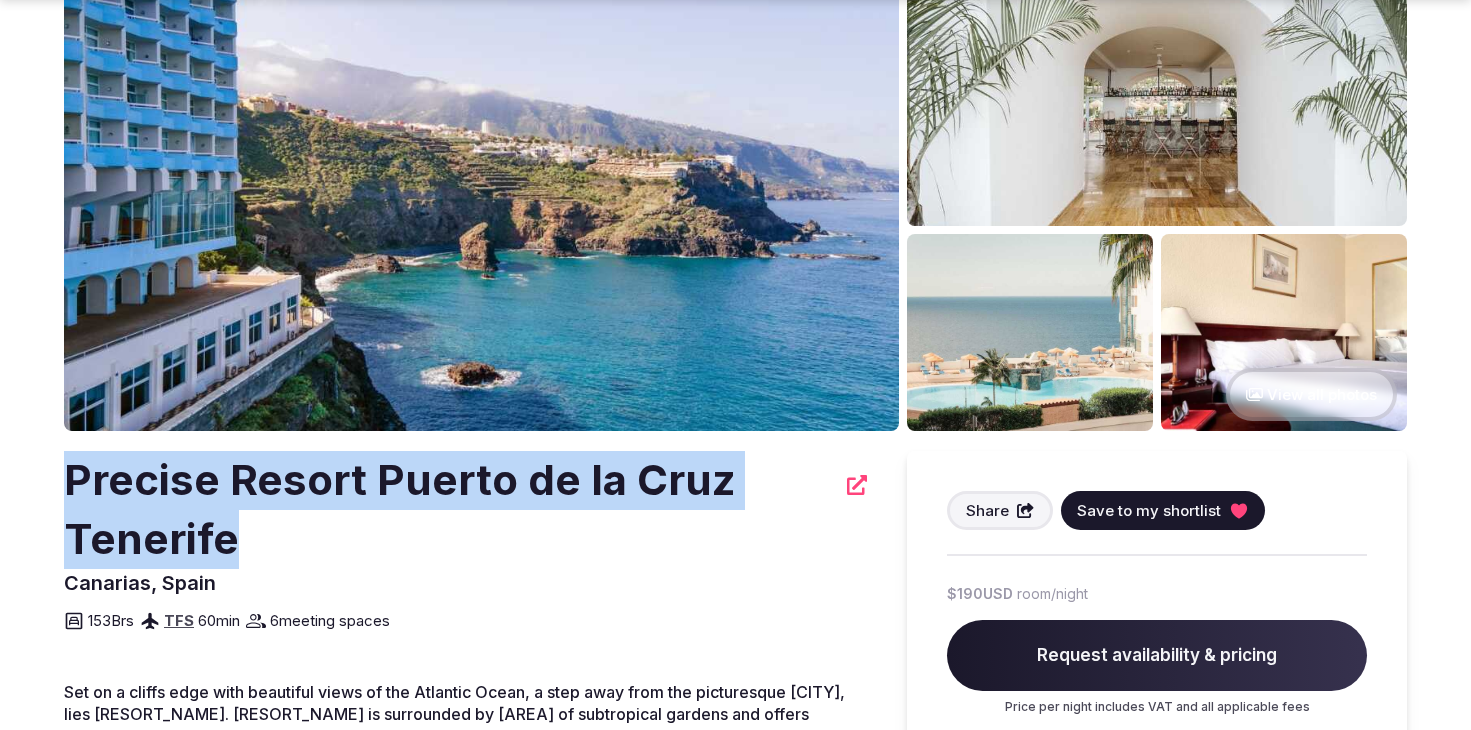 drag, startPoint x: 254, startPoint y: 563, endPoint x: 72, endPoint y: 484, distance: 198.40614 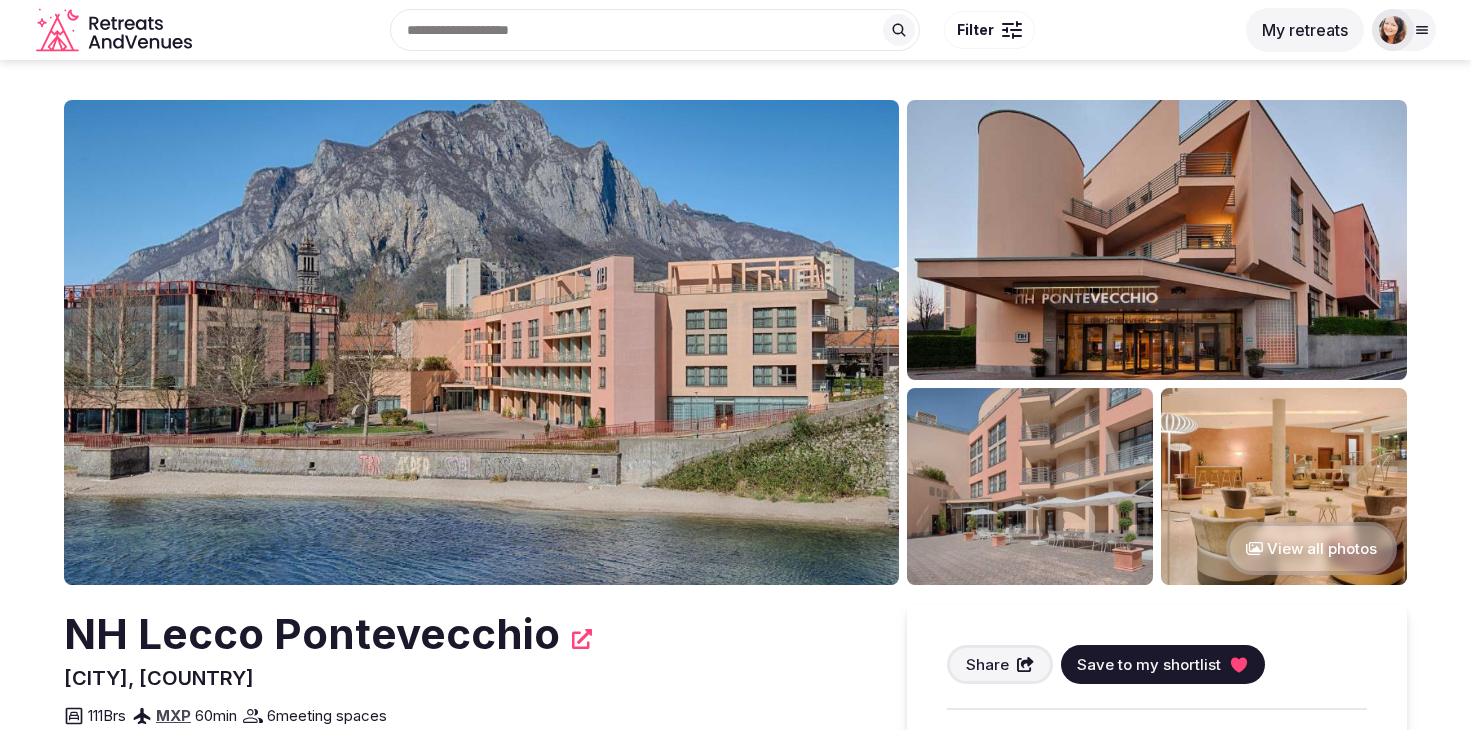 scroll, scrollTop: 0, scrollLeft: 0, axis: both 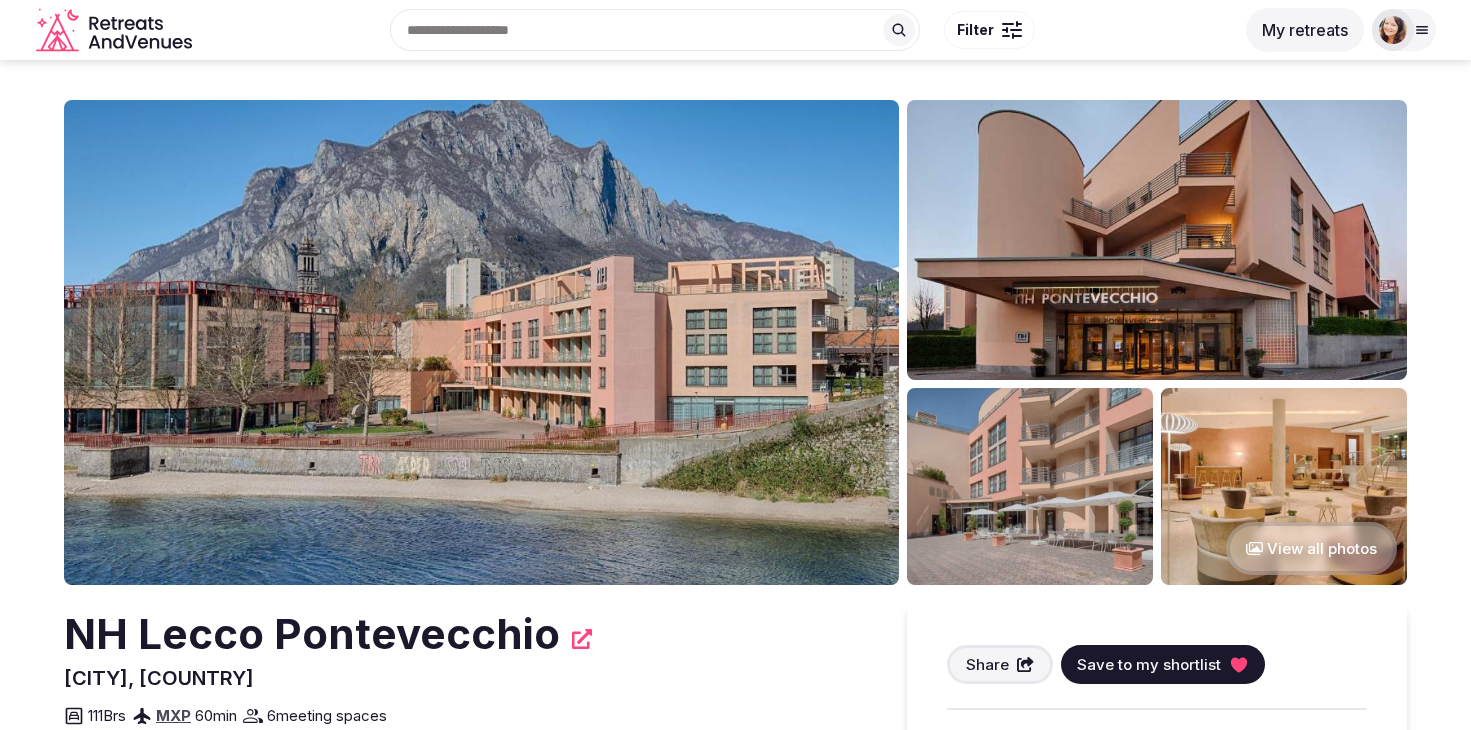 click at bounding box center [481, 342] 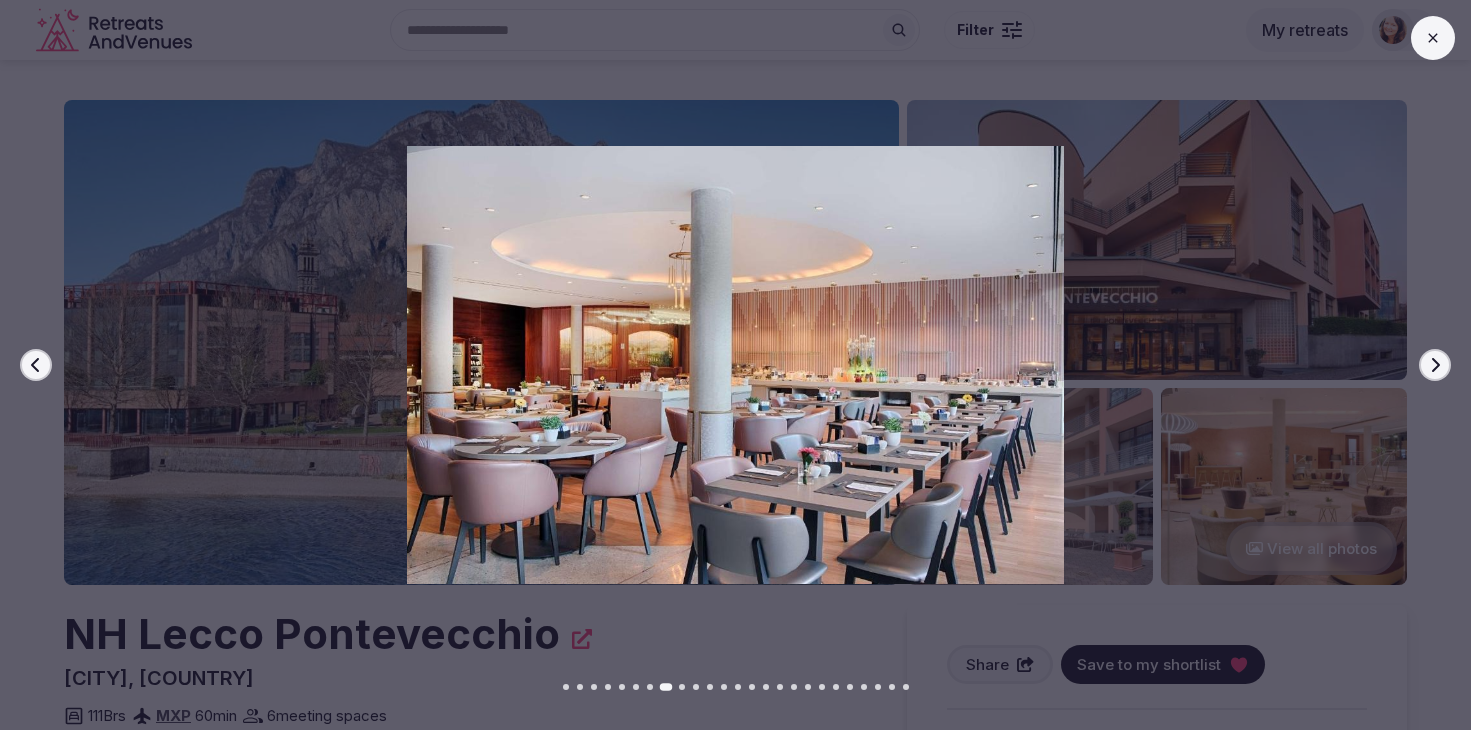 click at bounding box center [727, 365] 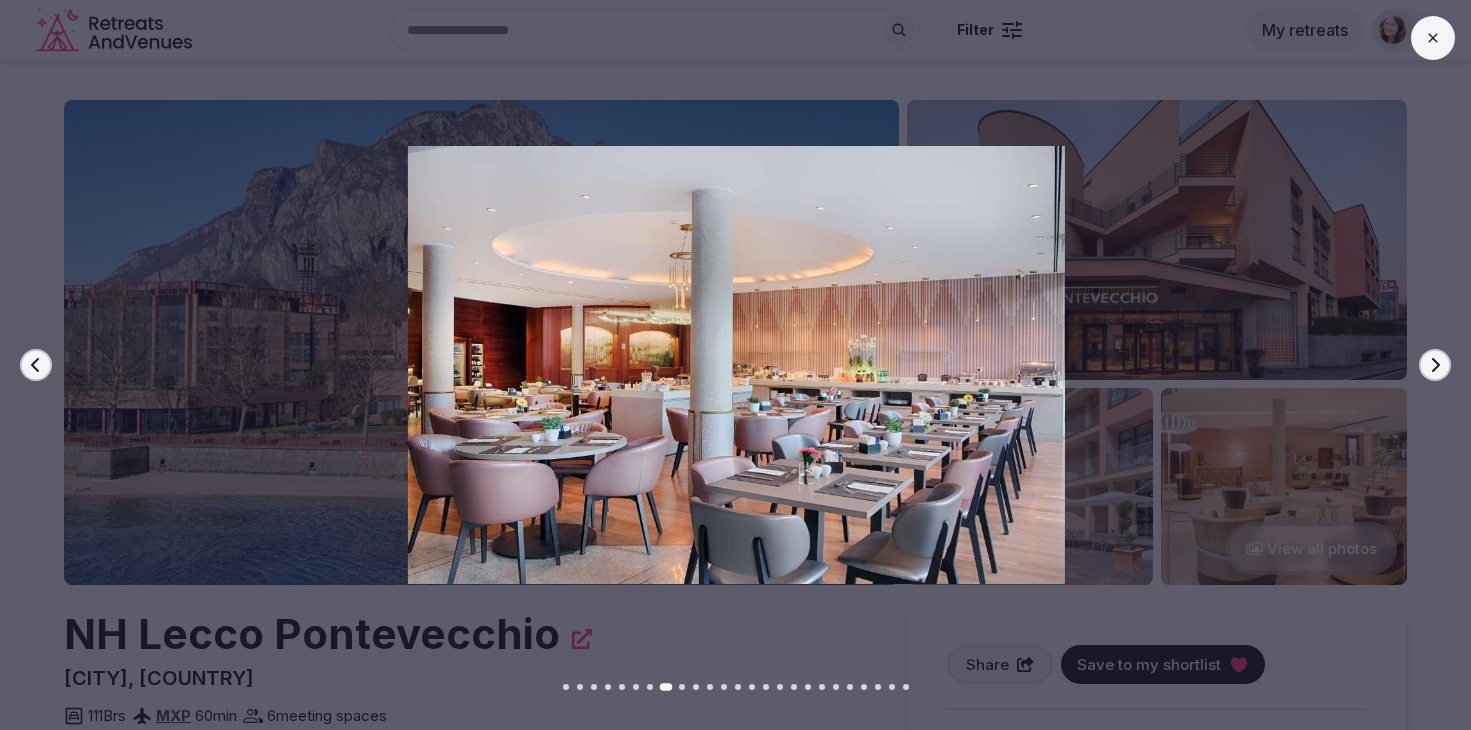 scroll, scrollTop: 18, scrollLeft: 0, axis: vertical 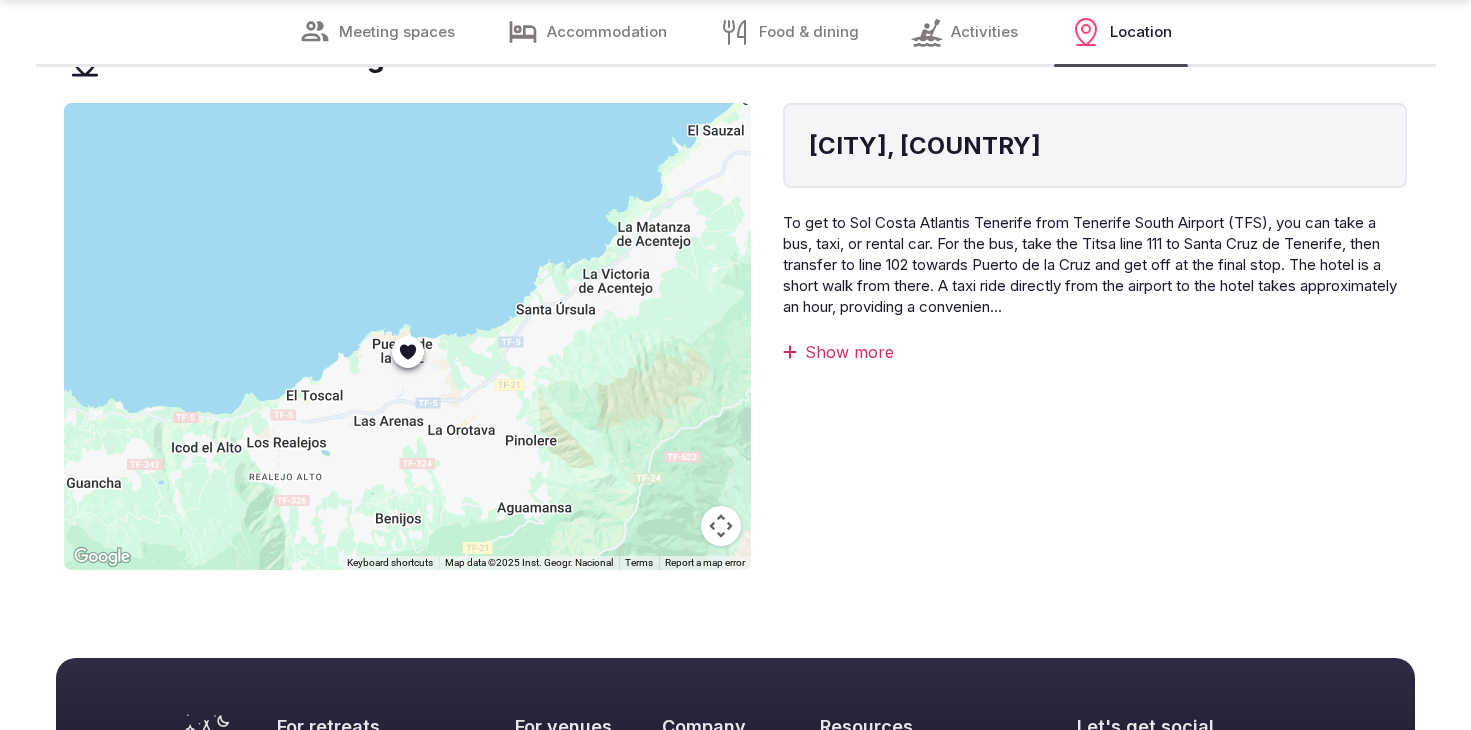 click at bounding box center (721, 526) 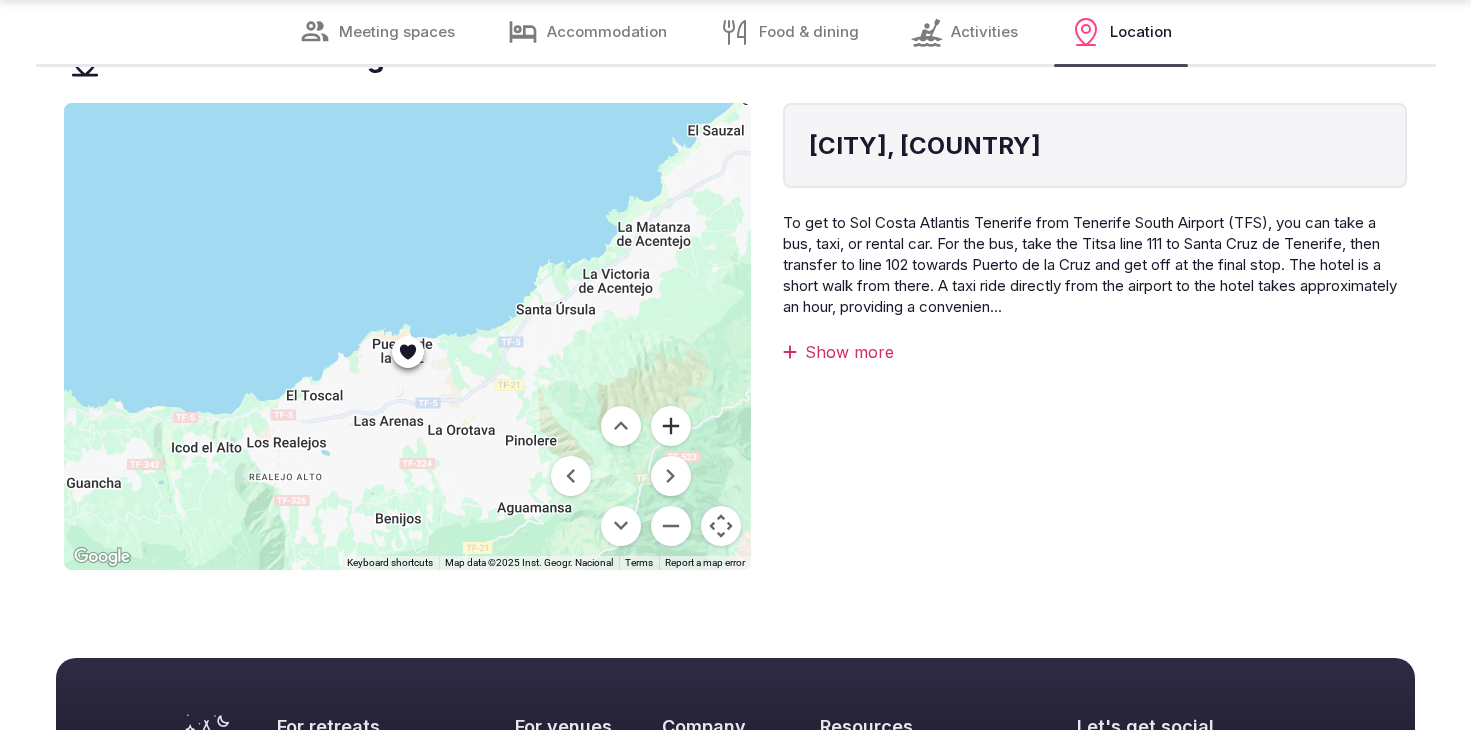 click at bounding box center (671, 426) 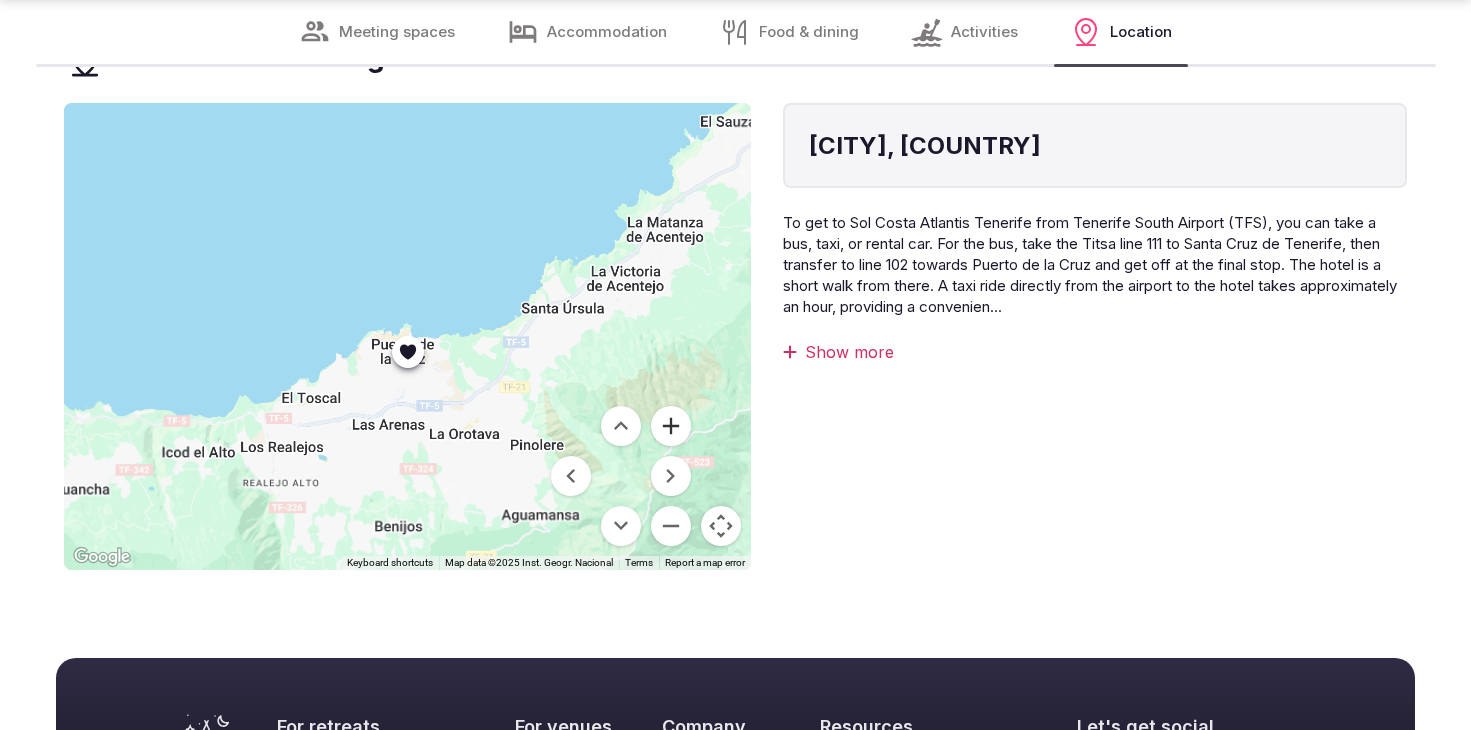 click at bounding box center (671, 426) 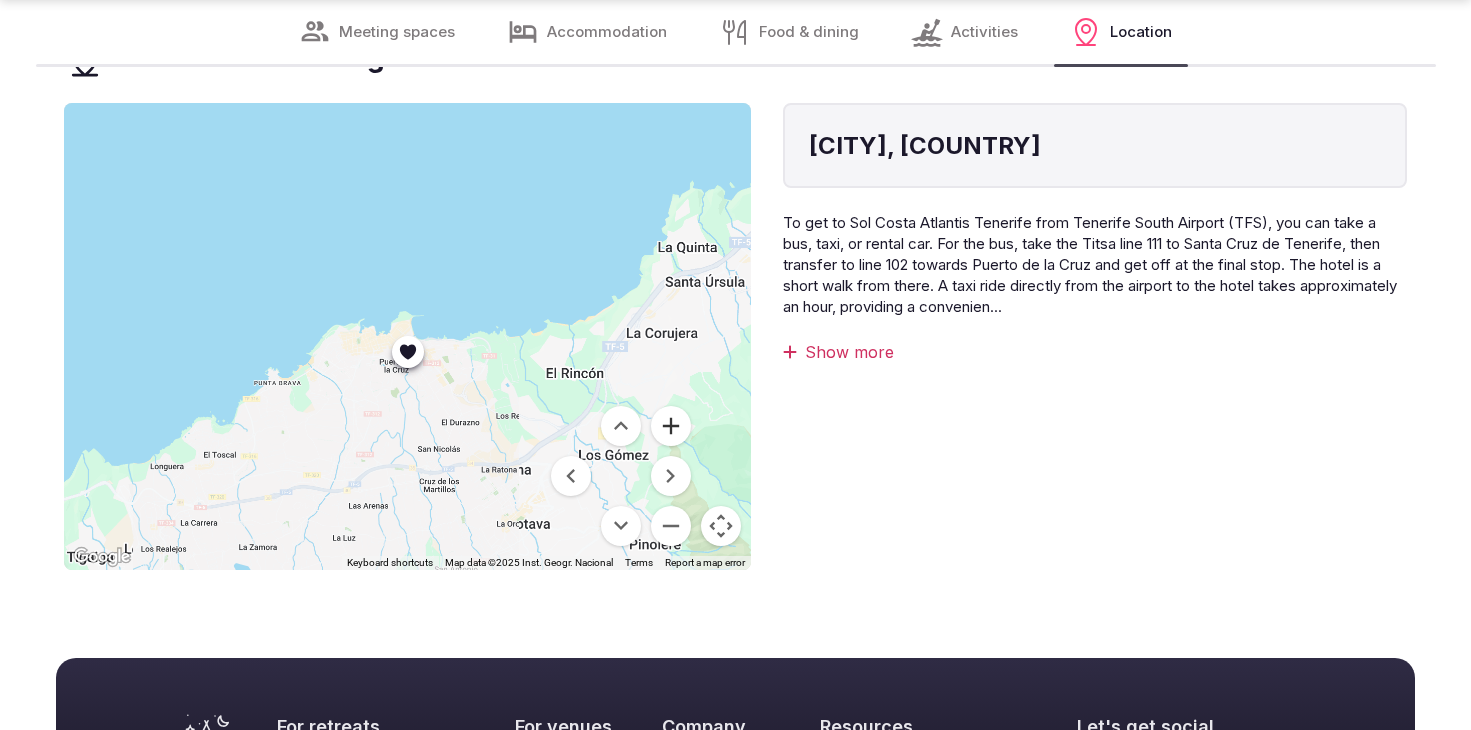 click at bounding box center (671, 426) 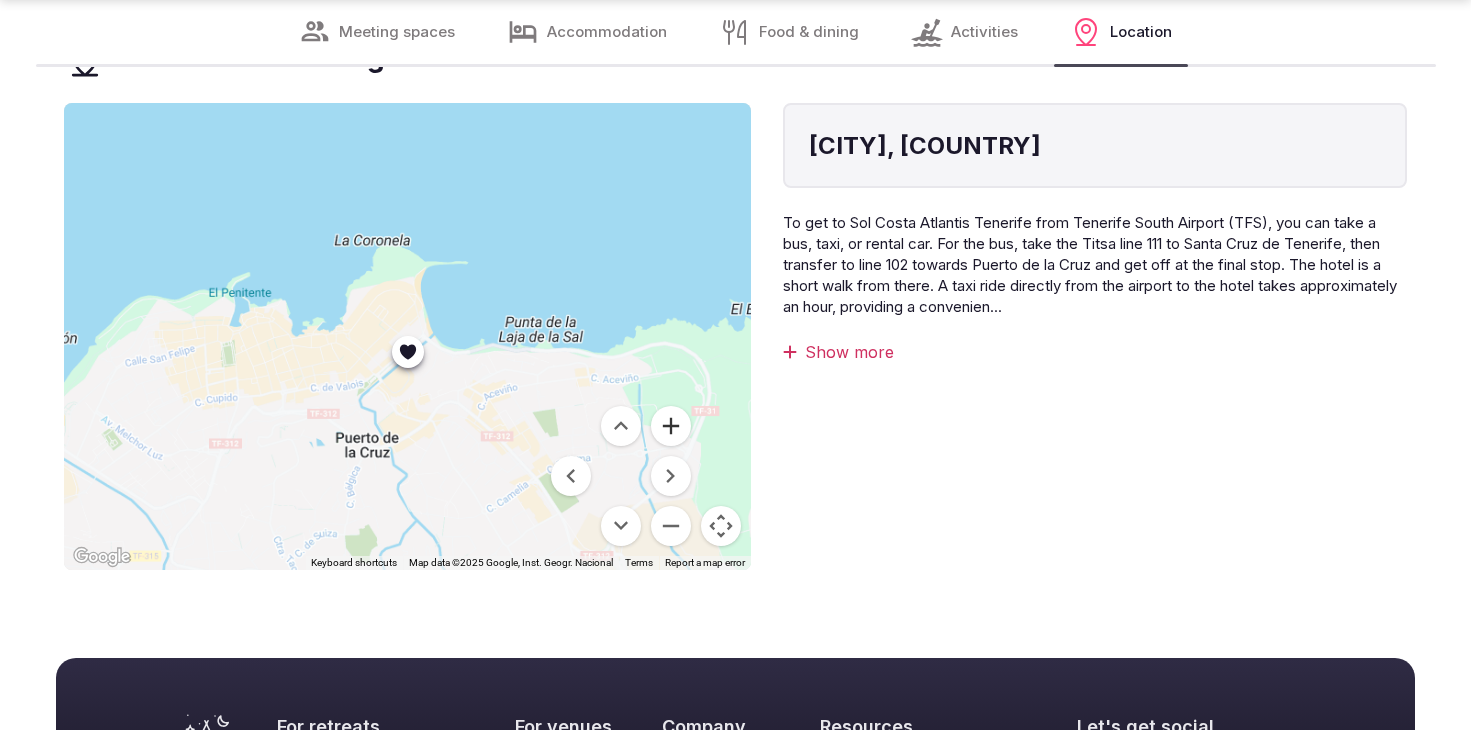 click at bounding box center [671, 426] 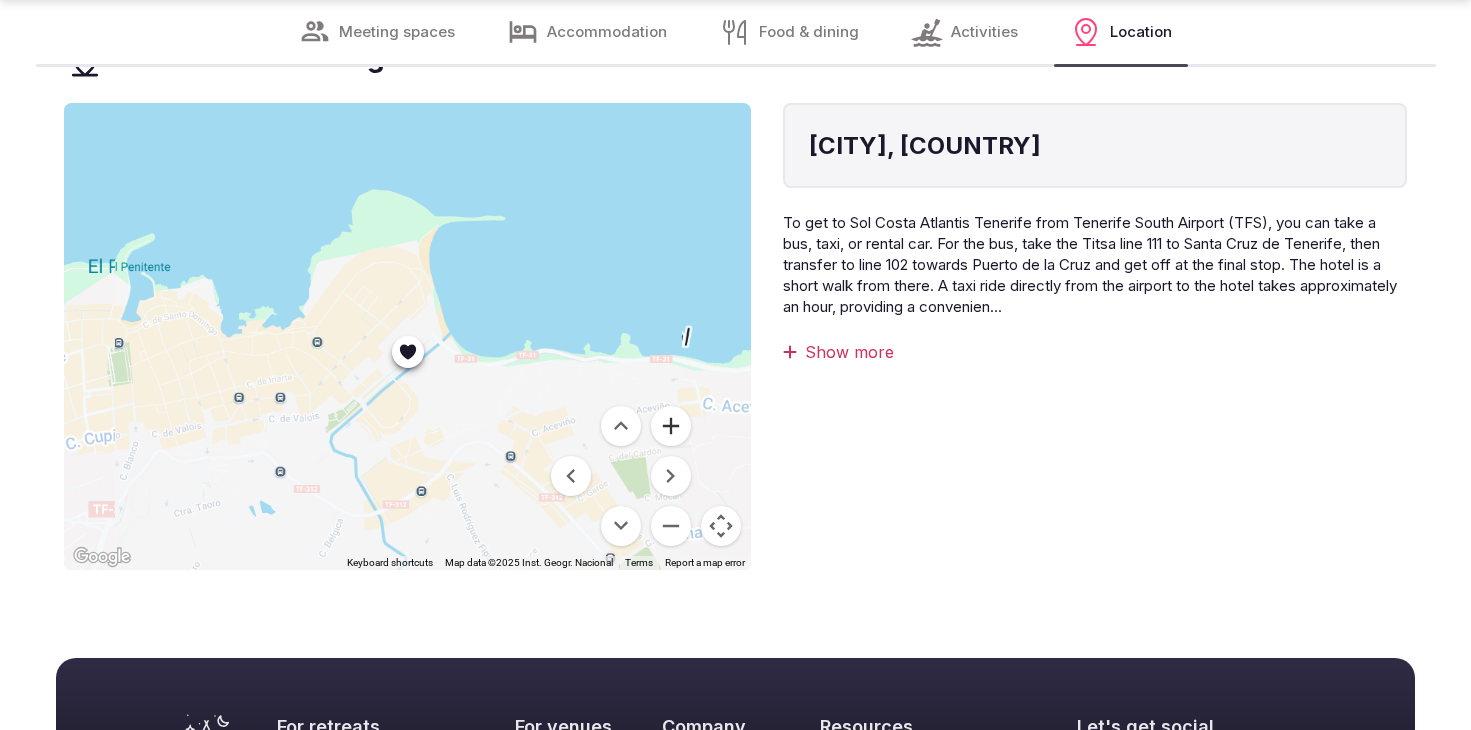 click at bounding box center (671, 426) 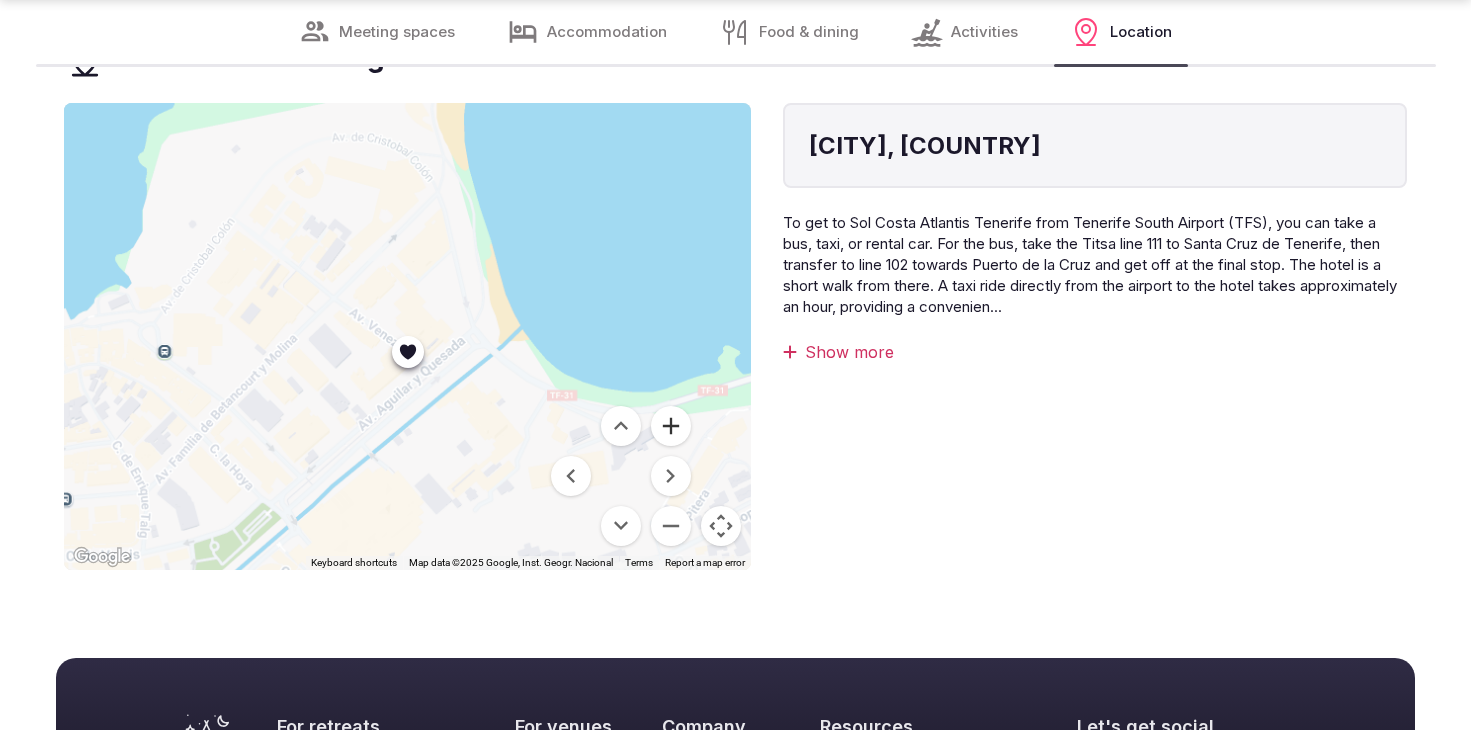 click at bounding box center [671, 426] 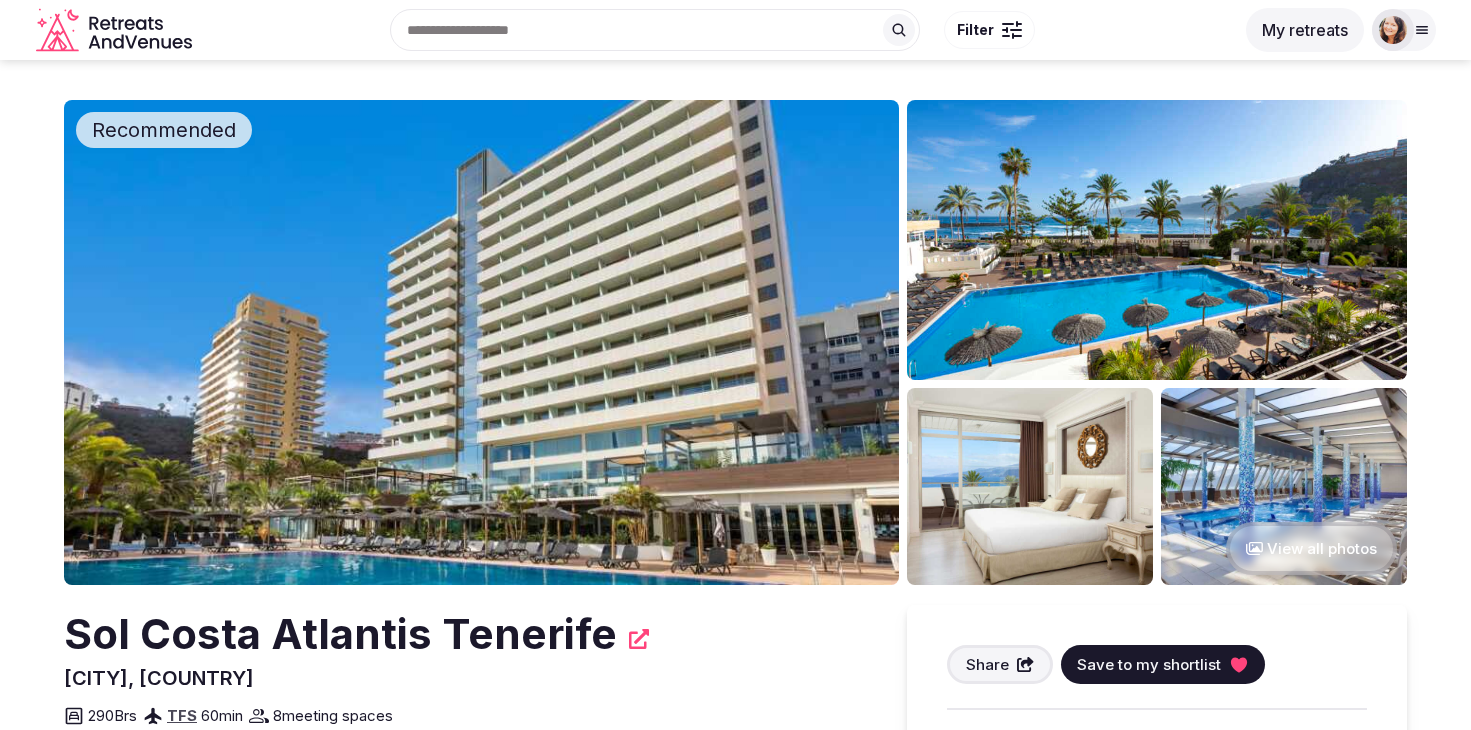 scroll, scrollTop: 0, scrollLeft: 0, axis: both 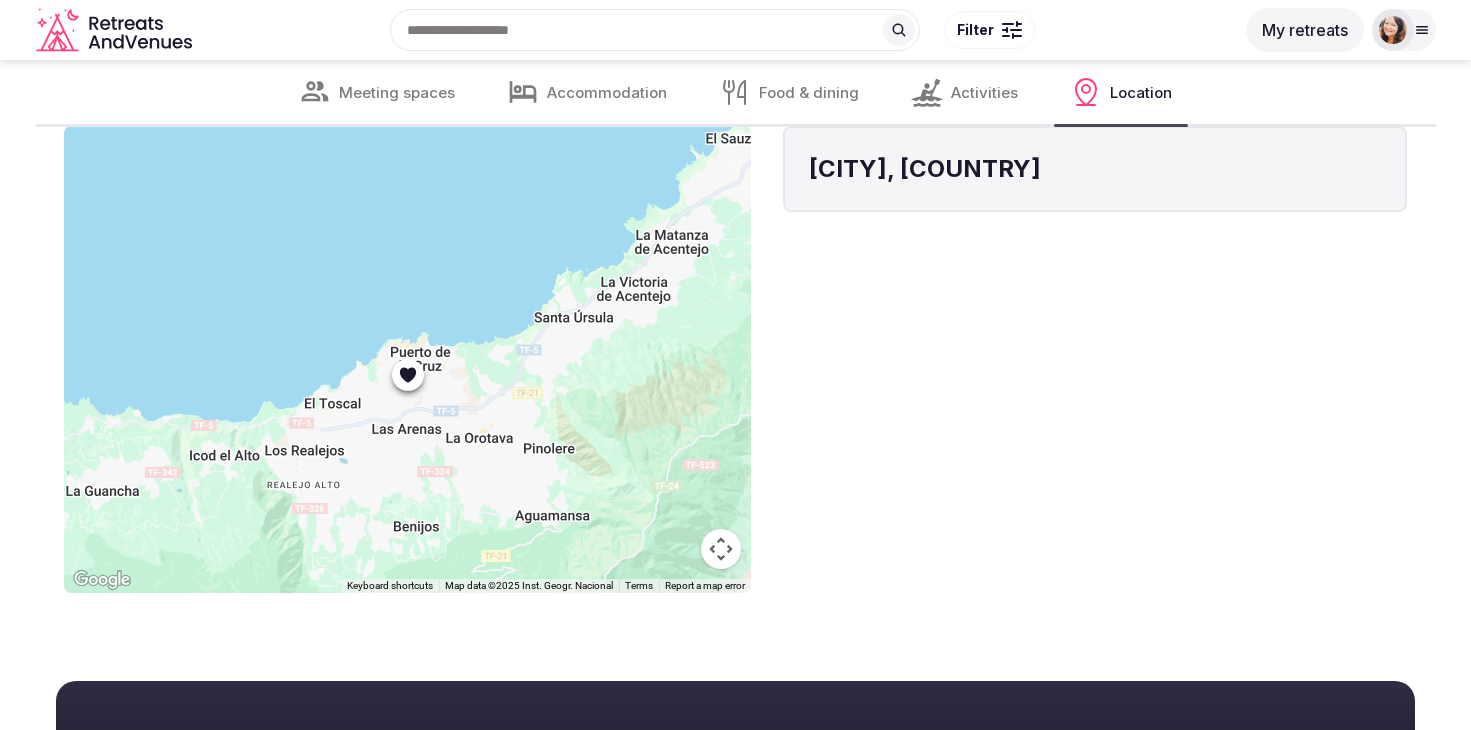 click at bounding box center [721, 549] 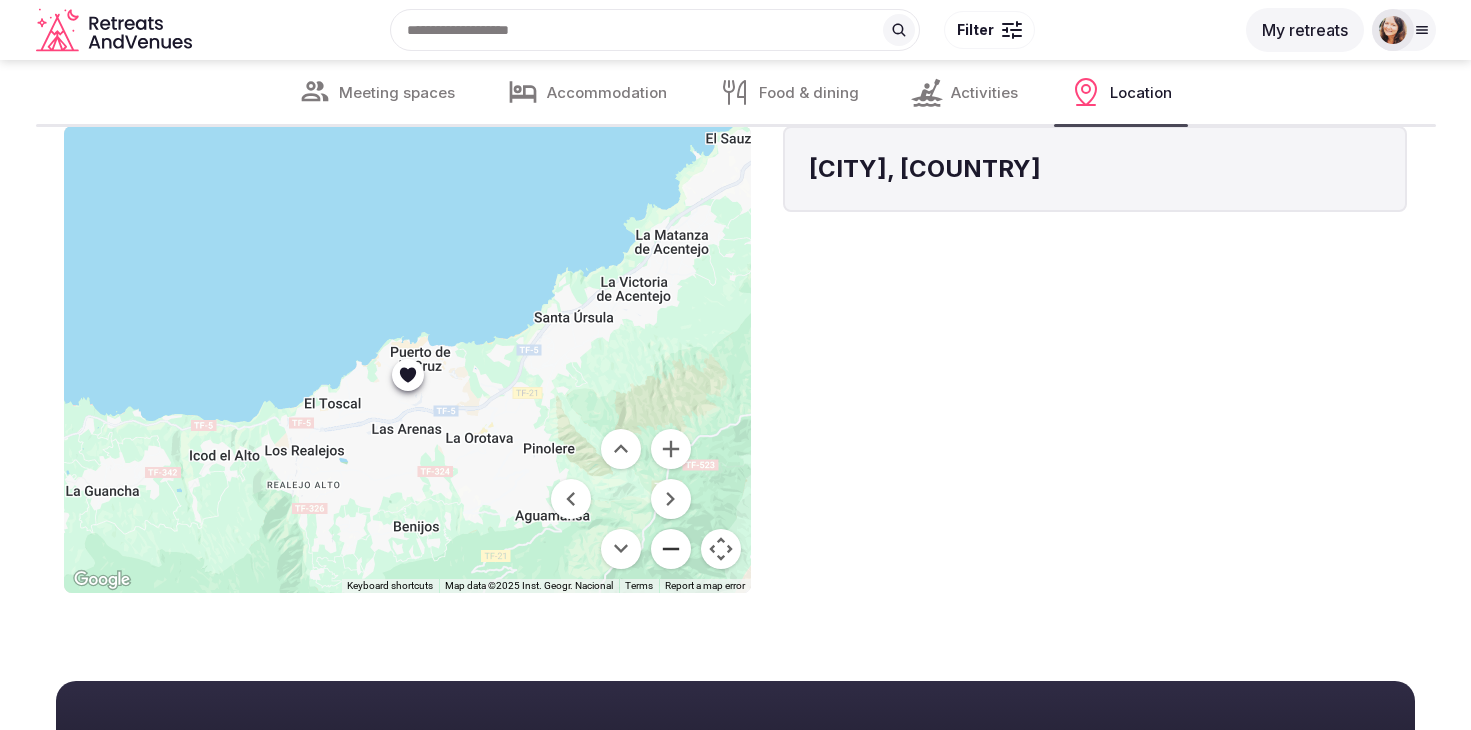 click at bounding box center [671, 549] 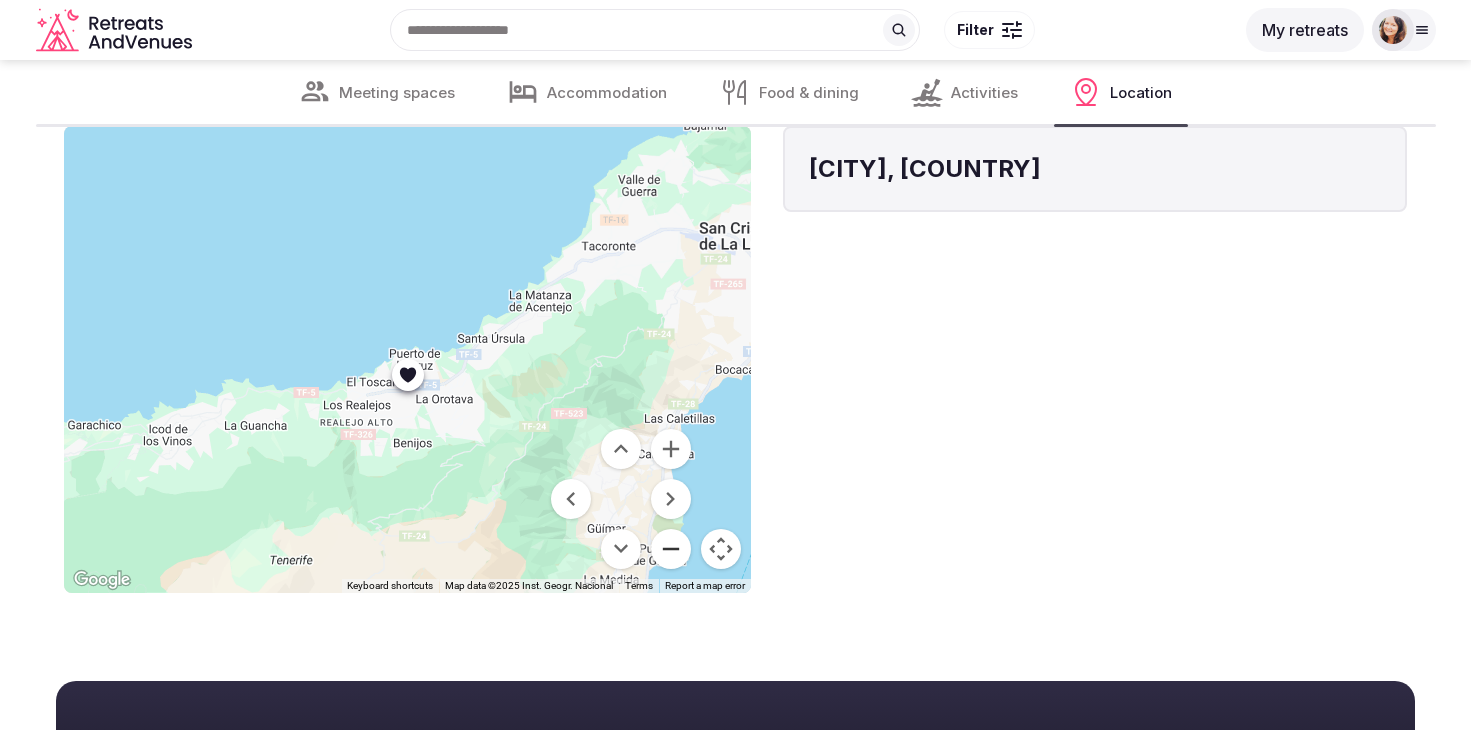click at bounding box center (671, 549) 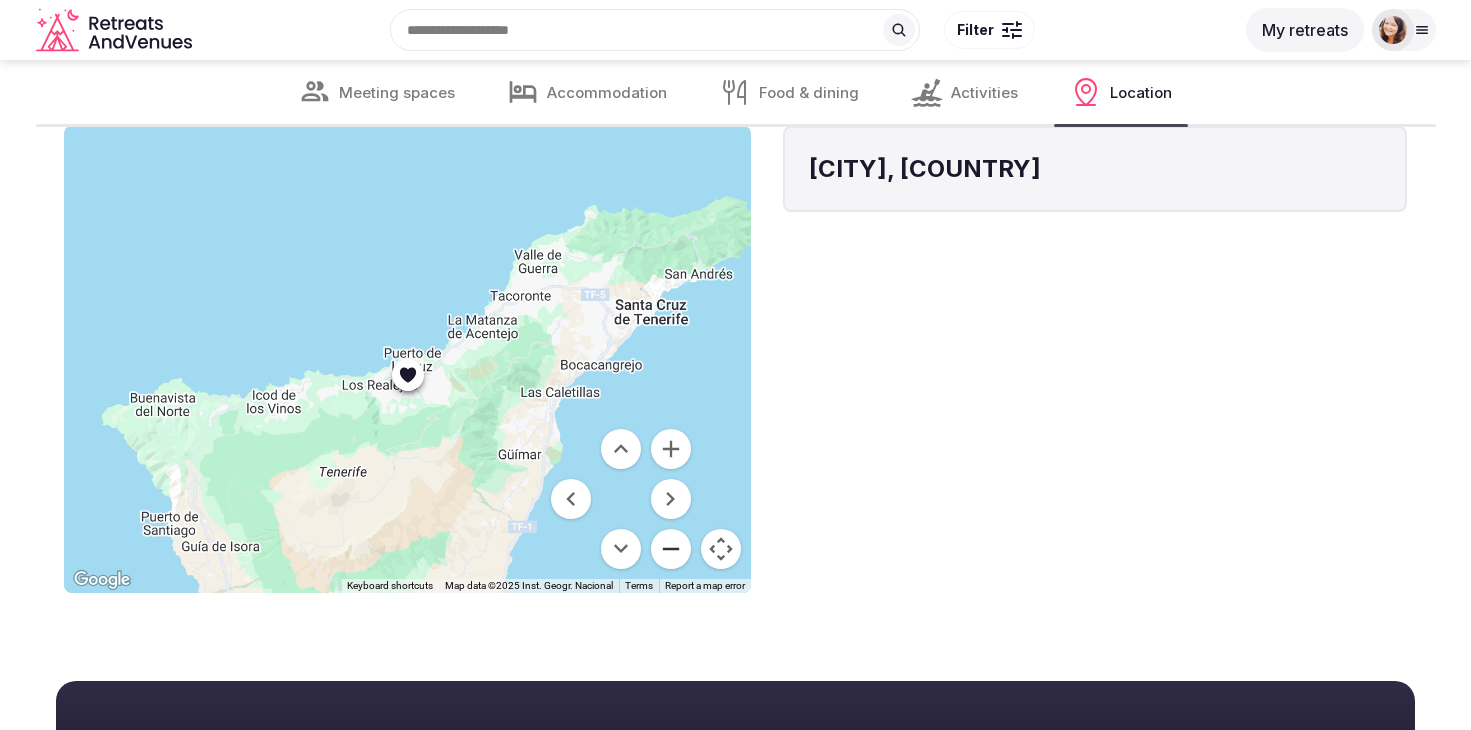 click at bounding box center (671, 549) 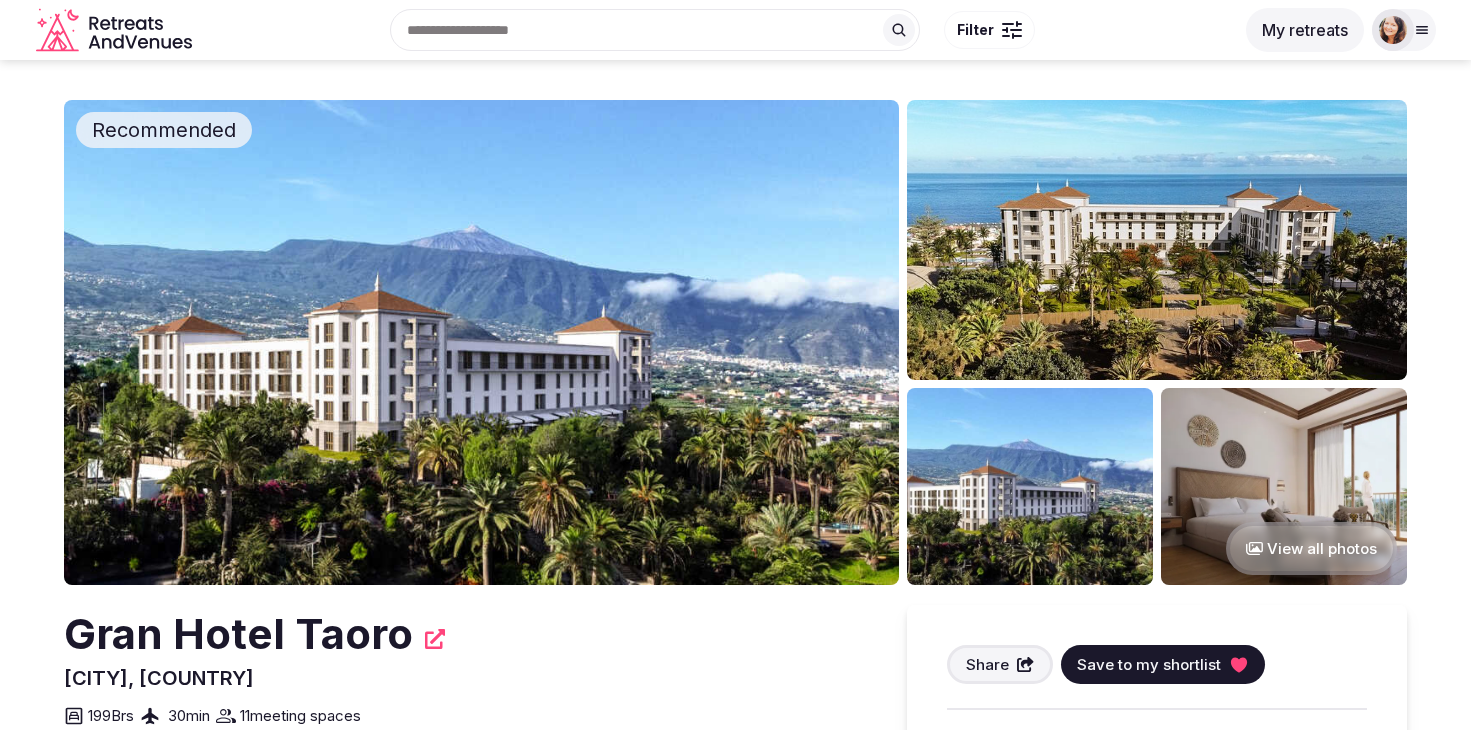 scroll, scrollTop: 0, scrollLeft: 0, axis: both 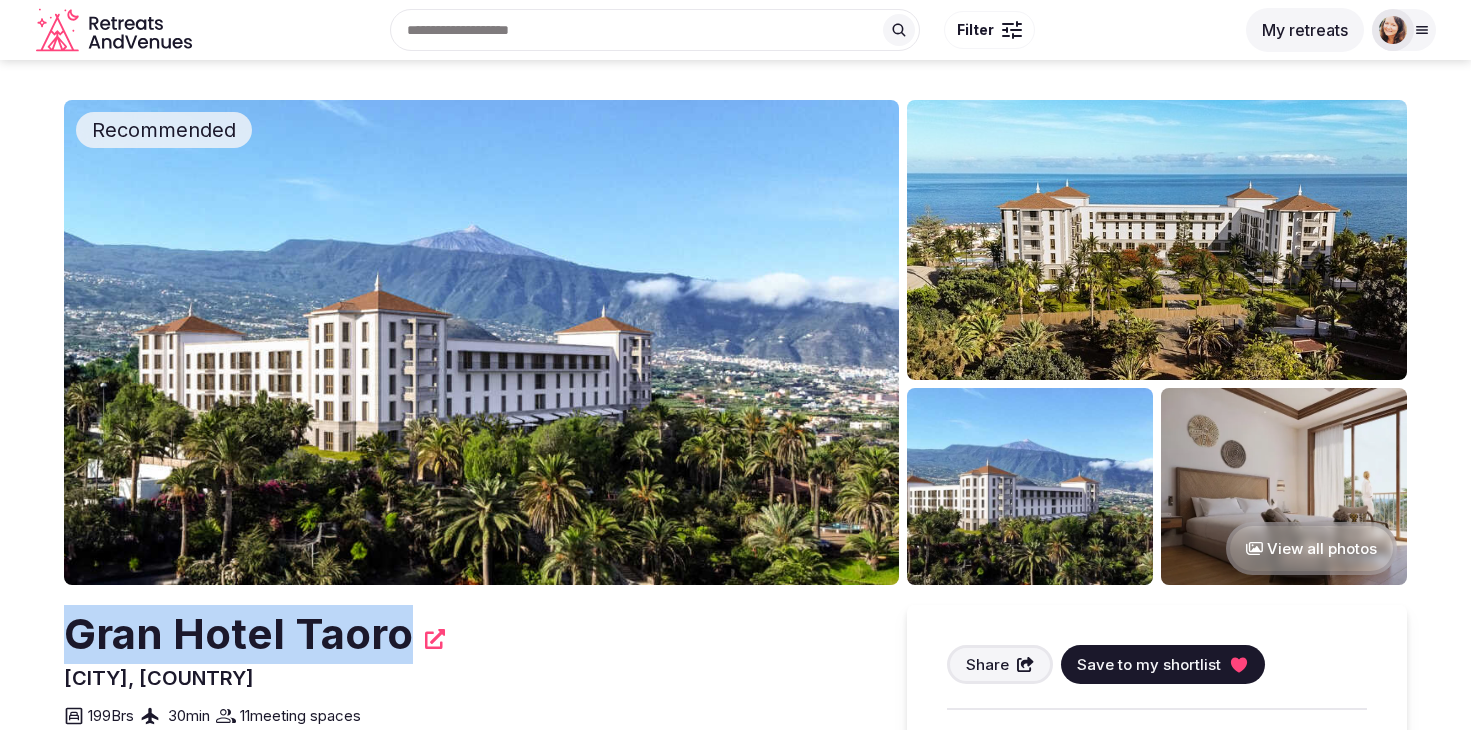 drag, startPoint x: 408, startPoint y: 643, endPoint x: 66, endPoint y: 639, distance: 342.02338 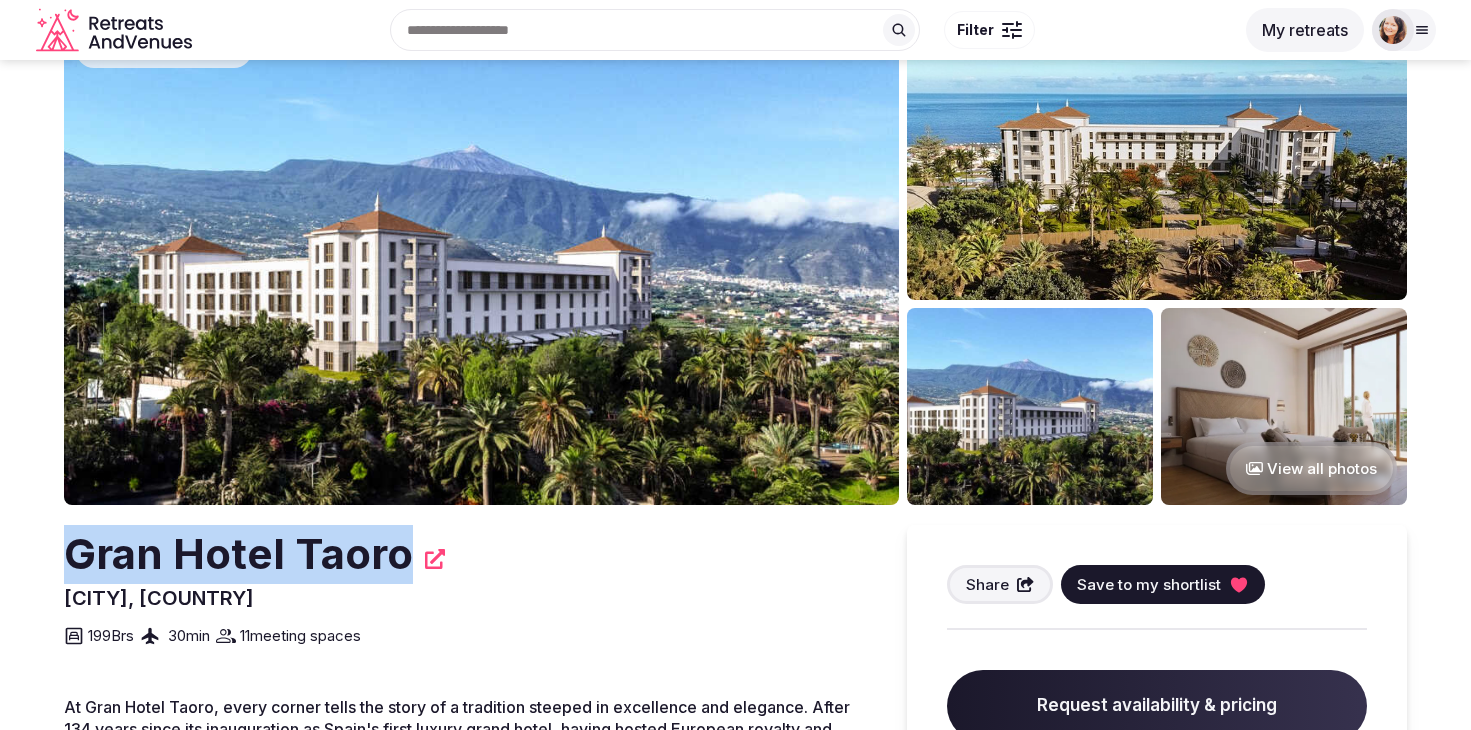 scroll, scrollTop: 80, scrollLeft: 0, axis: vertical 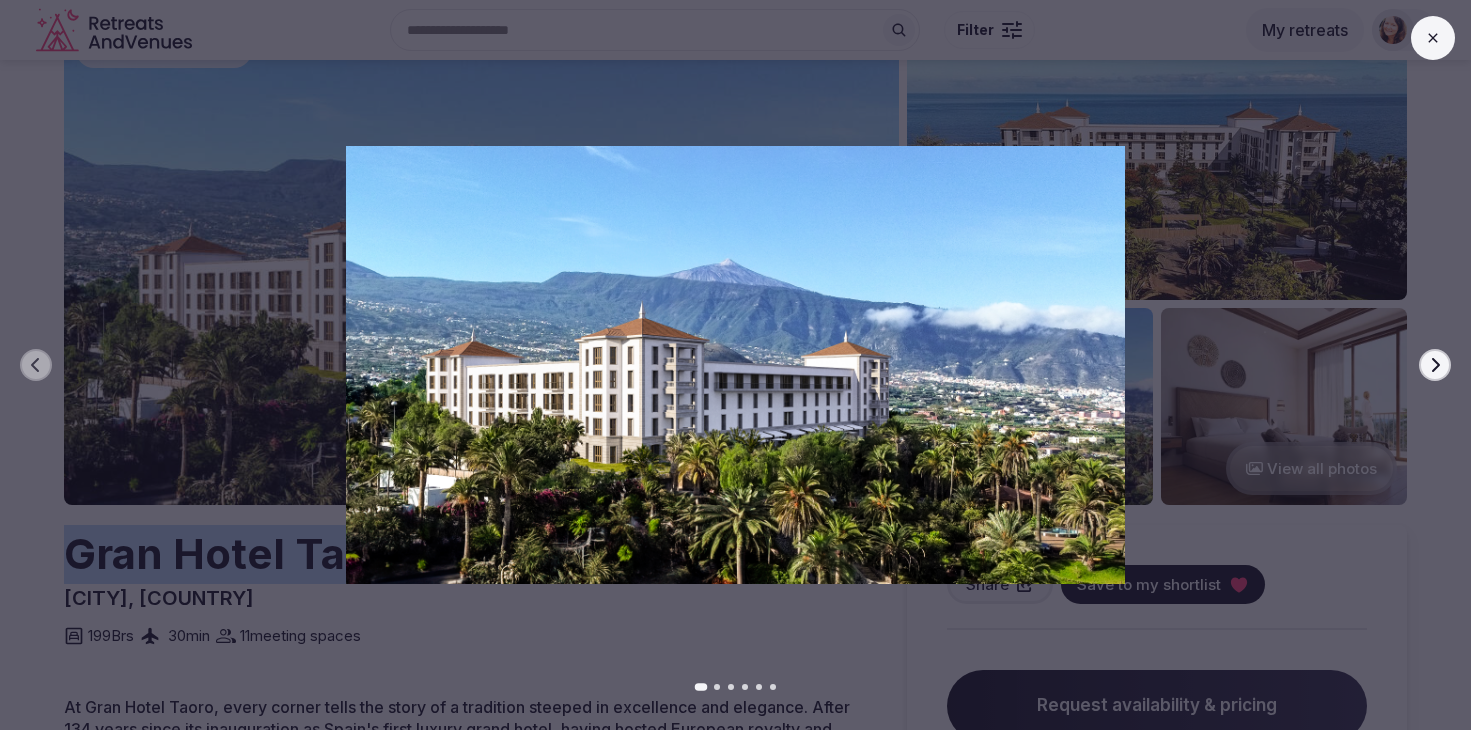 click on "Next slide" at bounding box center (1435, 365) 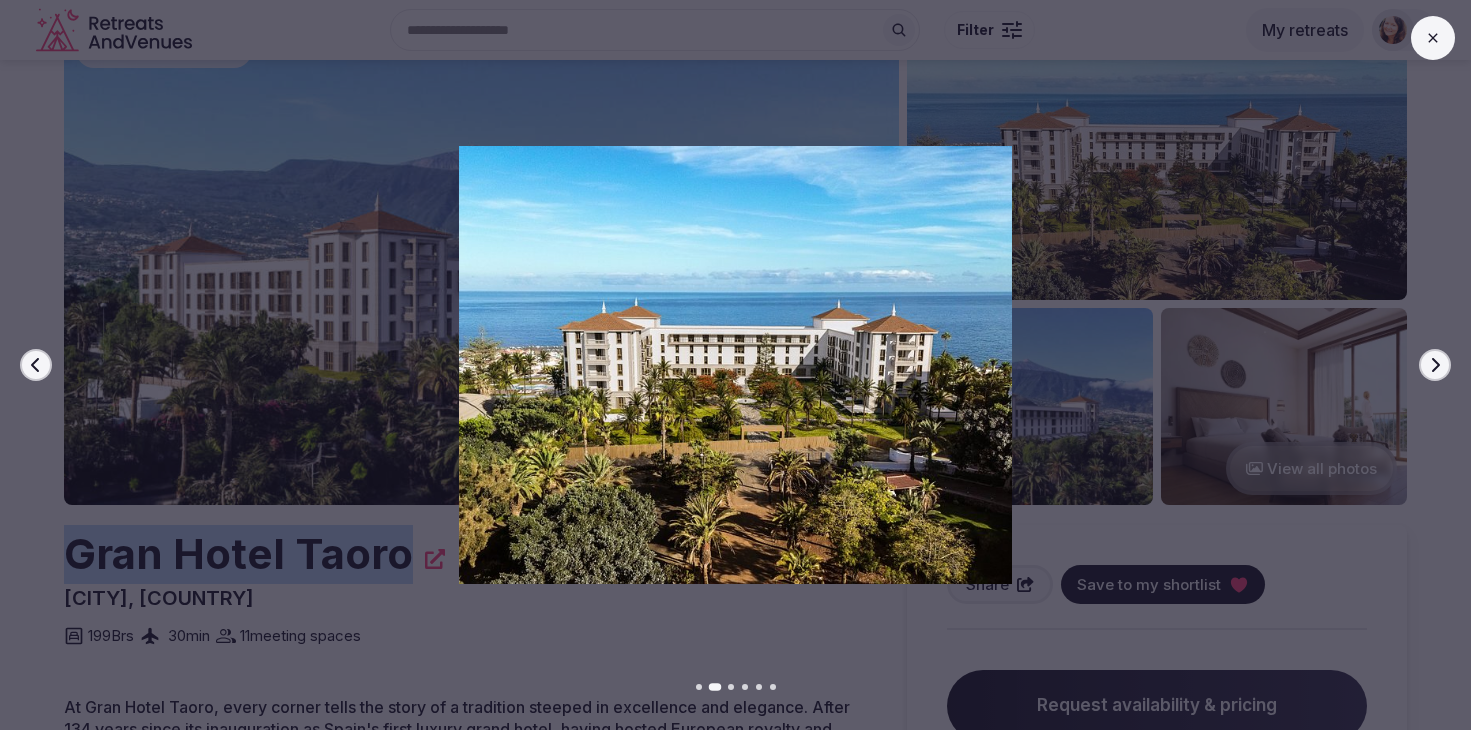 click on "Next slide" at bounding box center (1435, 365) 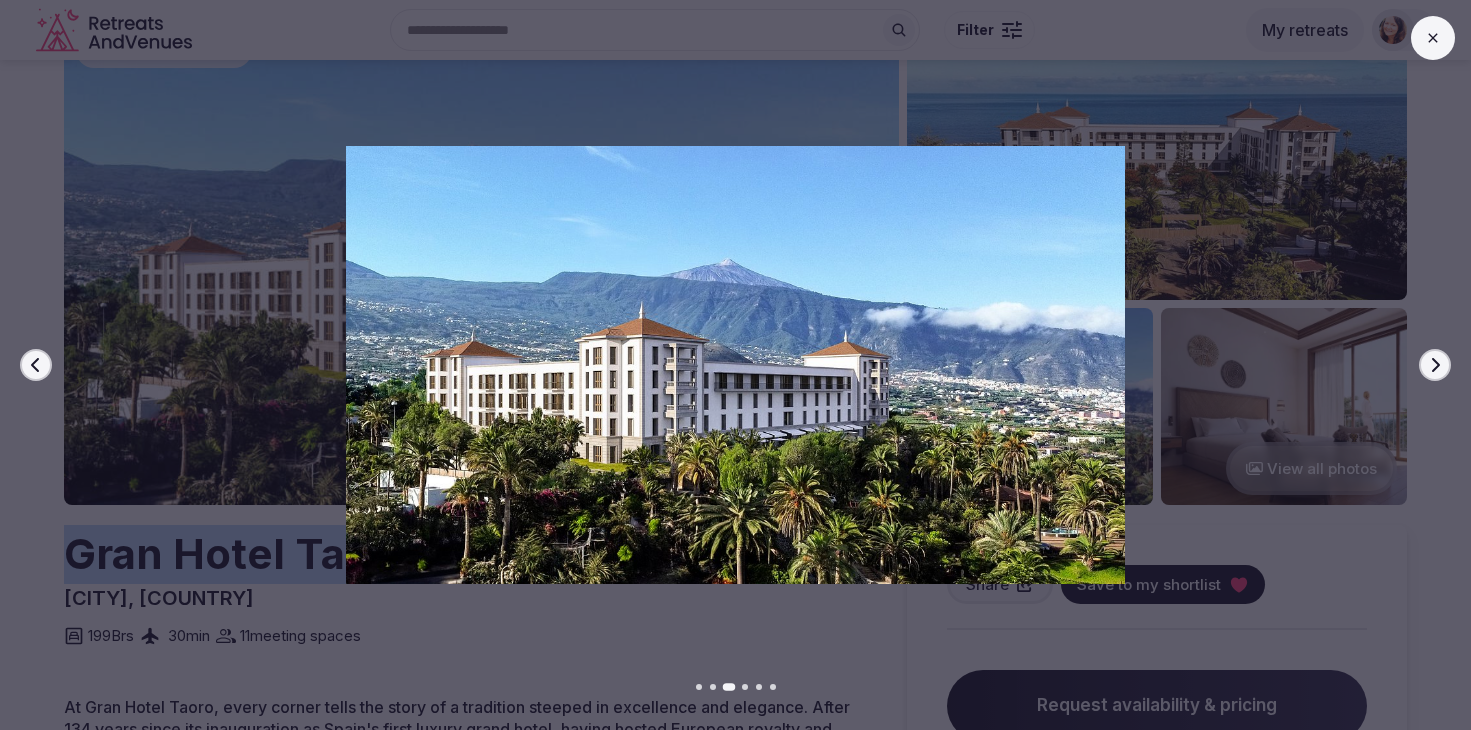 click 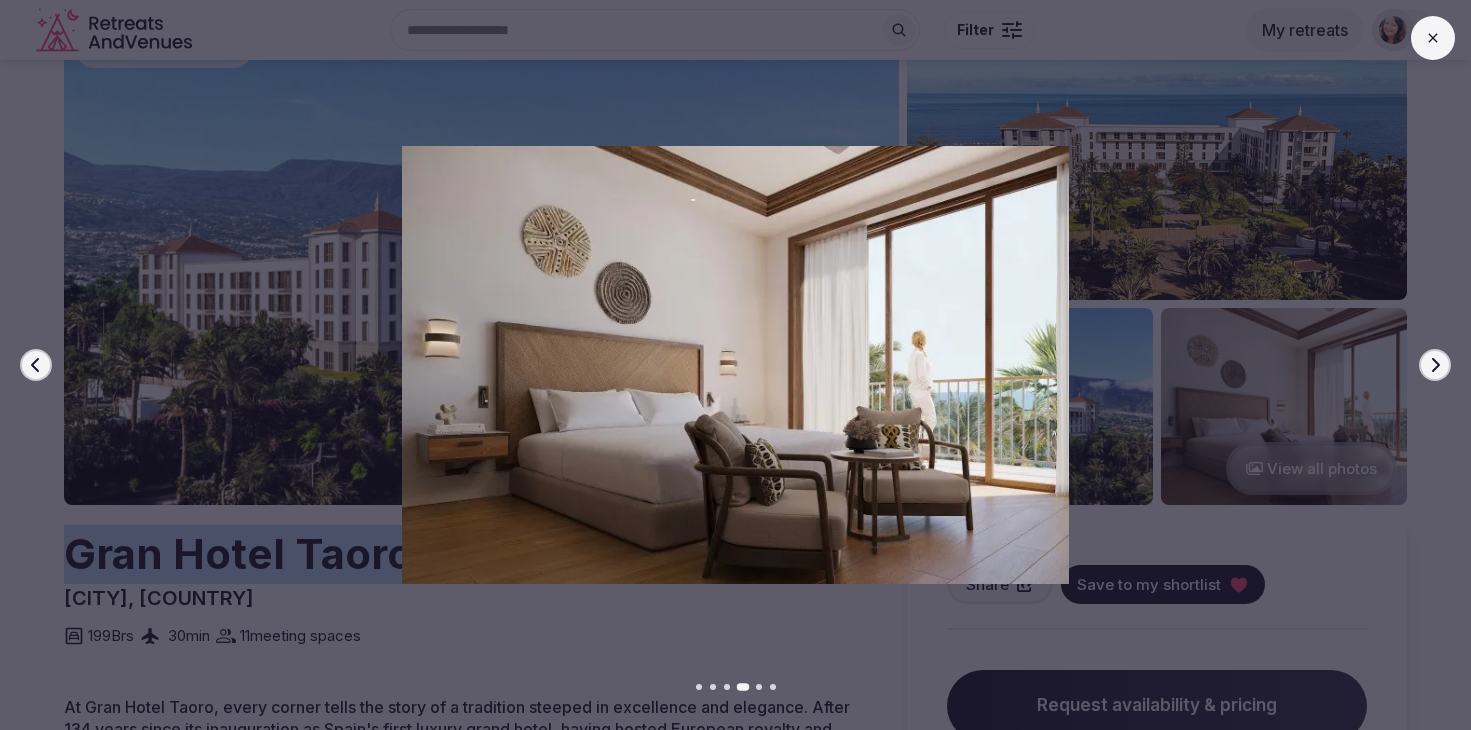click 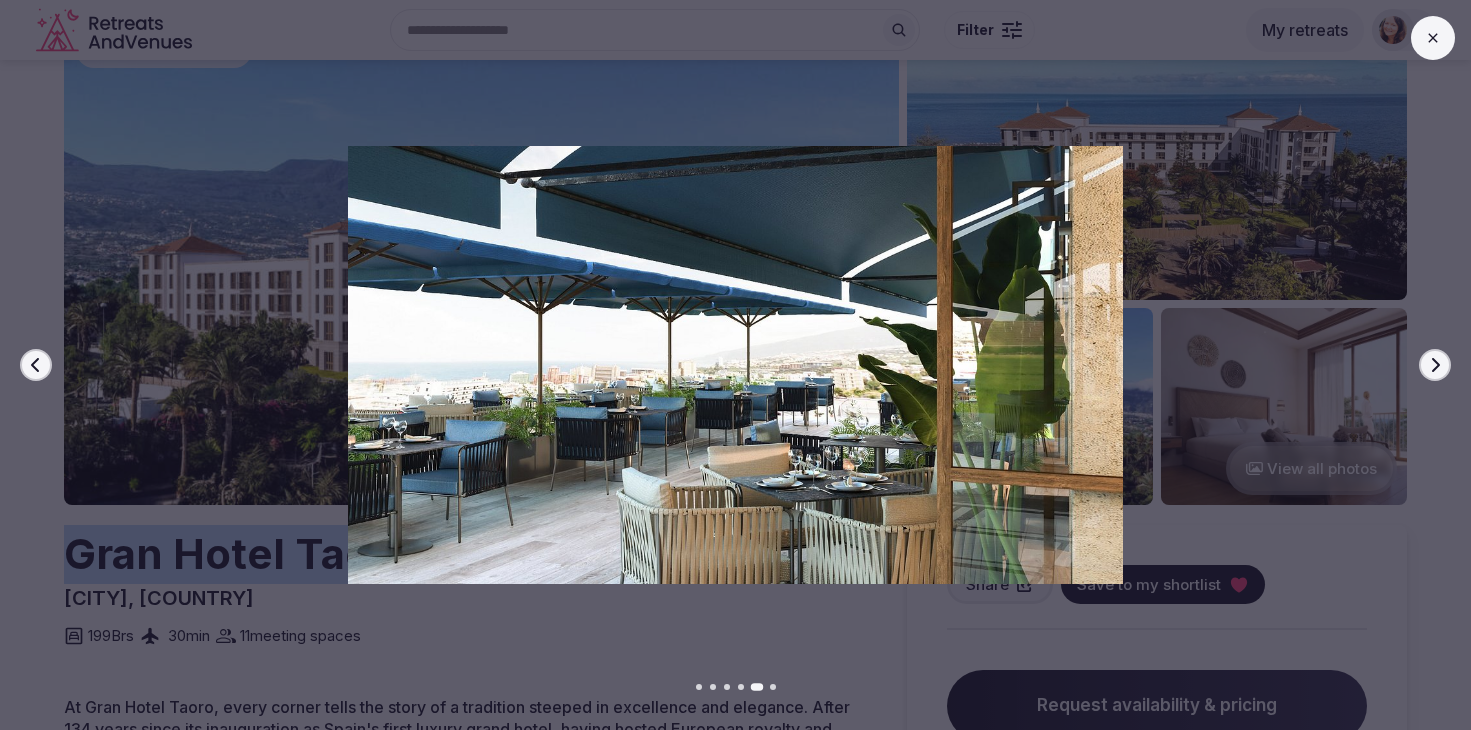 click 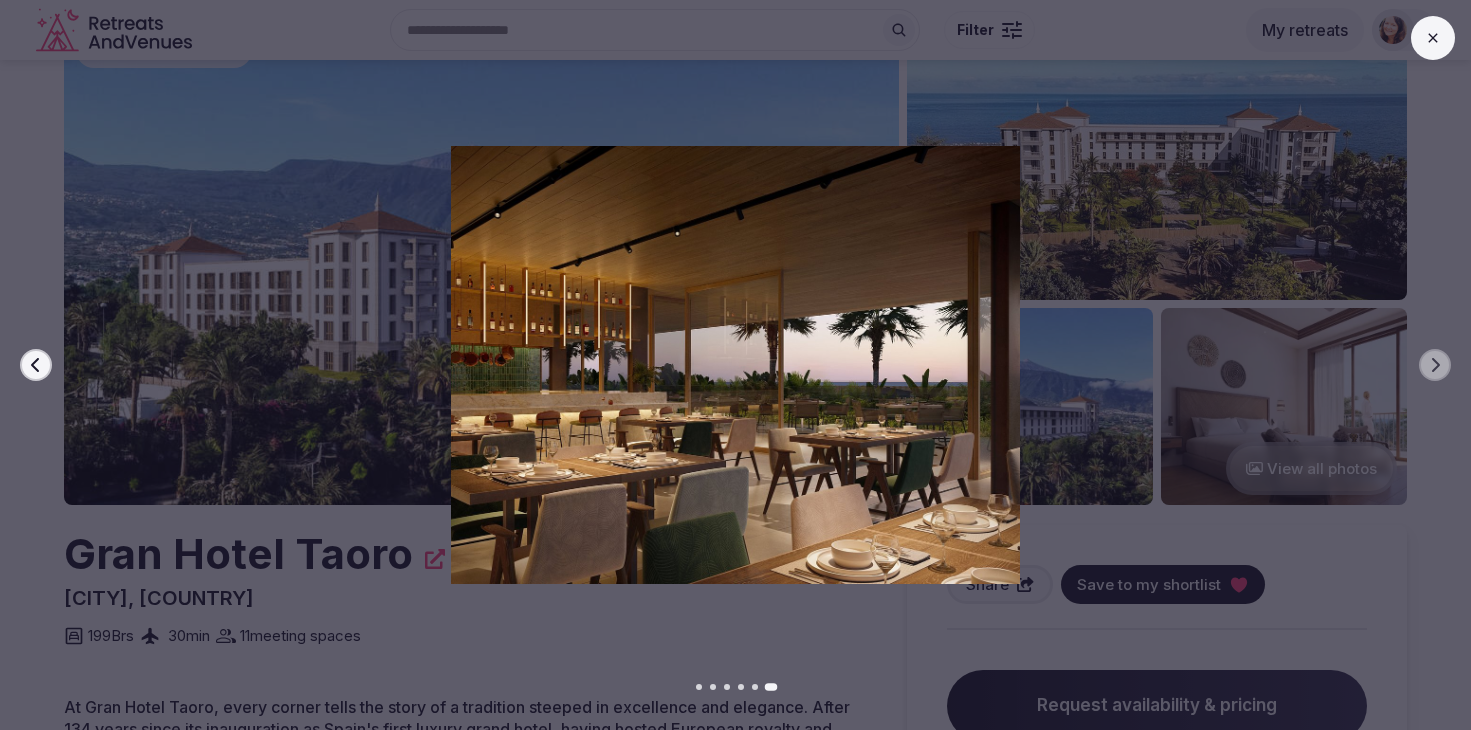 click at bounding box center (727, 365) 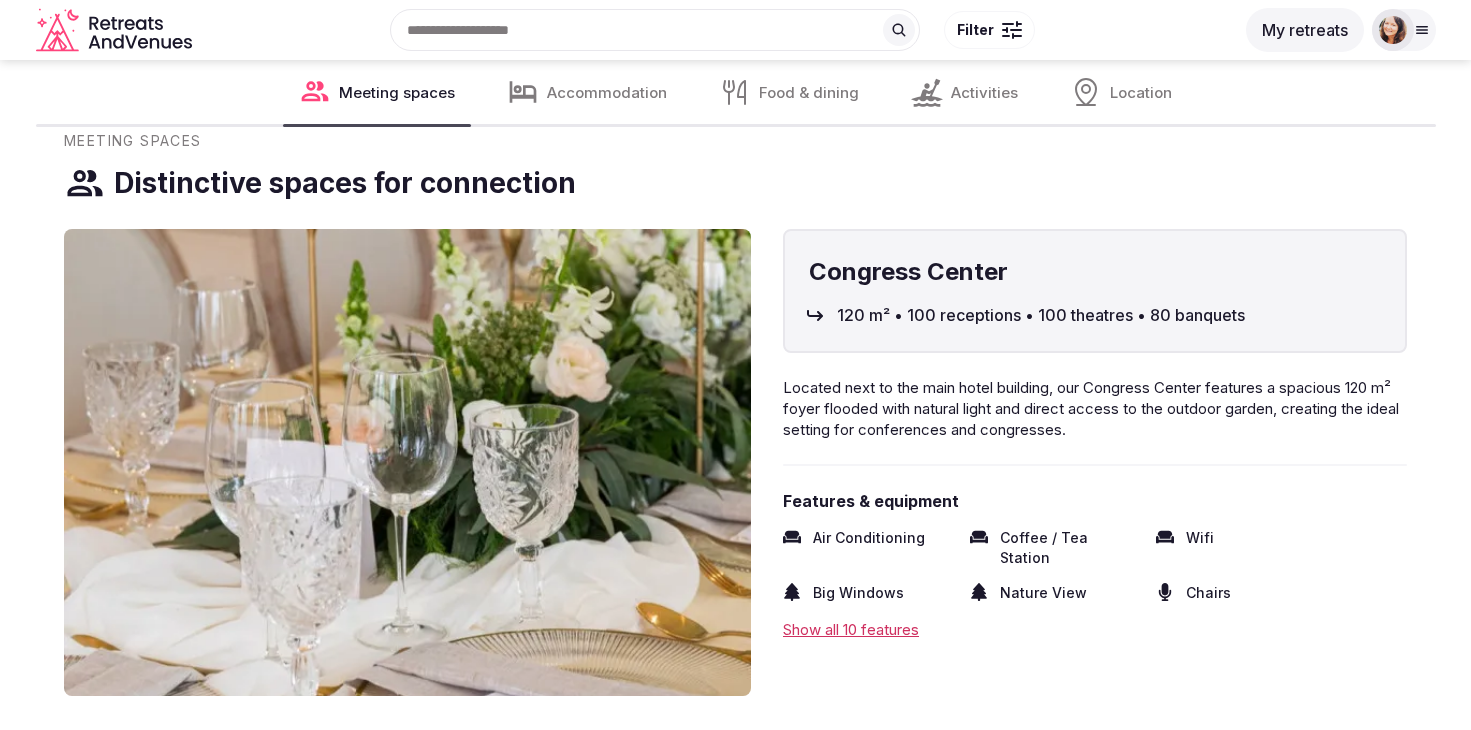 scroll, scrollTop: 1847, scrollLeft: 0, axis: vertical 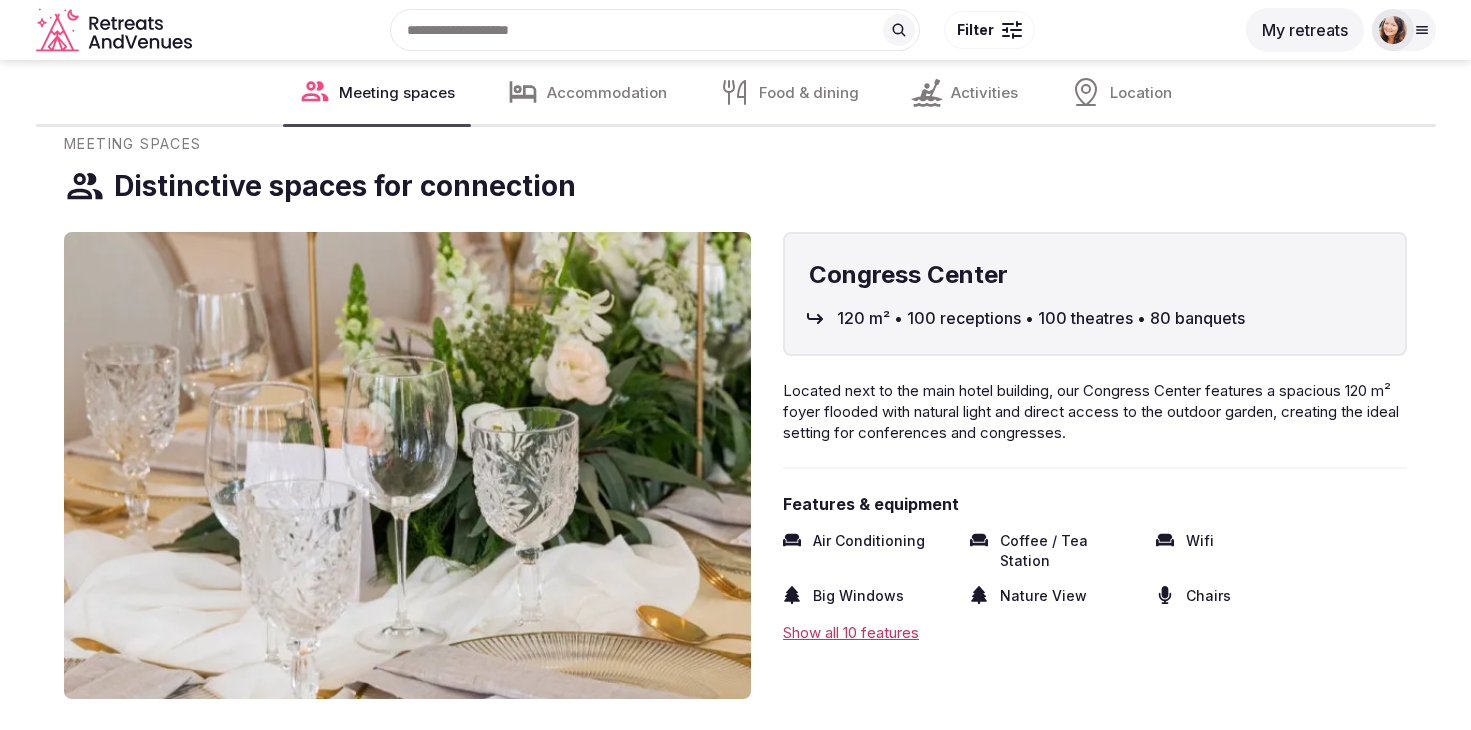 click on "Food & dining" at bounding box center (809, 92) 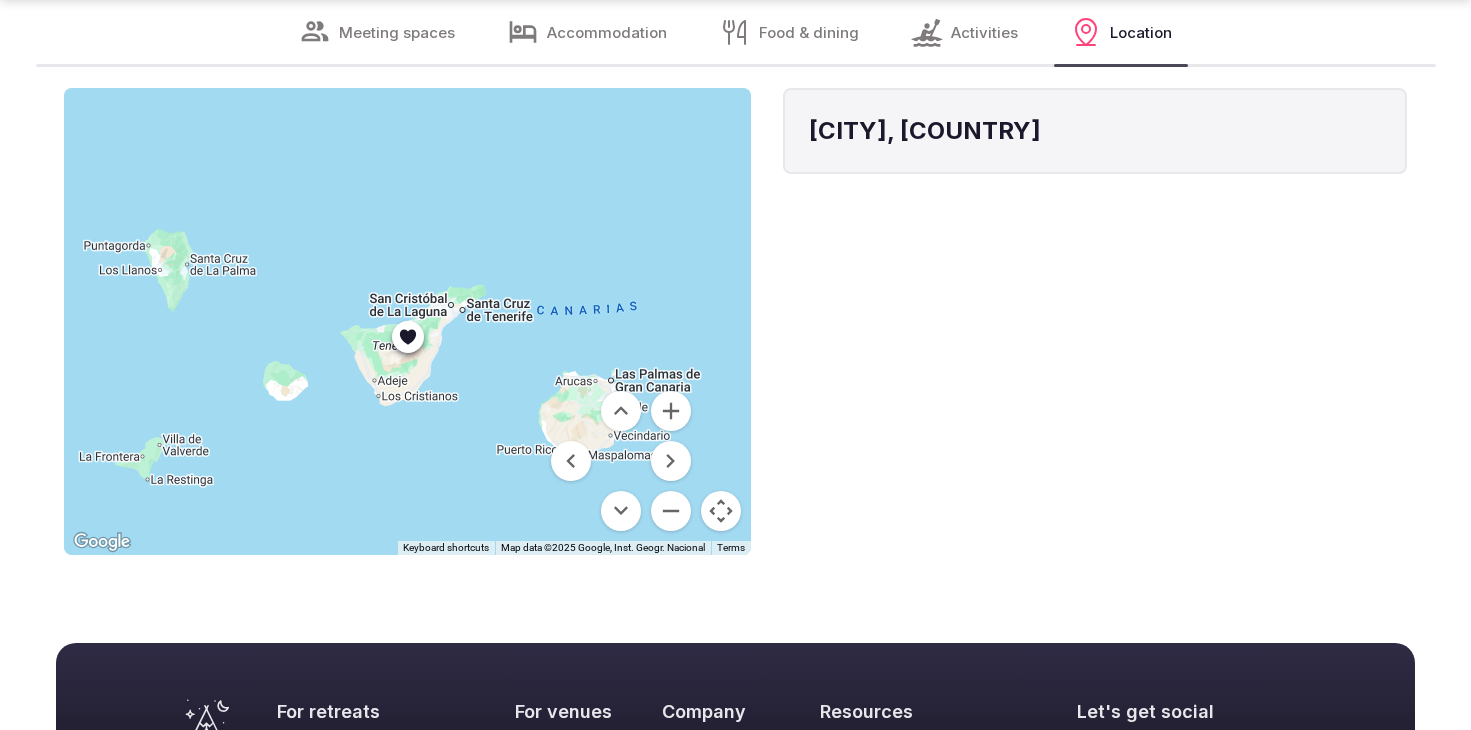 scroll, scrollTop: 4609, scrollLeft: 0, axis: vertical 